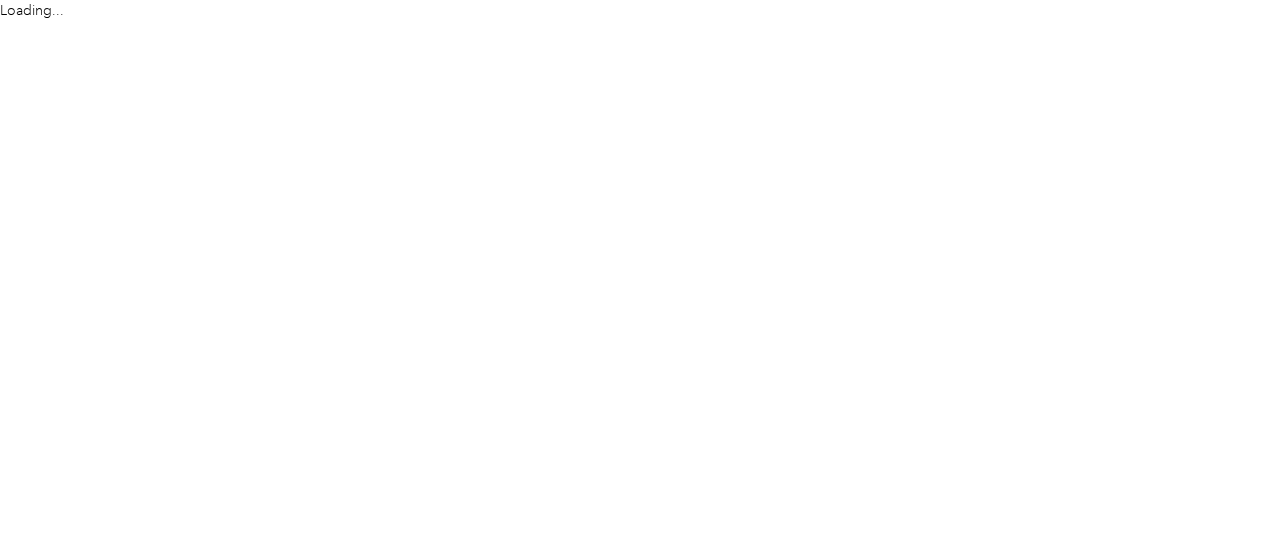scroll, scrollTop: 0, scrollLeft: 0, axis: both 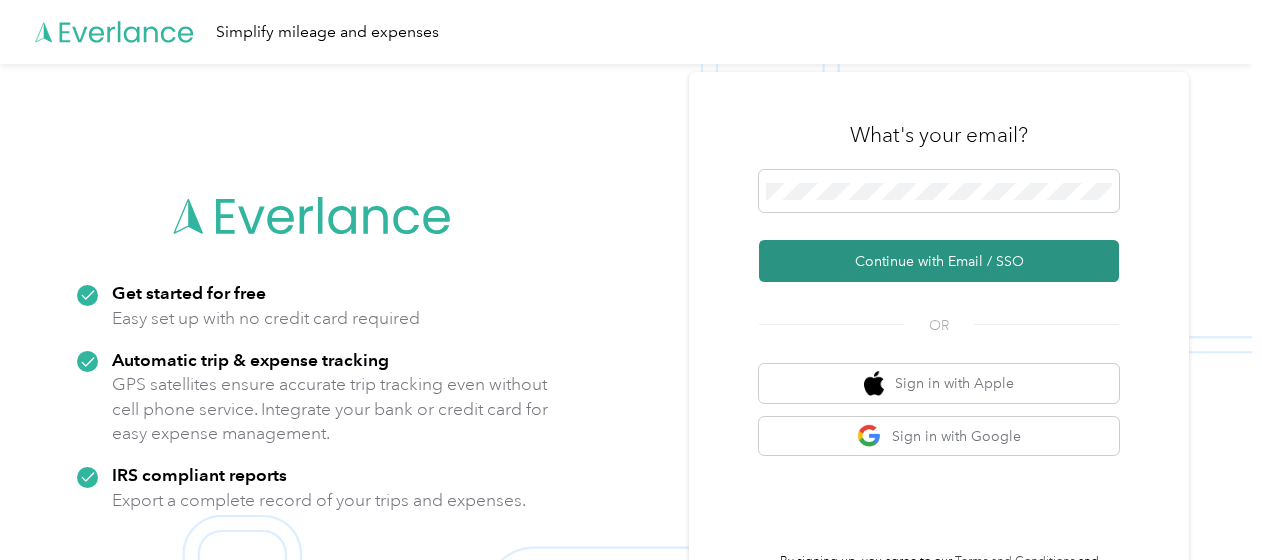 click on "Continue with Email / SSO" at bounding box center (939, 261) 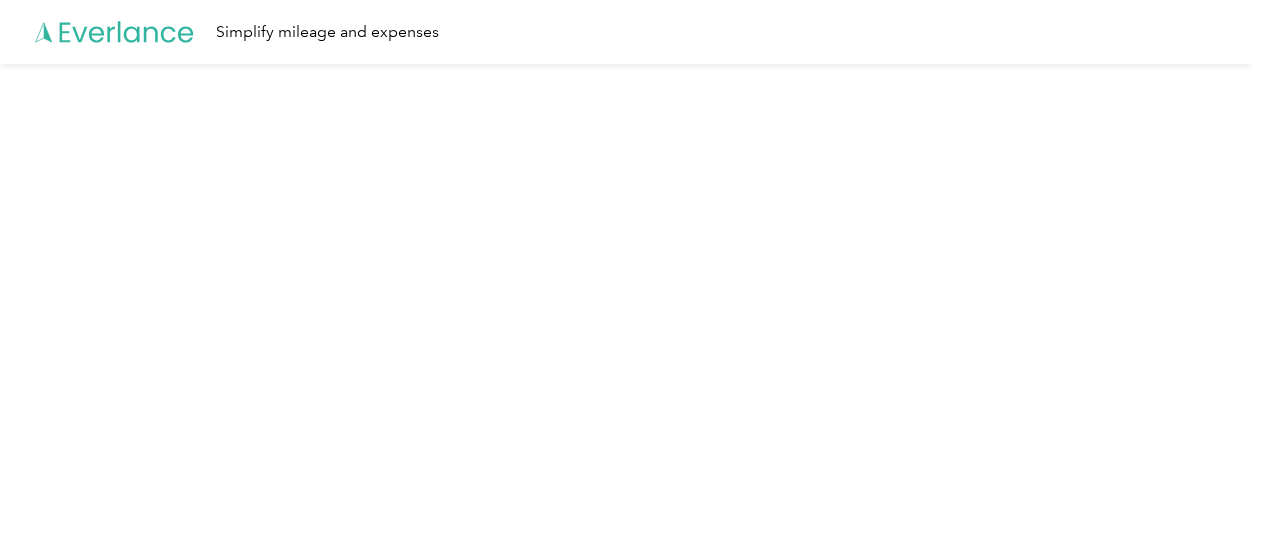 scroll, scrollTop: 0, scrollLeft: 0, axis: both 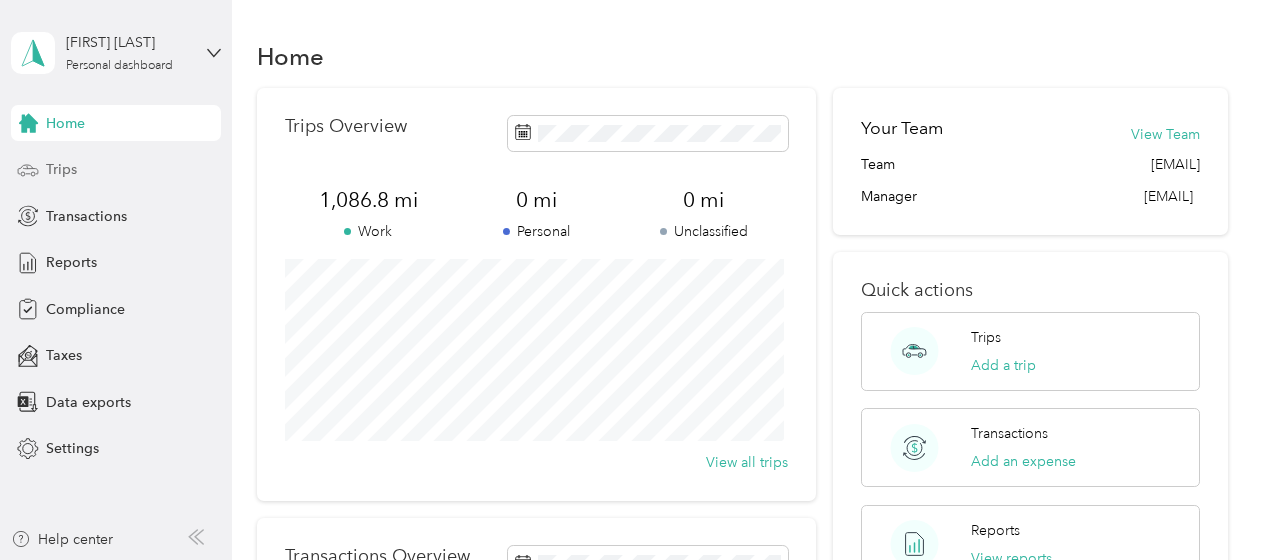 click on "Trips" at bounding box center [116, 170] 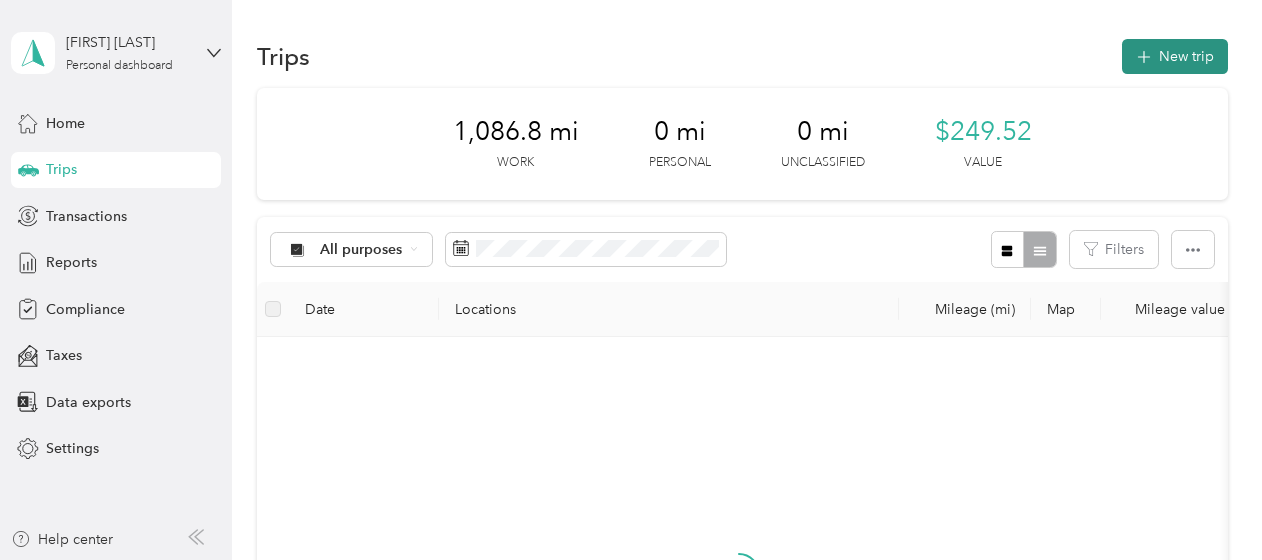 click on "New trip" at bounding box center [1175, 56] 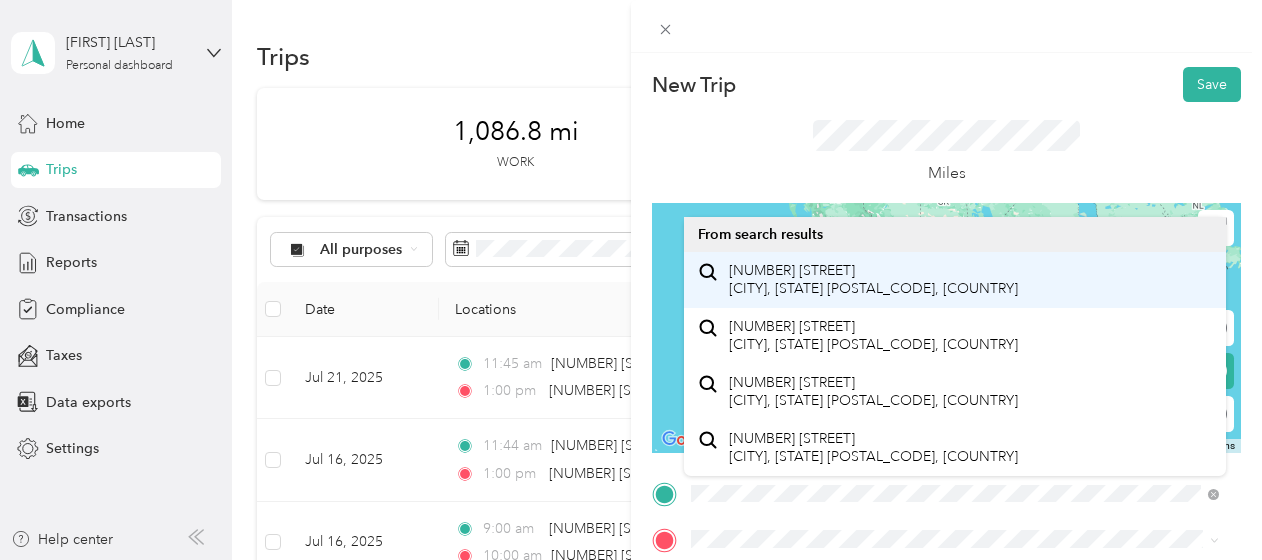 click on "[NUMBER] [STREET]
[CITY], [STATE] [POSTAL_CODE], [COUNTRY]" at bounding box center [873, 279] 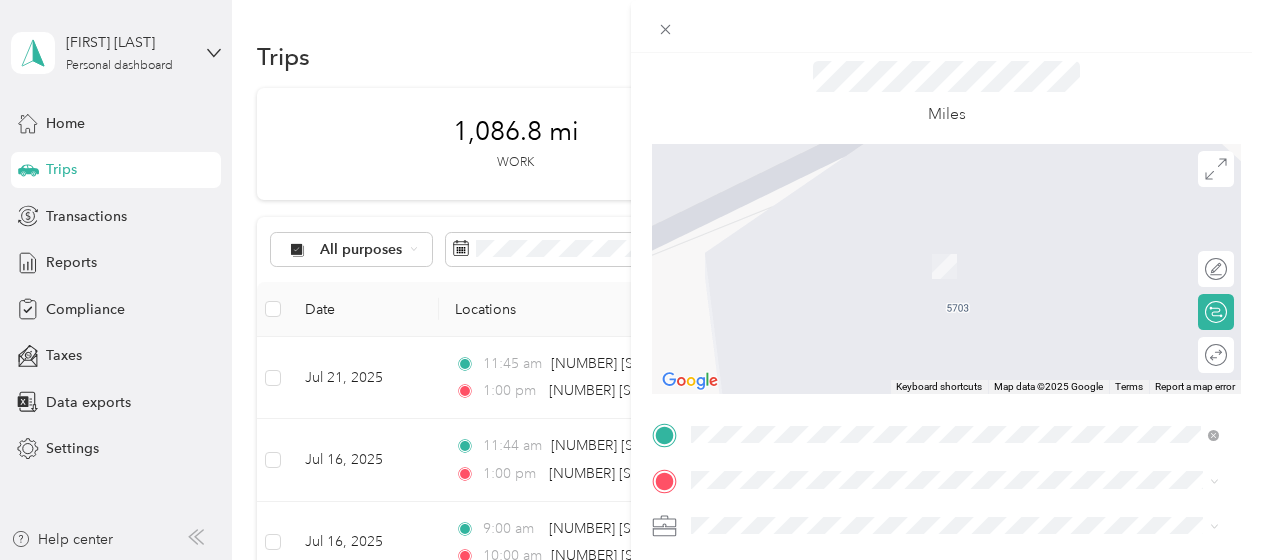 scroll, scrollTop: 200, scrollLeft: 0, axis: vertical 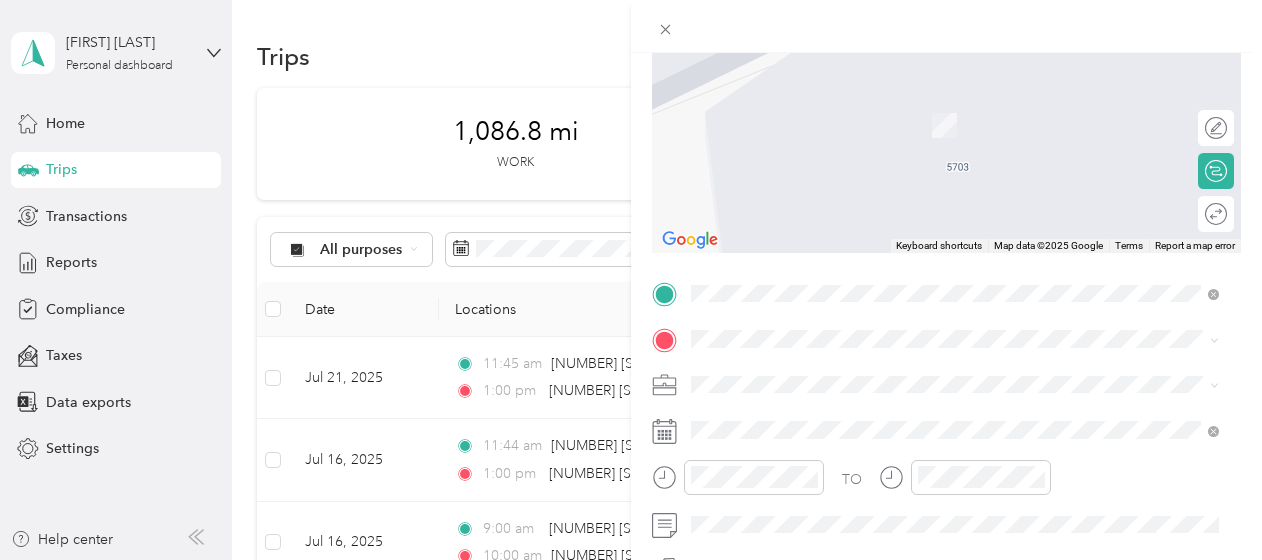 click on "TO Add photo" at bounding box center [946, 519] 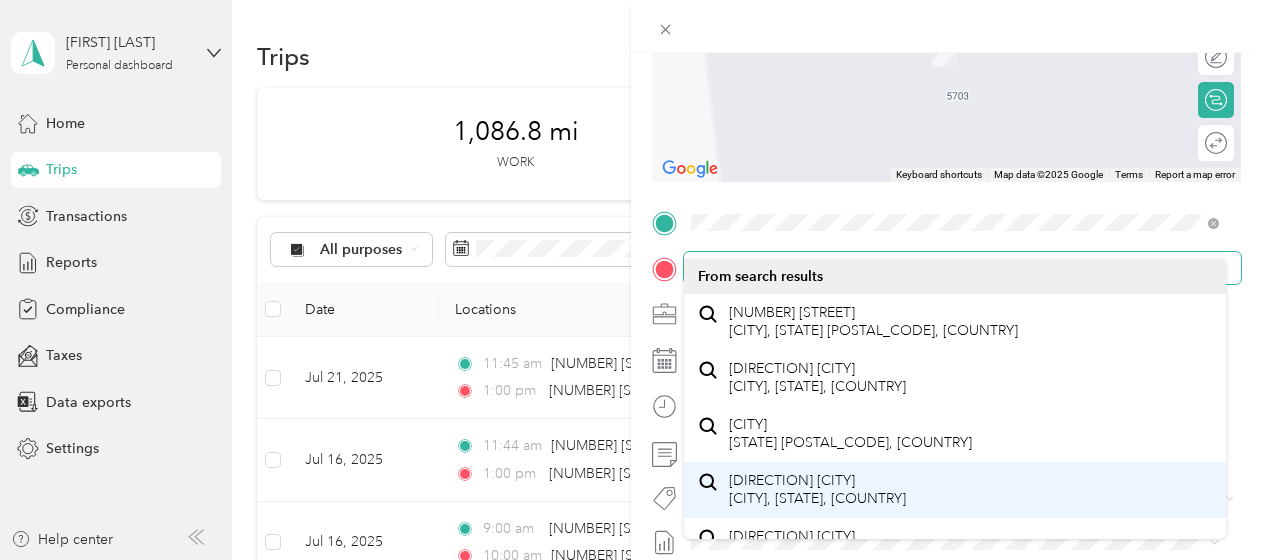 scroll, scrollTop: 300, scrollLeft: 0, axis: vertical 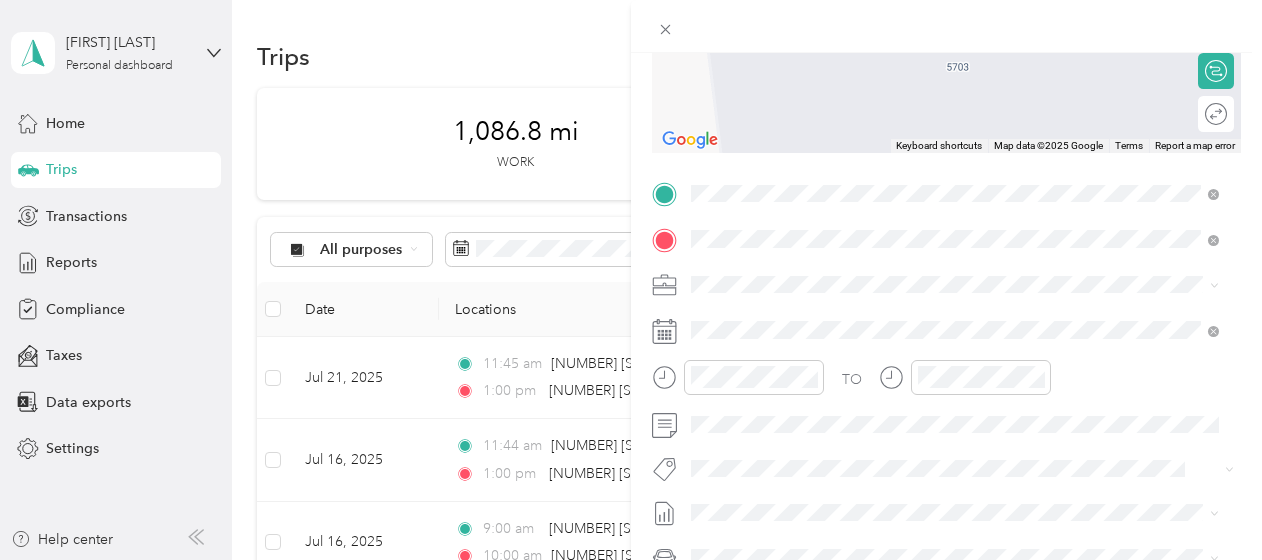 click on "New Trip Save This trip cannot be edited because it is either under review, approved, or paid. Contact your Team Manager to edit it. Miles ← Move left → Move right ↑ Move up ↓ Move down + Zoom in - Zoom out Home Jump left by 75% End Jump right by 75% Page Up Jump up by 75% Page Down Jump down by 75% Keyboard shortcuts Map Data Map data ©2025 Google Map data ©2025 Google 2 m  Click to toggle between metric and imperial units Terms Report a map error Edit route Calculate route Round trip TO Add photo" at bounding box center (946, 214) 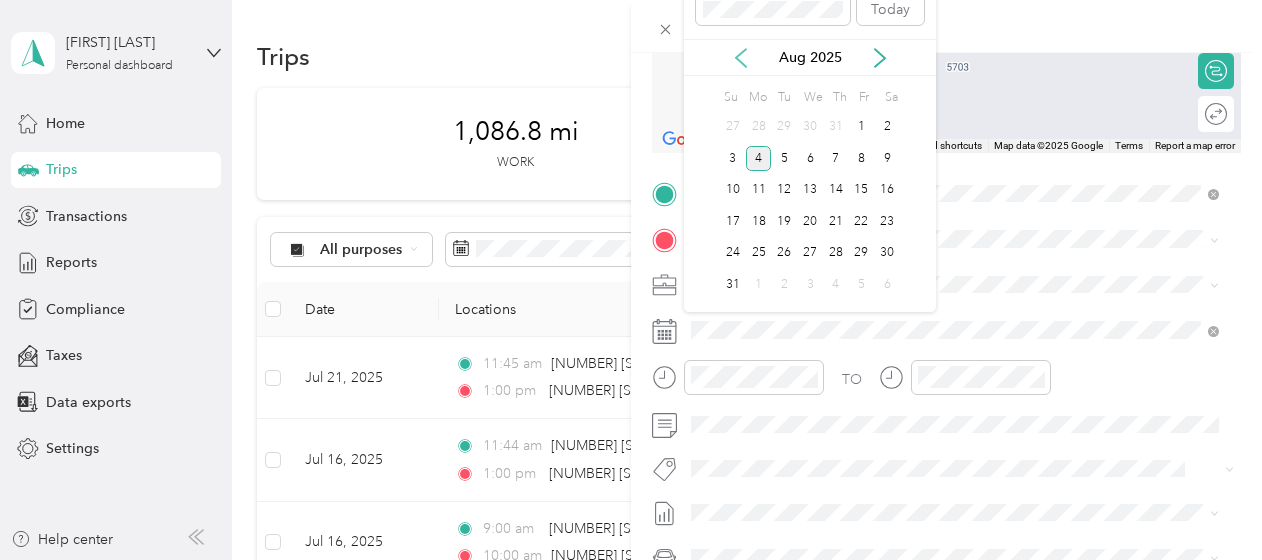 click 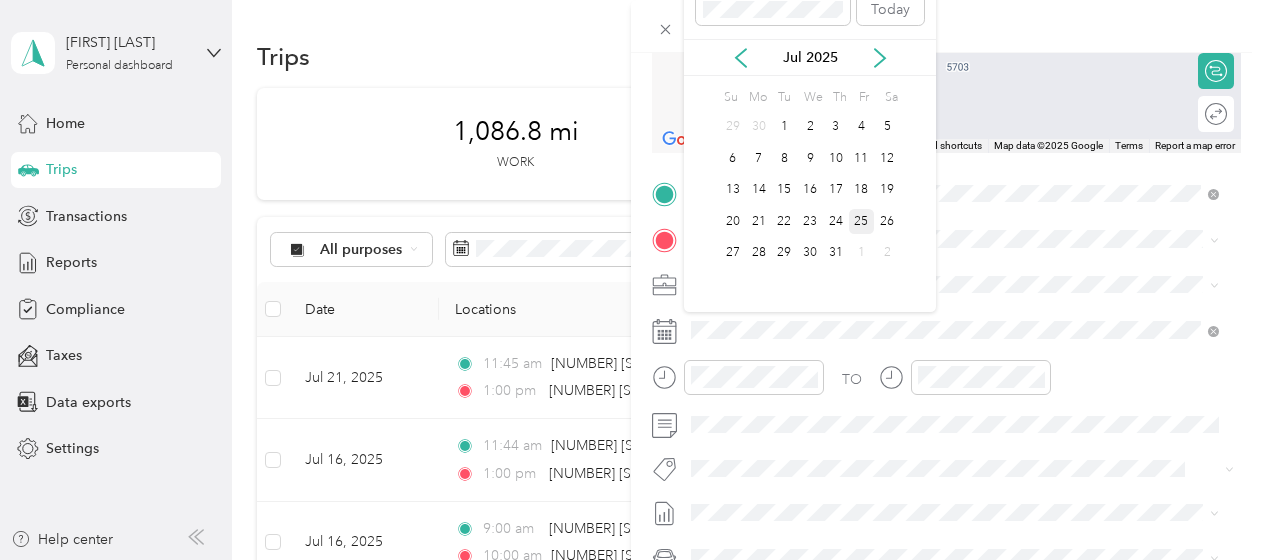 click on "25" at bounding box center (862, 221) 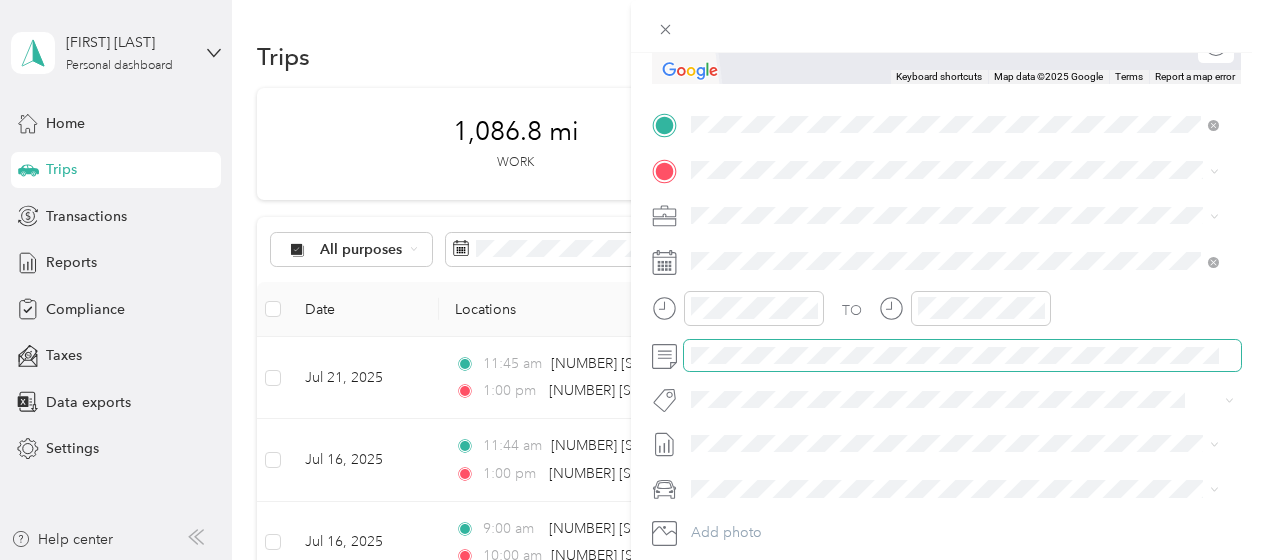 scroll, scrollTop: 372, scrollLeft: 0, axis: vertical 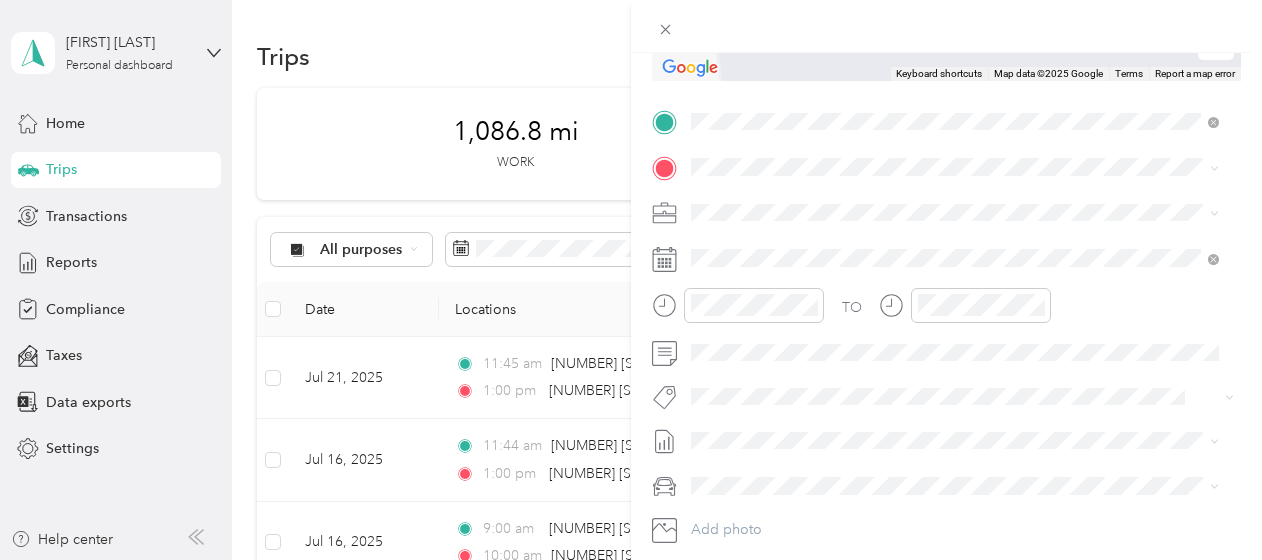 click on "TO Add photo" at bounding box center [946, 347] 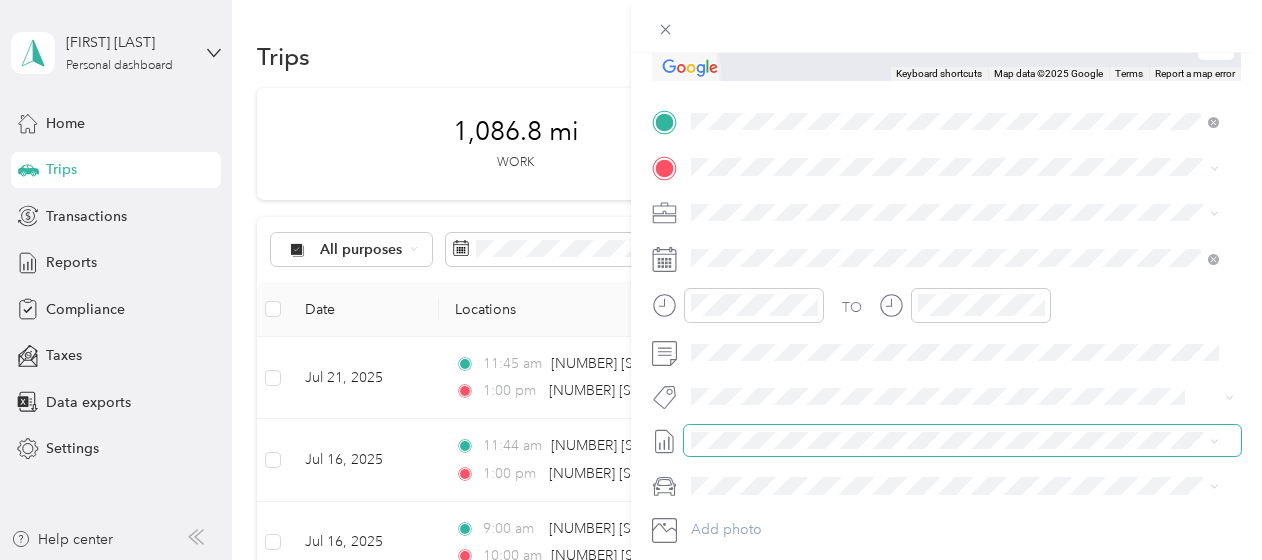 click at bounding box center [962, 441] 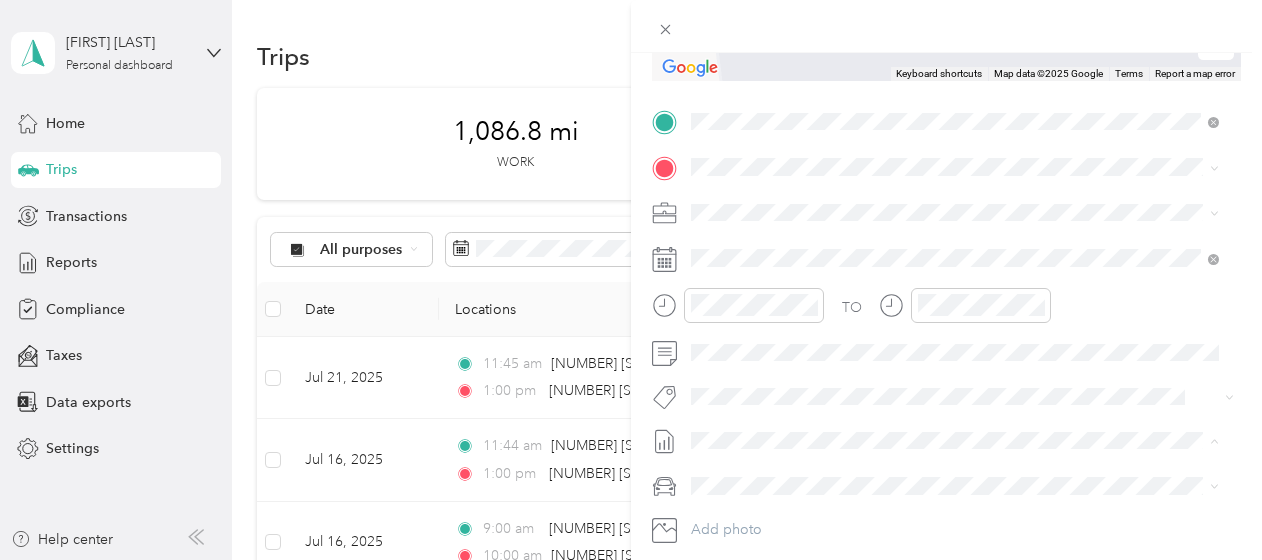 click on "Jul 1 - 31, 2025 Draft" at bounding box center [955, 506] 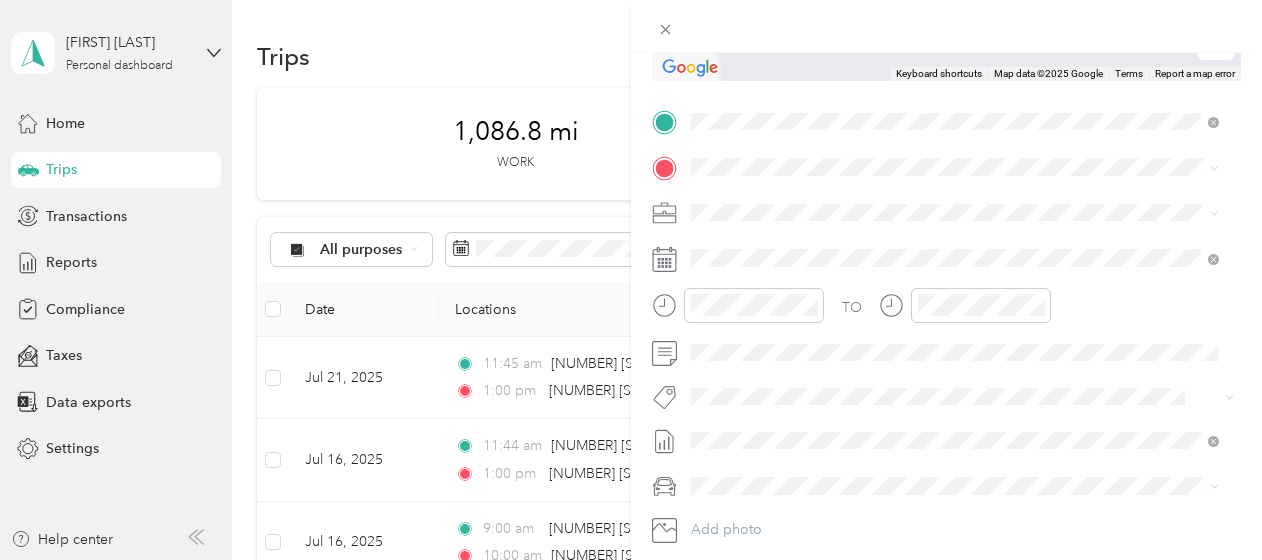 drag, startPoint x: 745, startPoint y: 510, endPoint x: 738, endPoint y: 495, distance: 16.552946 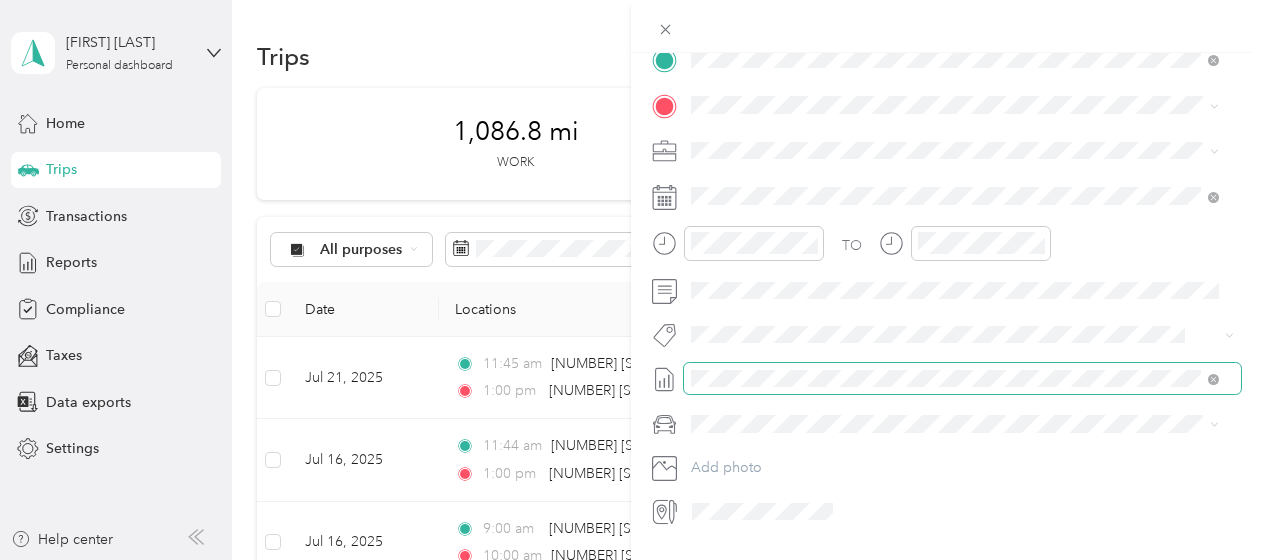scroll, scrollTop: 389, scrollLeft: 0, axis: vertical 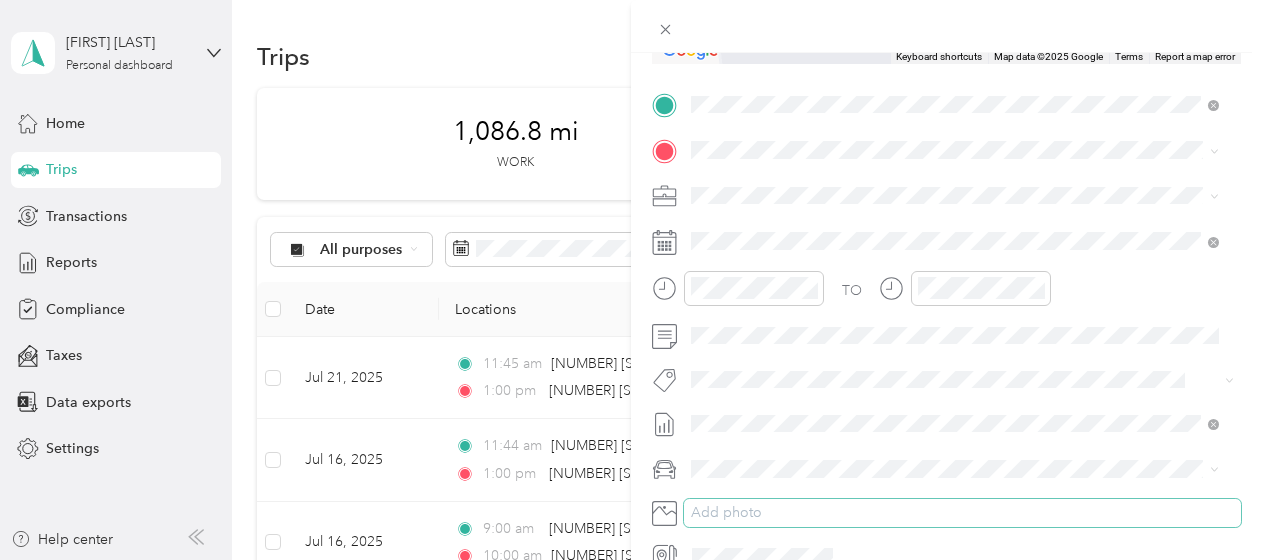click on "Add photo" at bounding box center (962, 513) 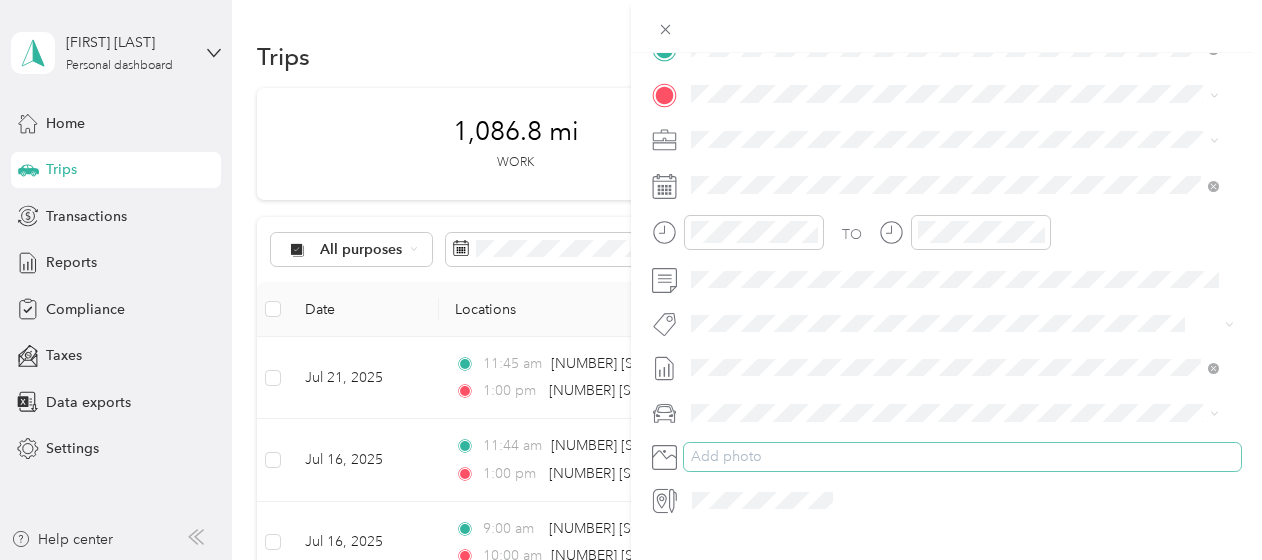 scroll, scrollTop: 489, scrollLeft: 0, axis: vertical 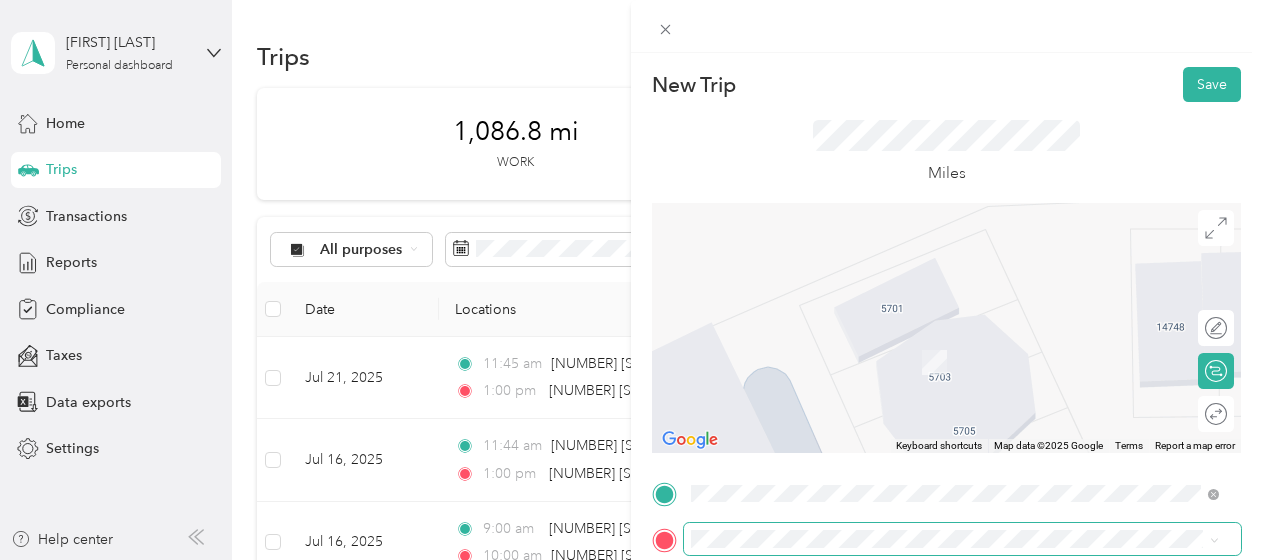 click at bounding box center (962, 539) 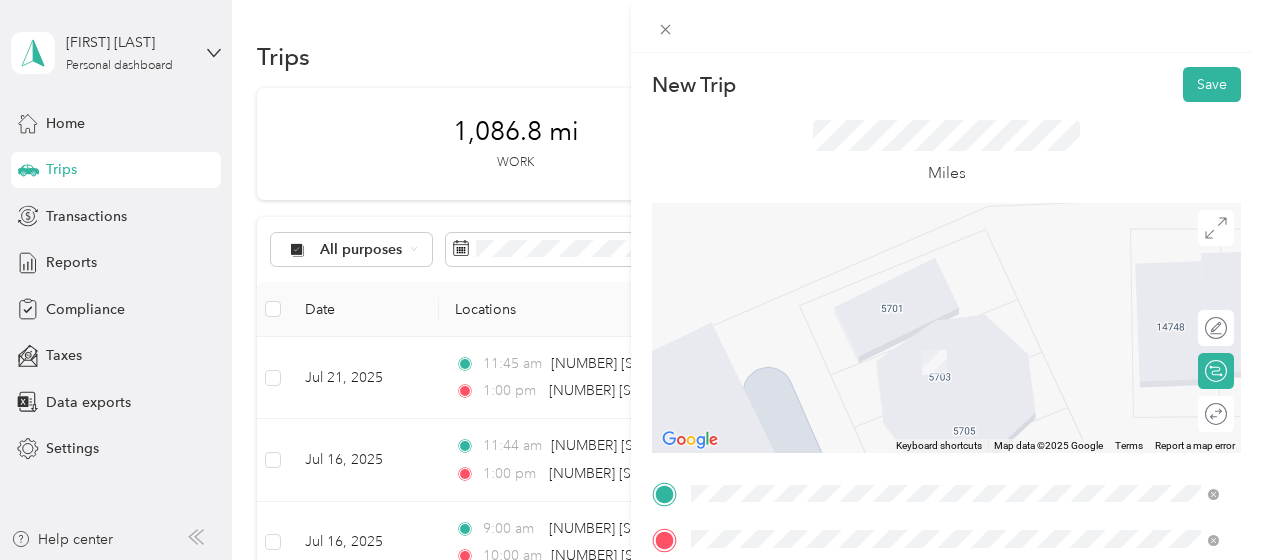 click on "[NUMBER] [STREET]
[CITY], [STATE] [POSTAL_CODE], [COUNTRY]" at bounding box center (873, 304) 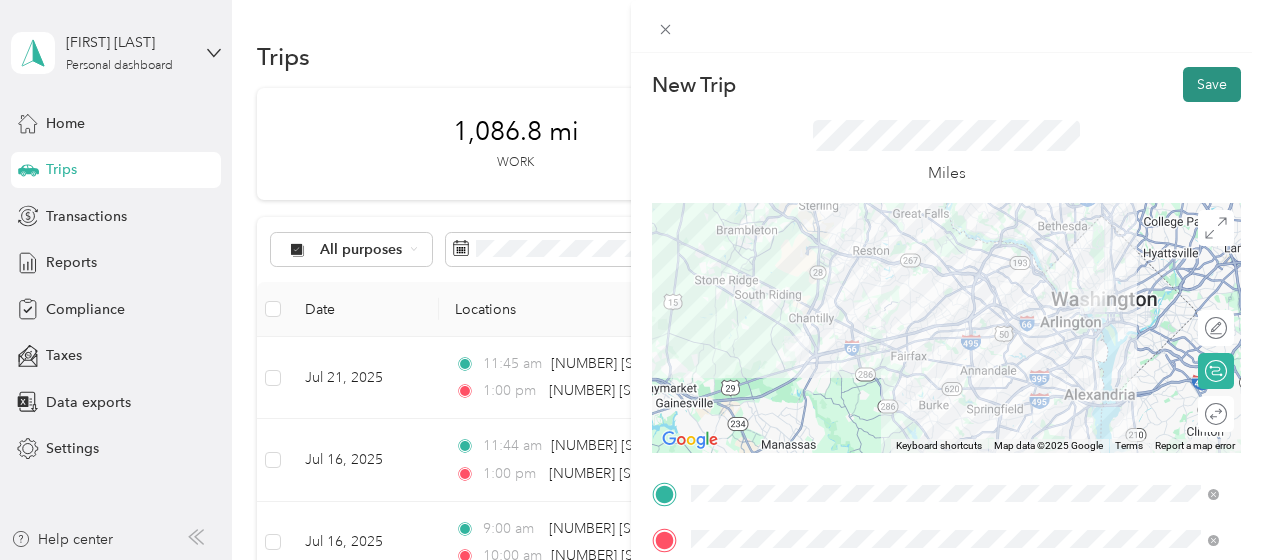 click on "Save" at bounding box center (1212, 84) 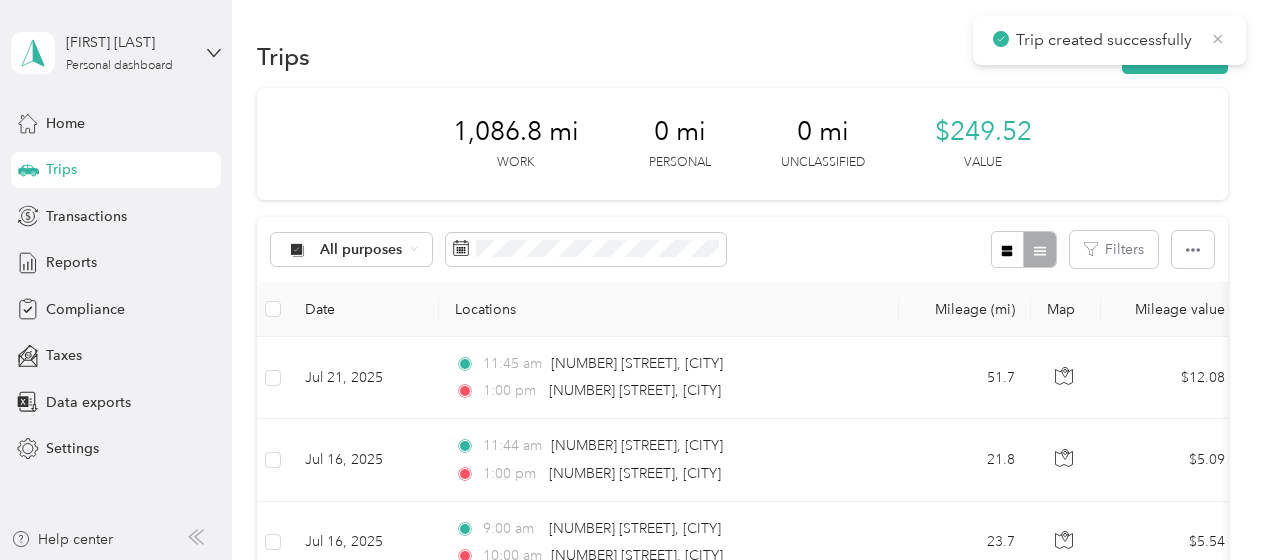 click 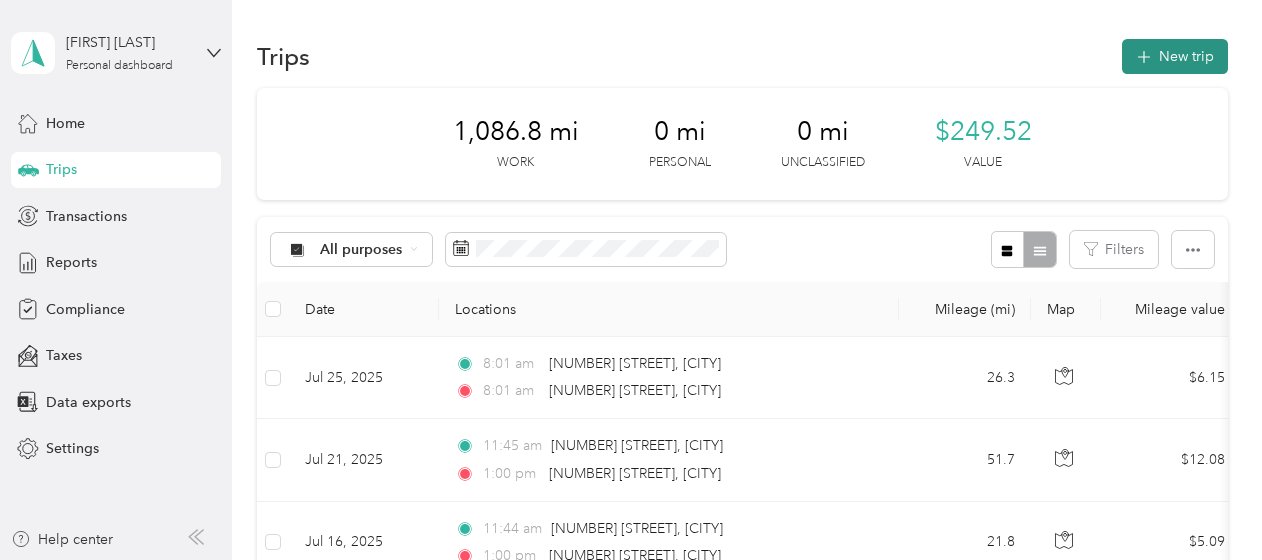 click on "New trip" at bounding box center (1175, 56) 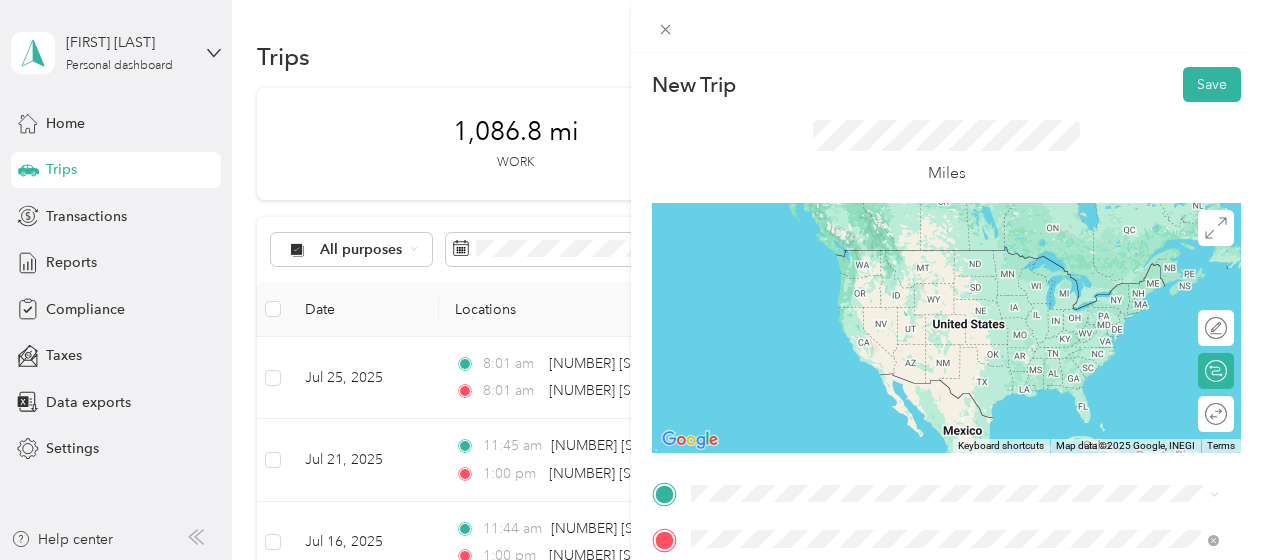click on "[NUMBER] [STREET]
[CITY], [STATE] [POSTAL_CODE], [COUNTRY]" at bounding box center (873, 325) 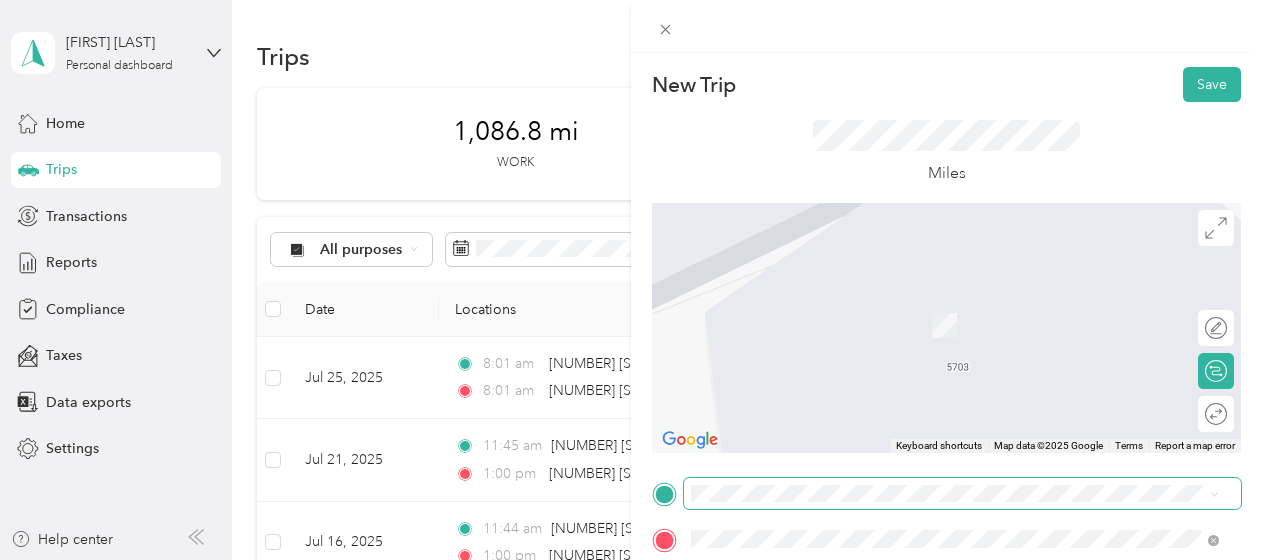 scroll, scrollTop: 100, scrollLeft: 0, axis: vertical 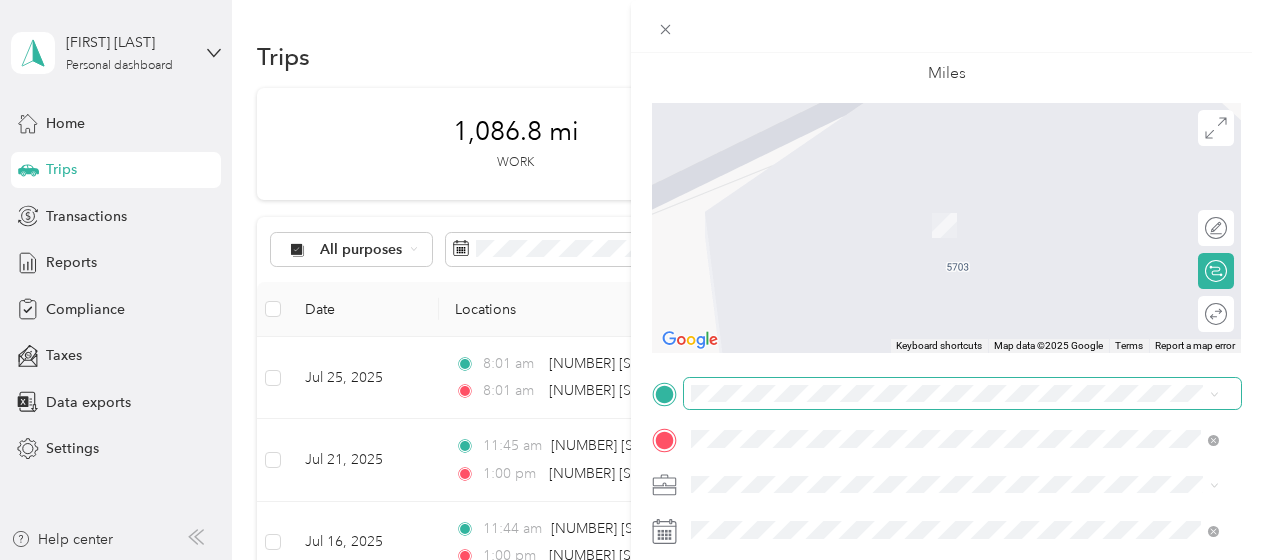 click at bounding box center (962, 394) 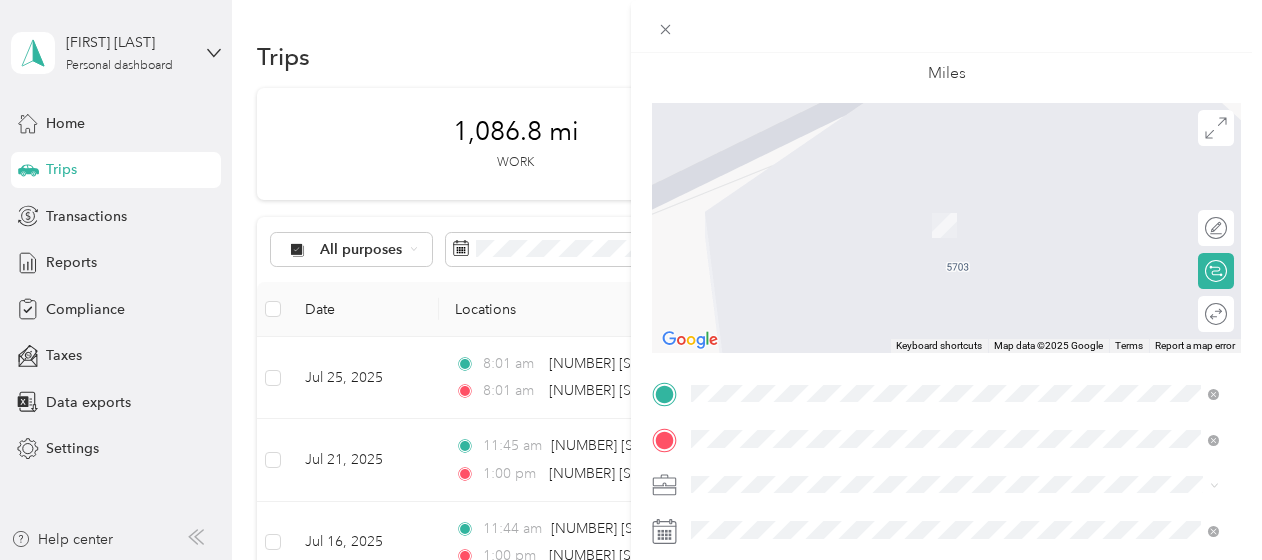 click on "[NUMBER] [STREET]
[CITY], [STATE] [POSTAL_CODE], [COUNTRY]" at bounding box center [873, 158] 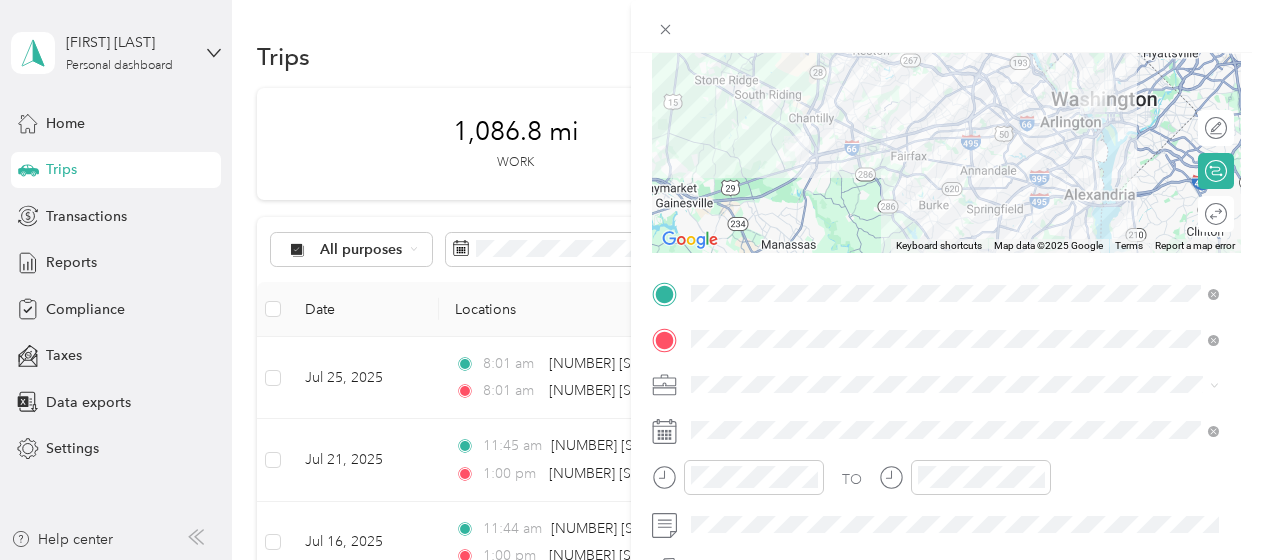 scroll, scrollTop: 300, scrollLeft: 0, axis: vertical 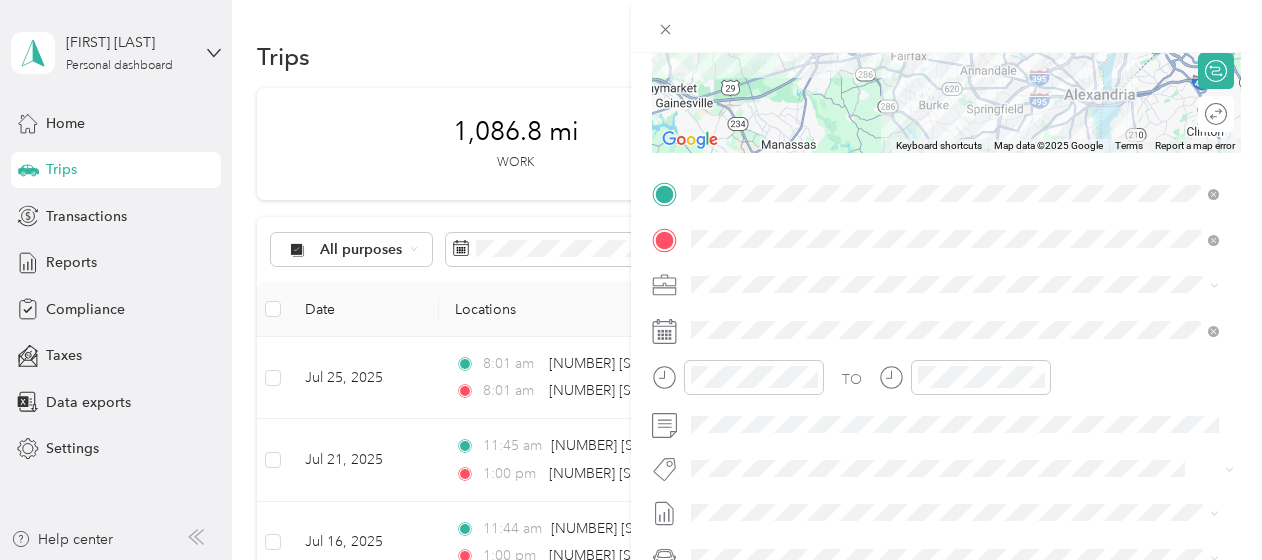 click 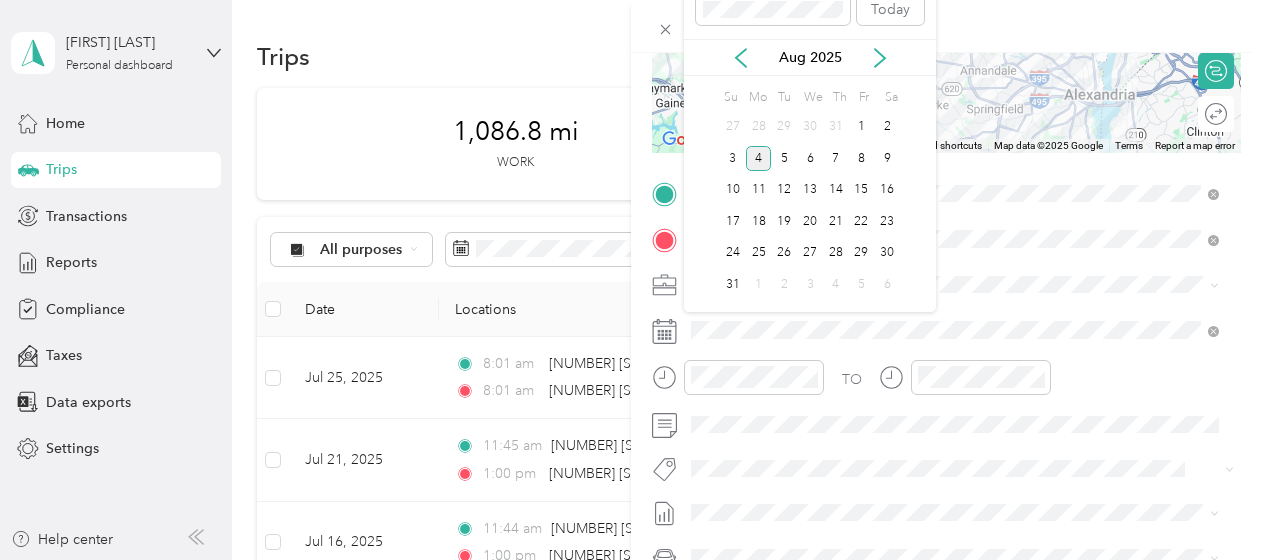 drag, startPoint x: 742, startPoint y: 52, endPoint x: 750, endPoint y: 59, distance: 10.630146 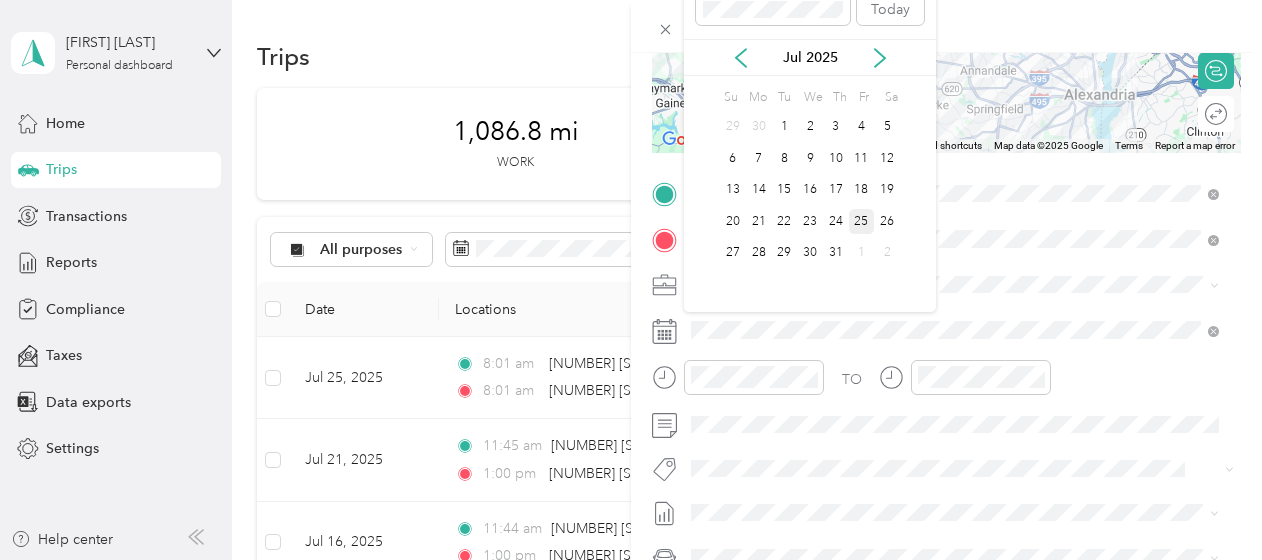 click on "25" at bounding box center [862, 221] 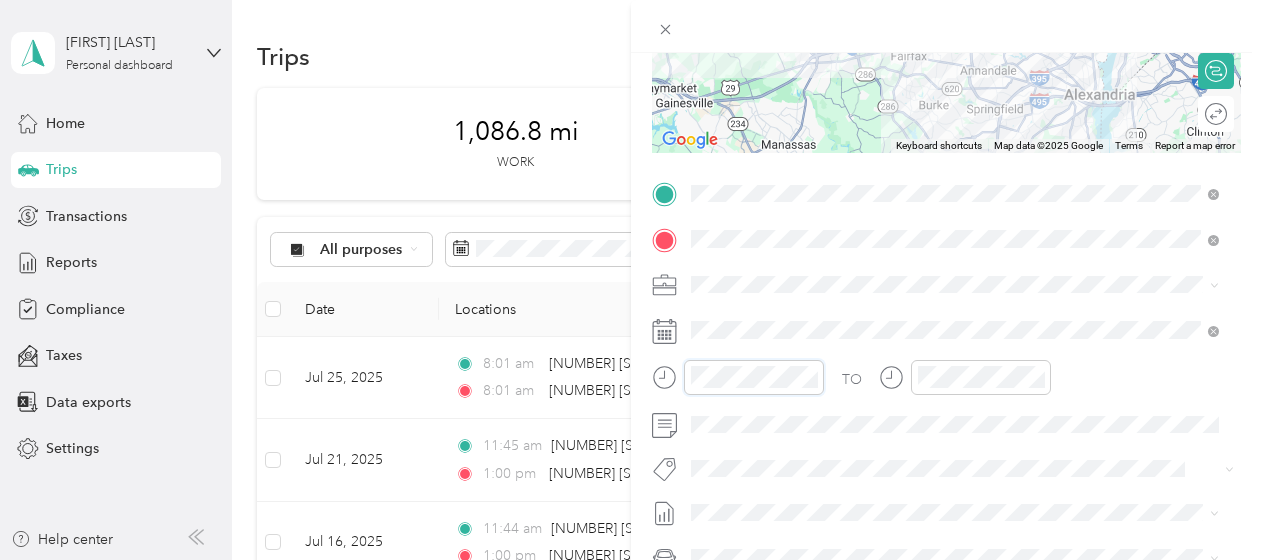 click at bounding box center [738, 377] 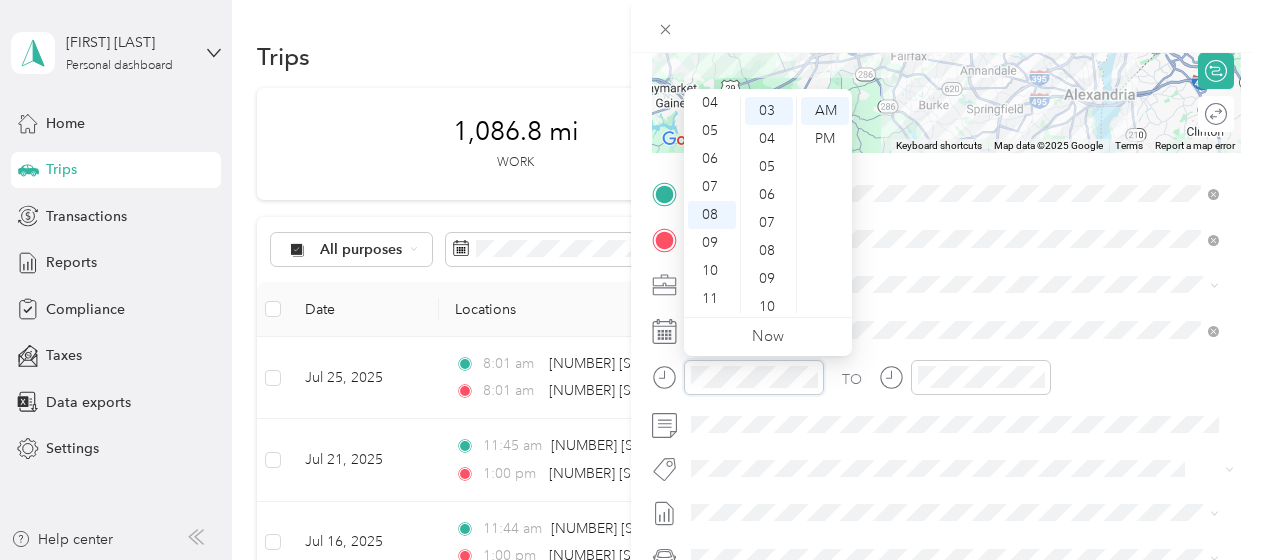 scroll, scrollTop: 84, scrollLeft: 0, axis: vertical 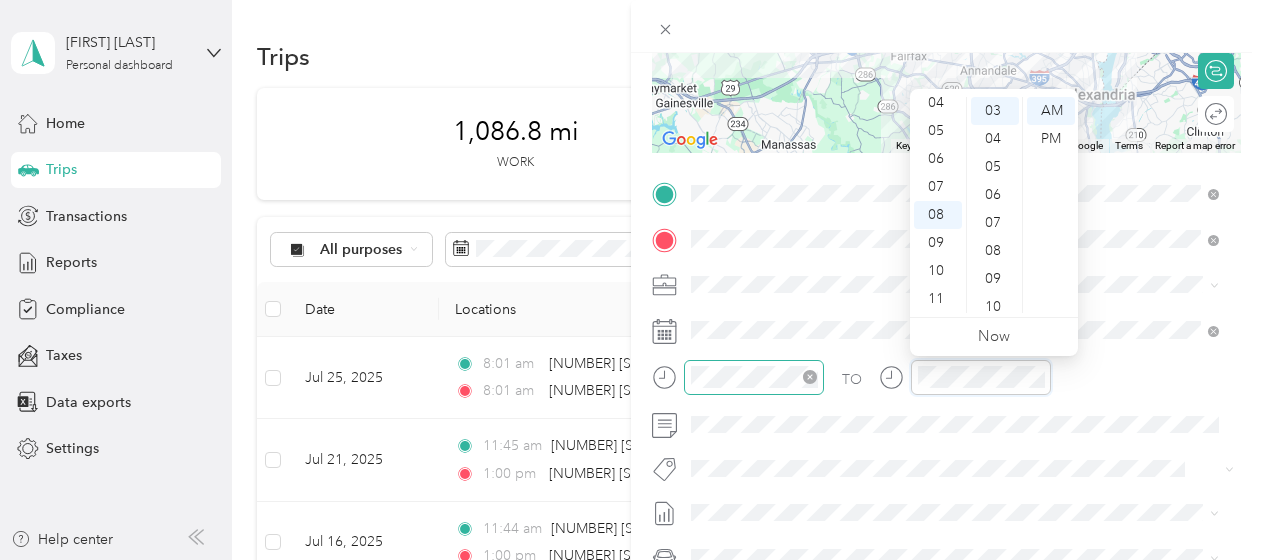 click at bounding box center (754, 377) 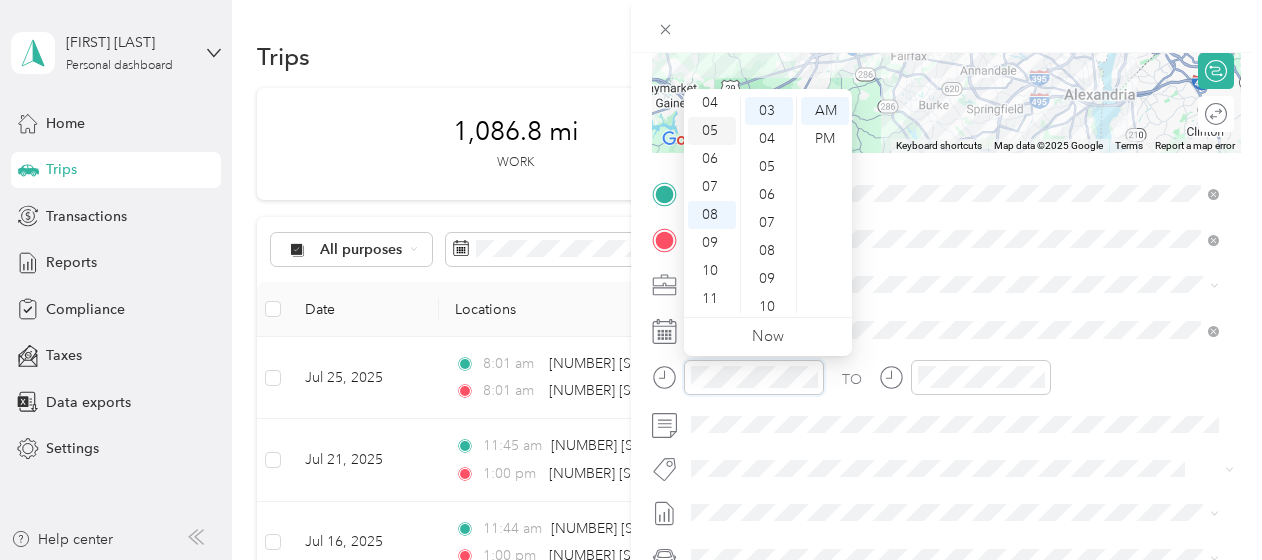 scroll, scrollTop: 0, scrollLeft: 0, axis: both 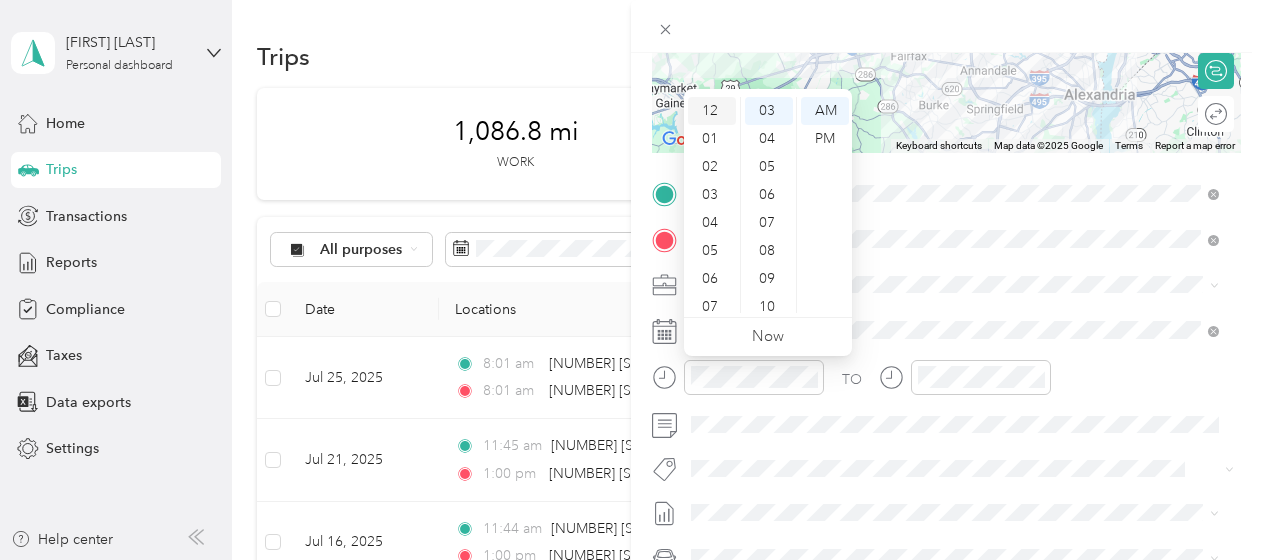 click on "12" at bounding box center (712, 111) 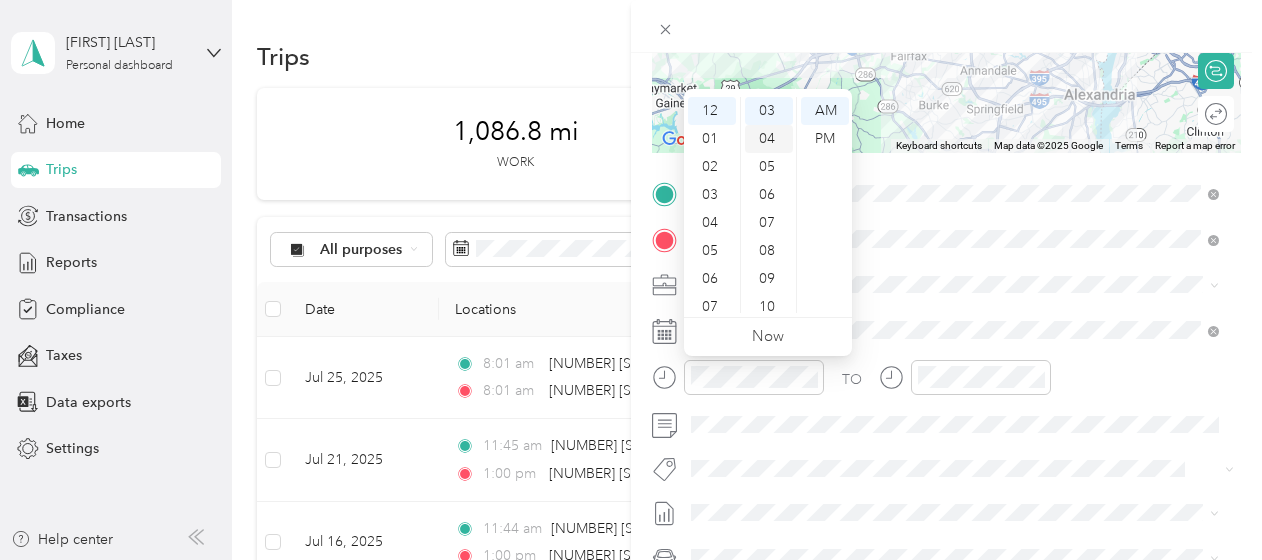 scroll, scrollTop: 0, scrollLeft: 0, axis: both 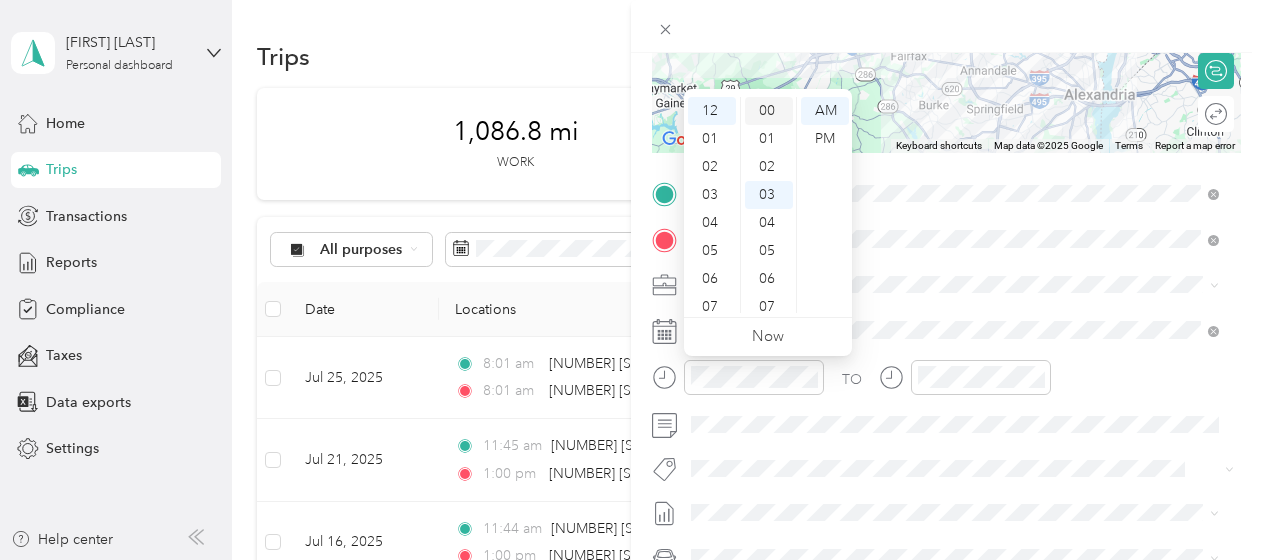 click on "00" at bounding box center (769, 111) 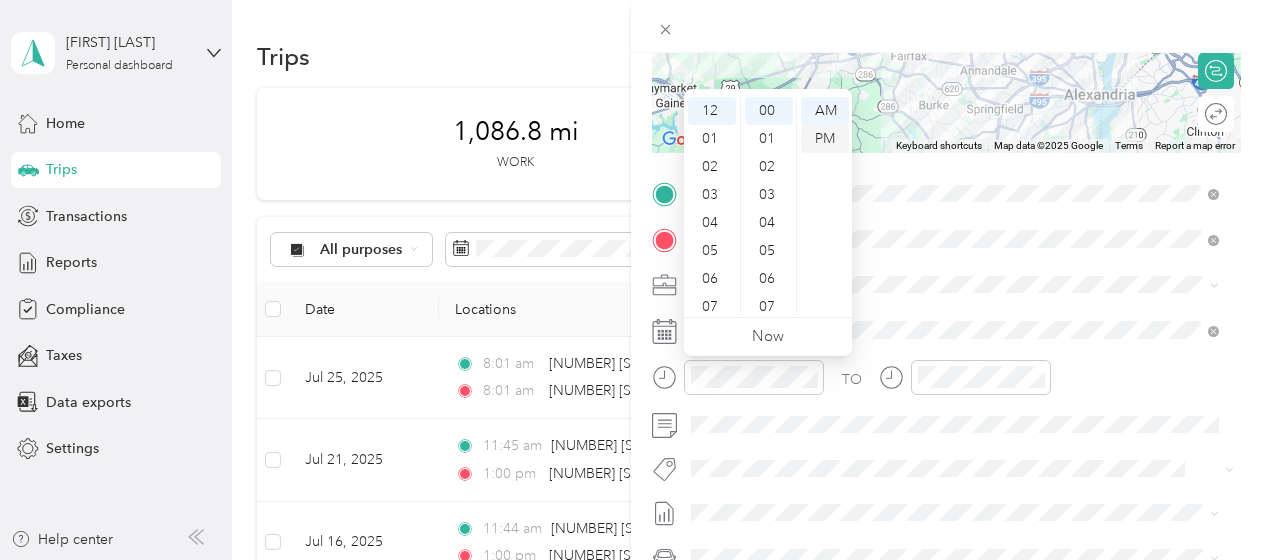 click on "PM" at bounding box center (825, 139) 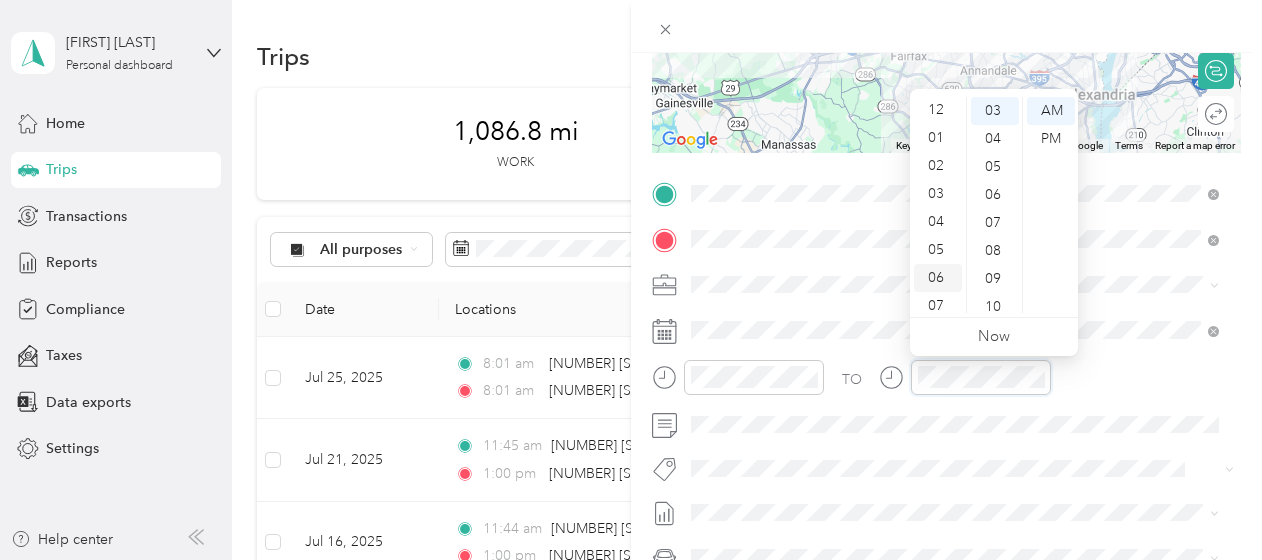 scroll, scrollTop: 0, scrollLeft: 0, axis: both 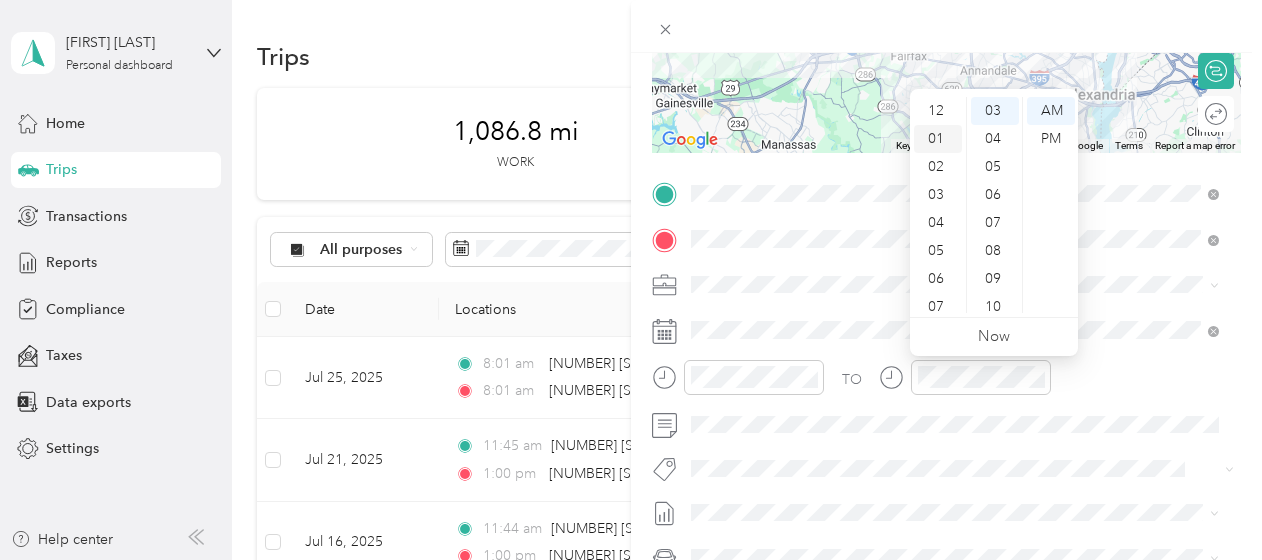 click on "01" at bounding box center [938, 139] 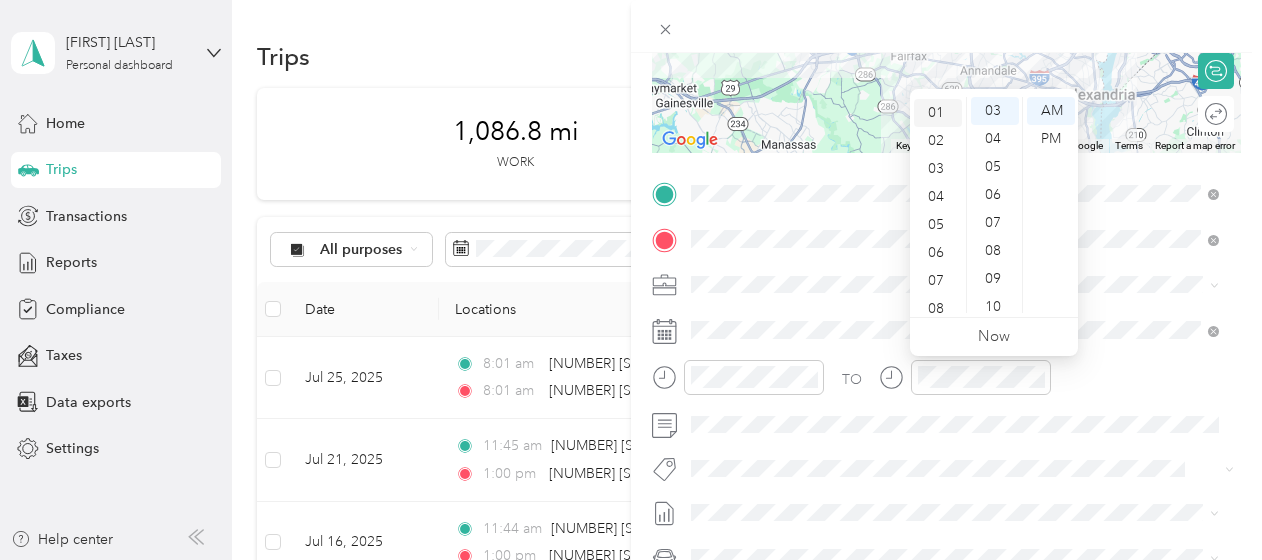 scroll, scrollTop: 28, scrollLeft: 0, axis: vertical 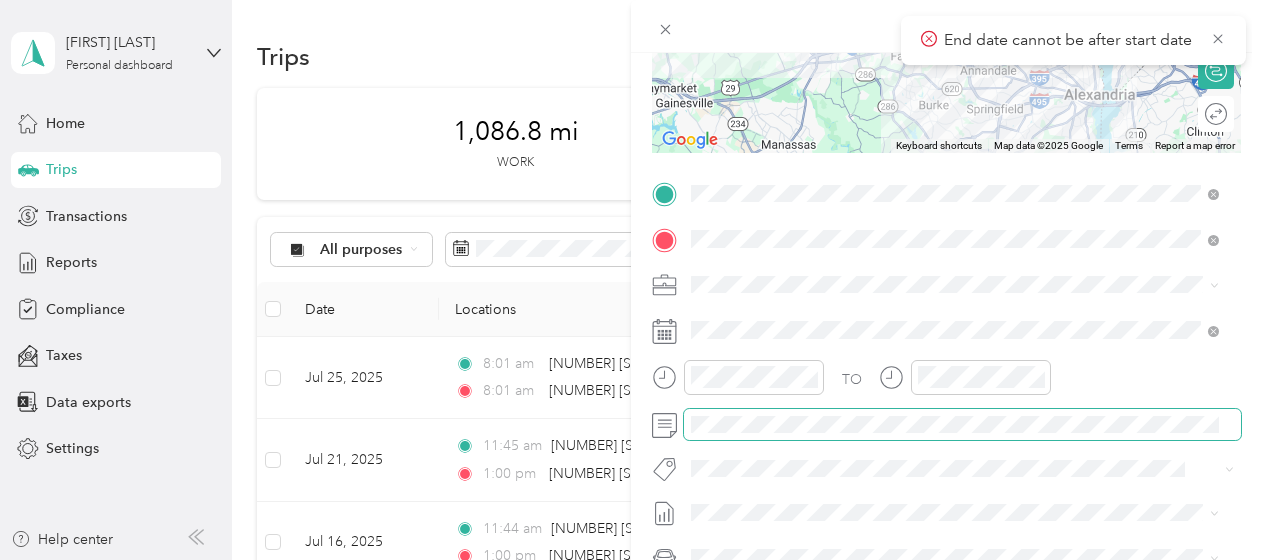 click at bounding box center [962, 425] 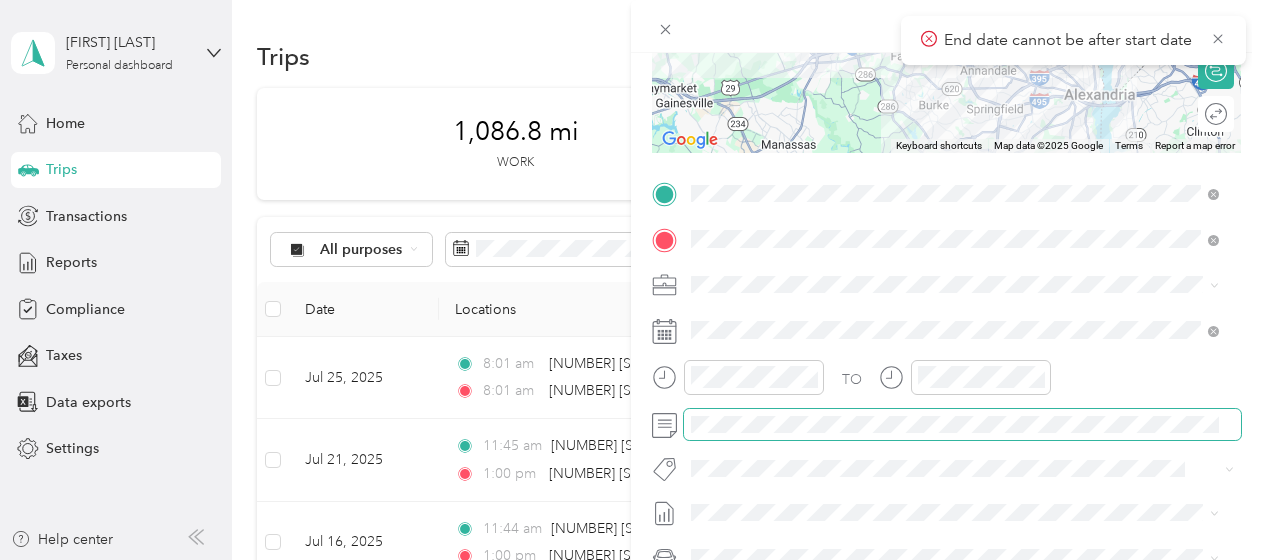 click at bounding box center (962, 425) 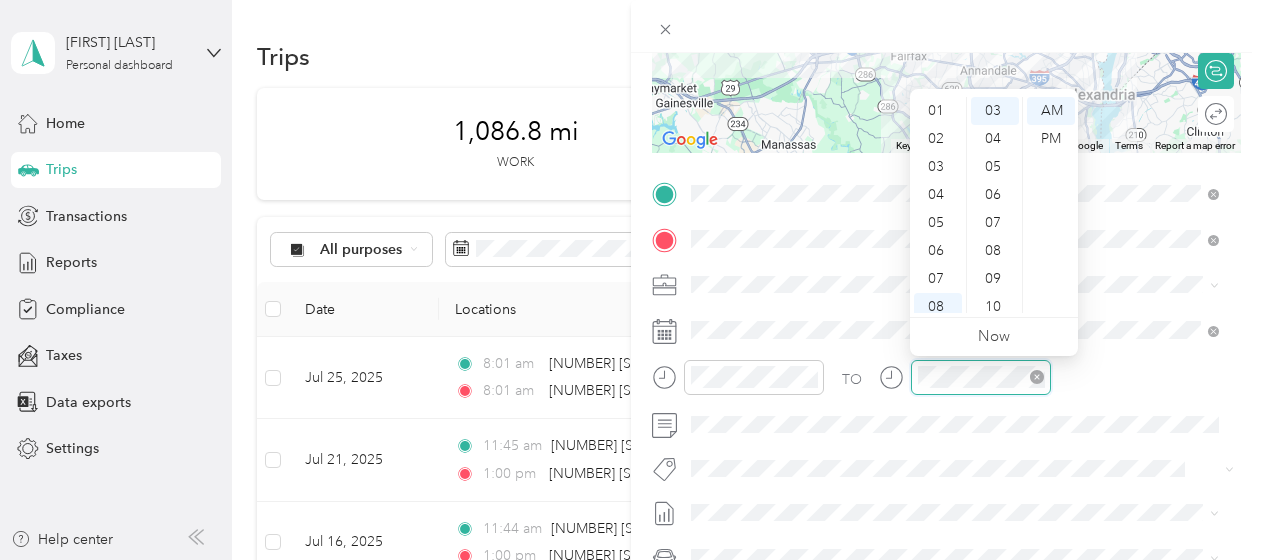 scroll, scrollTop: 120, scrollLeft: 0, axis: vertical 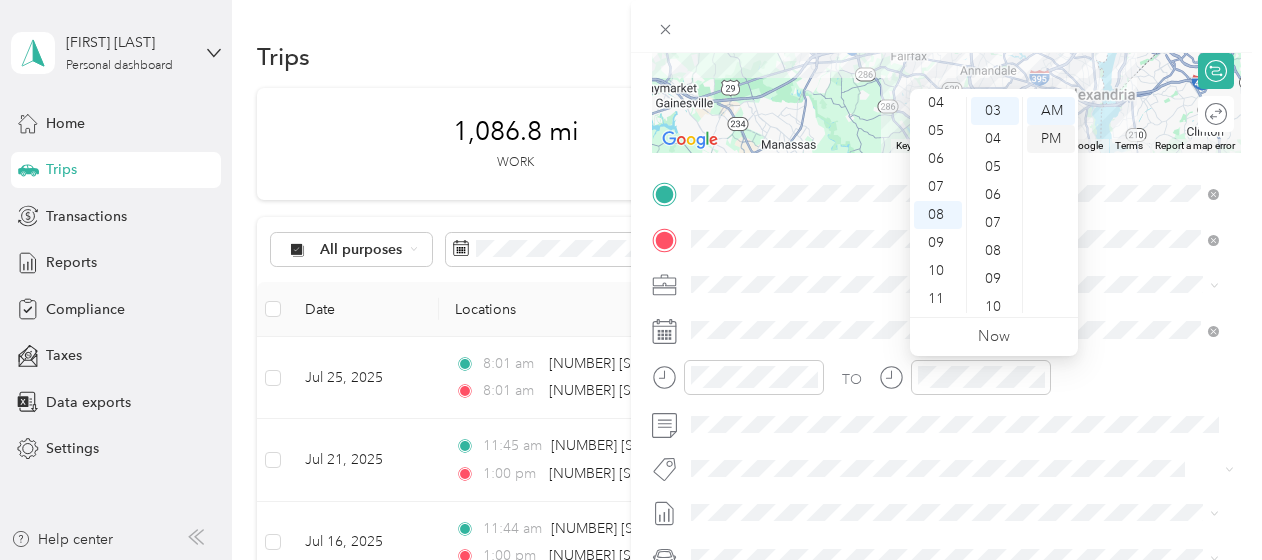 click on "PM" at bounding box center (1051, 139) 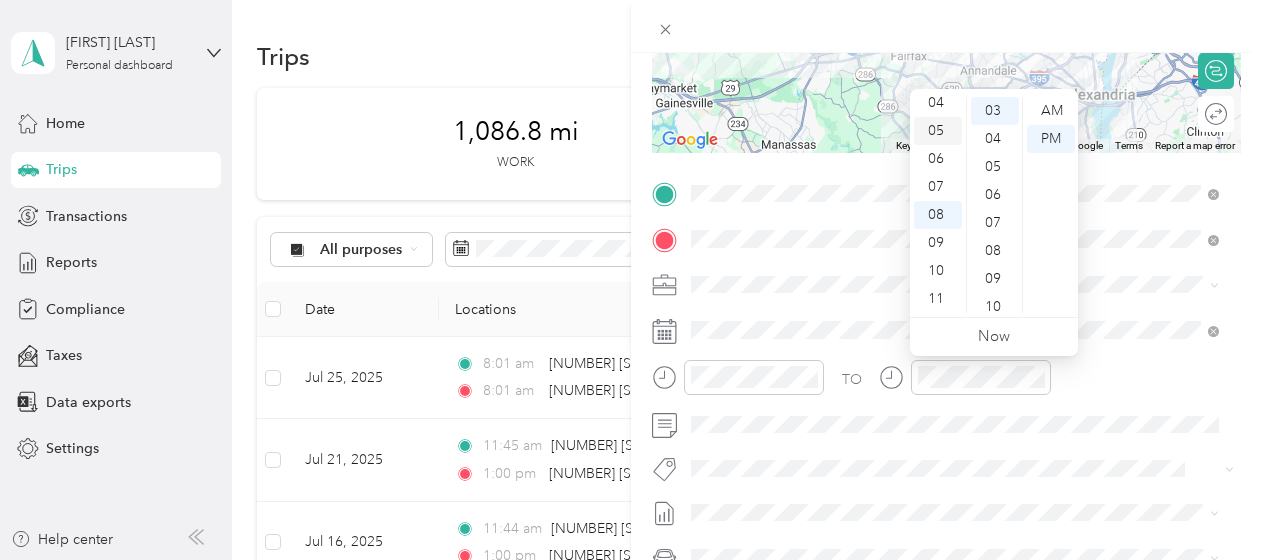 scroll, scrollTop: 0, scrollLeft: 0, axis: both 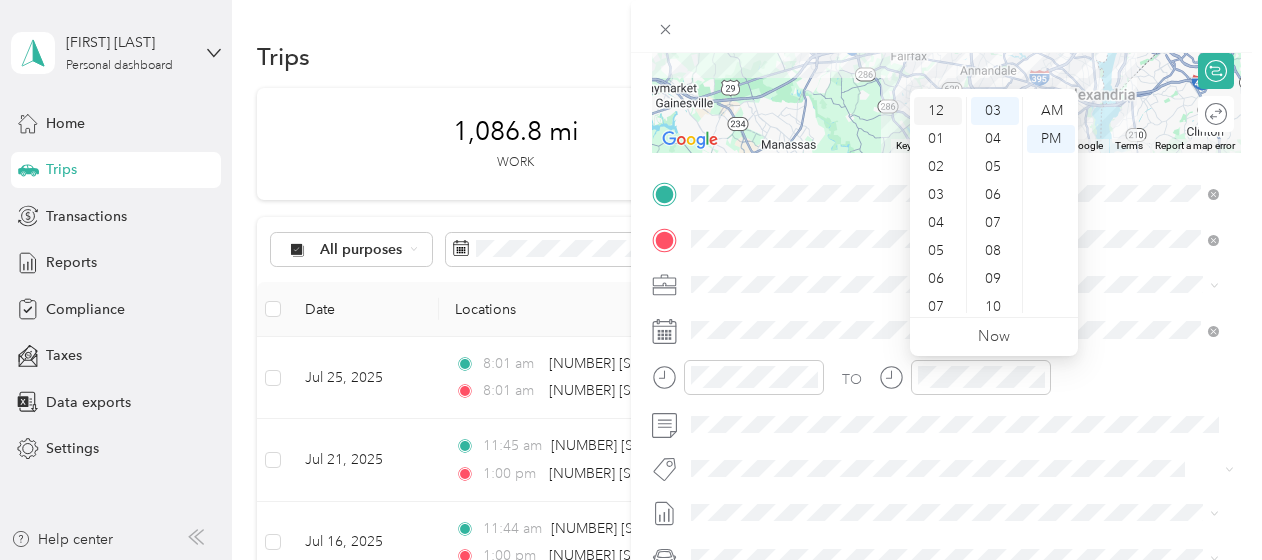 click on "12" at bounding box center (938, 111) 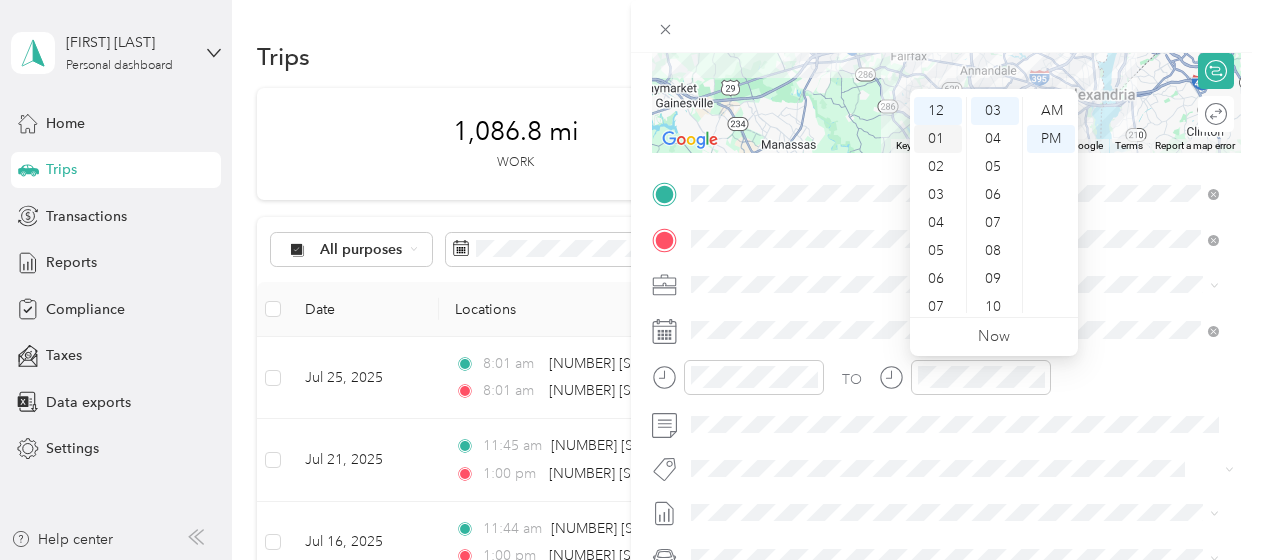 click on "01" at bounding box center (938, 139) 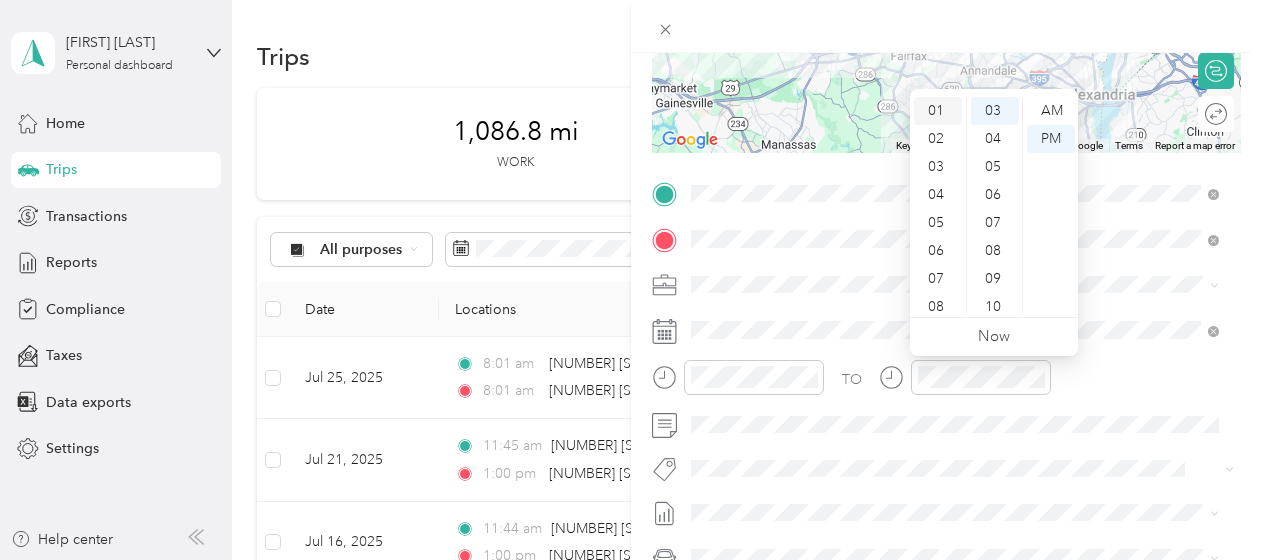 scroll, scrollTop: 28, scrollLeft: 0, axis: vertical 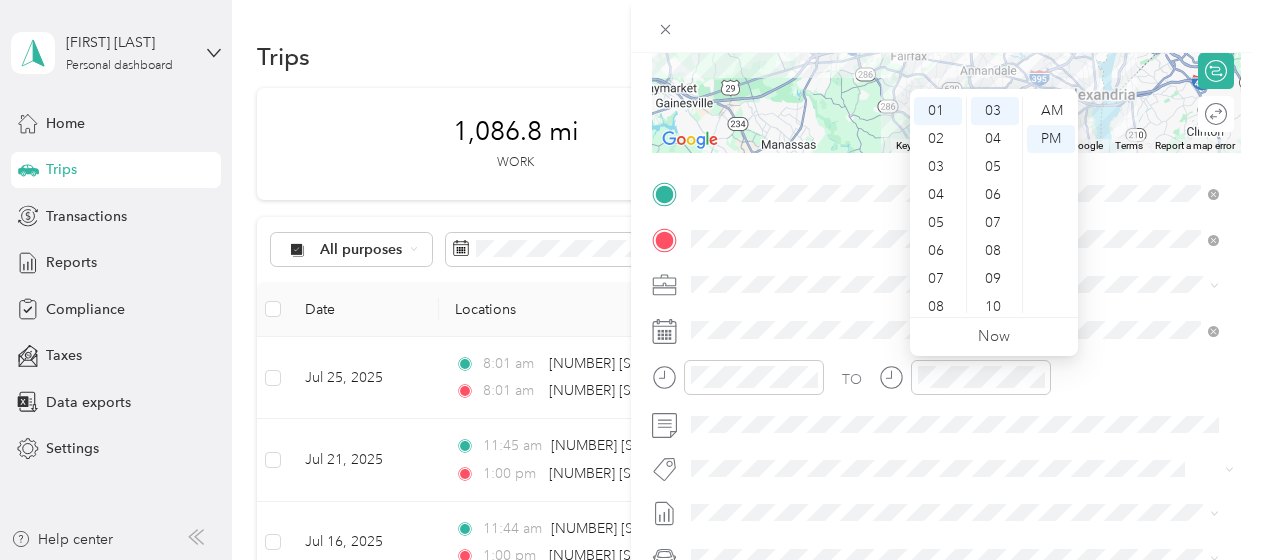 click on "TO Add photo" at bounding box center [946, 419] 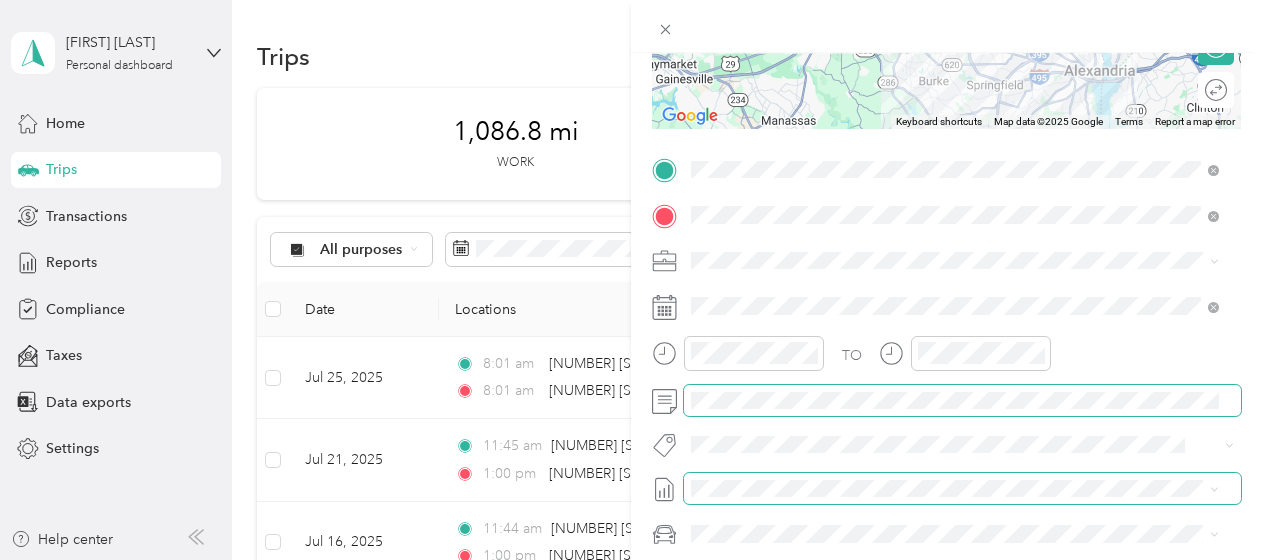 scroll, scrollTop: 324, scrollLeft: 0, axis: vertical 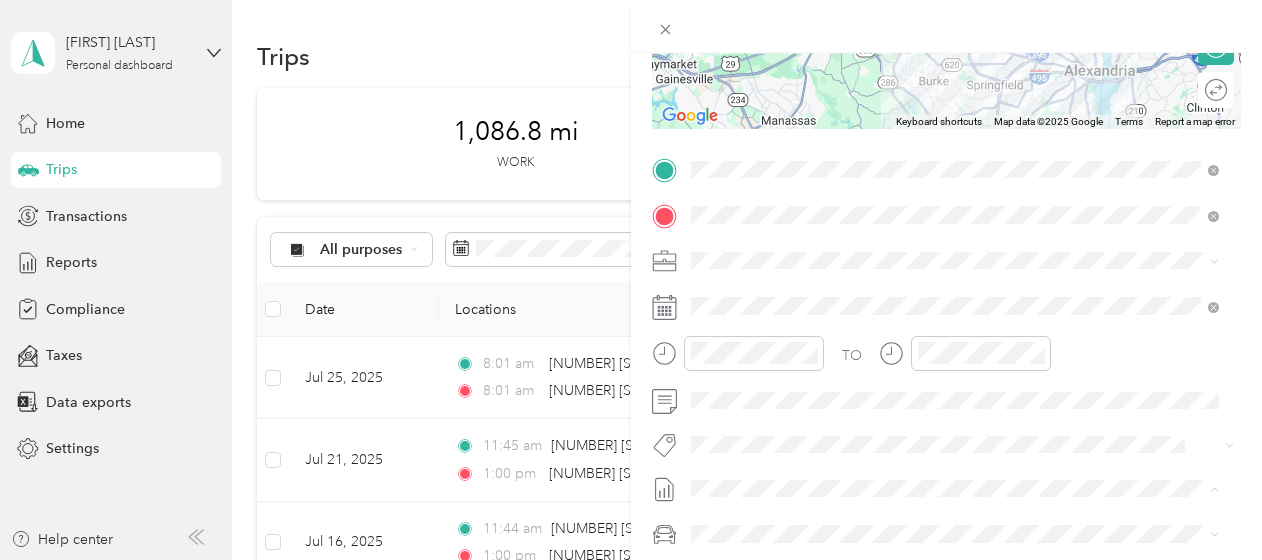 click on "Jul 1 - 31, 2025" at bounding box center [740, 453] 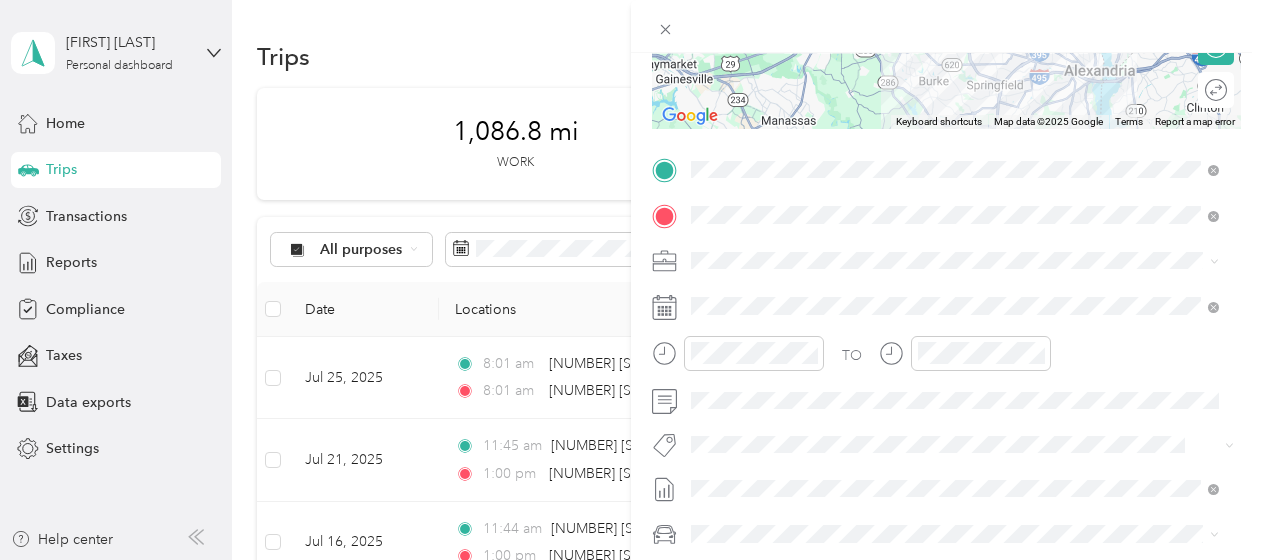 click at bounding box center (962, 534) 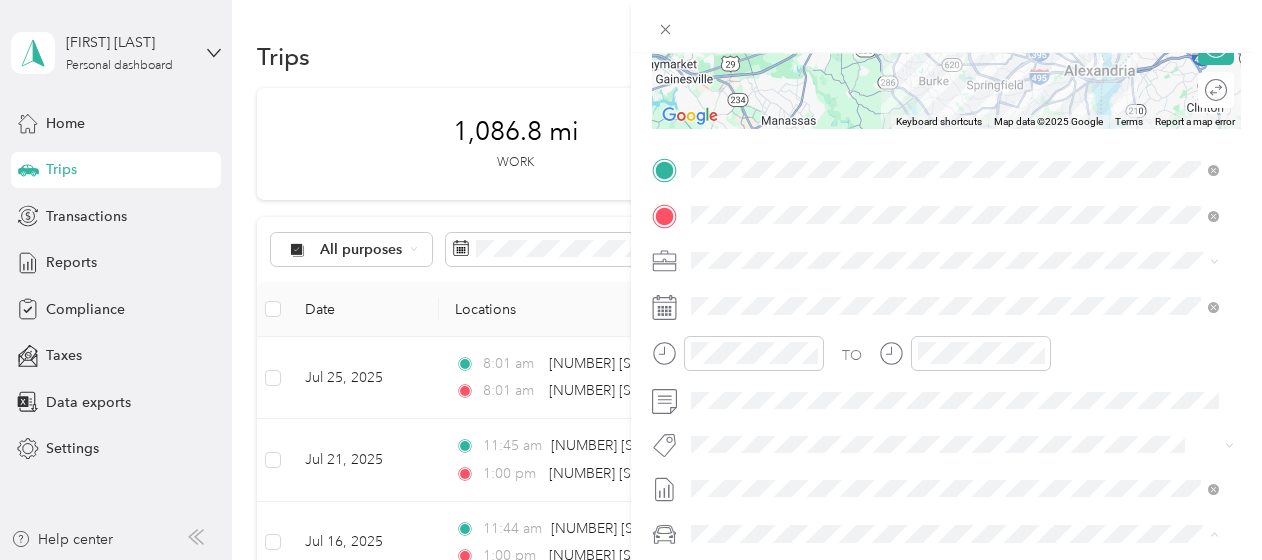 click on "Kia K5" at bounding box center [955, 462] 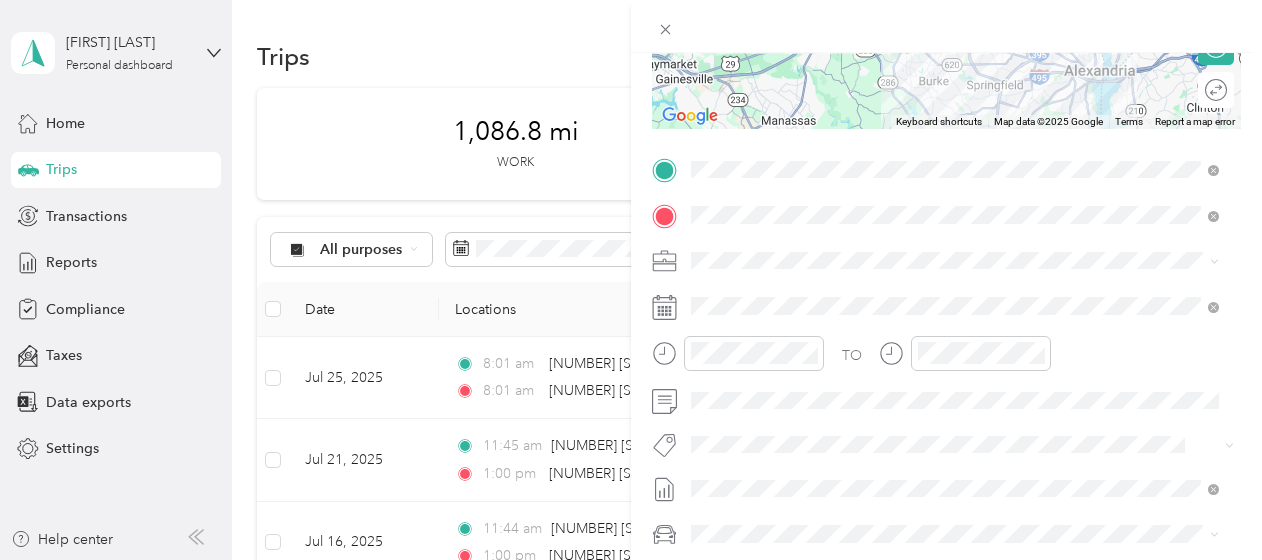 click on "TO Add photo" at bounding box center [946, 395] 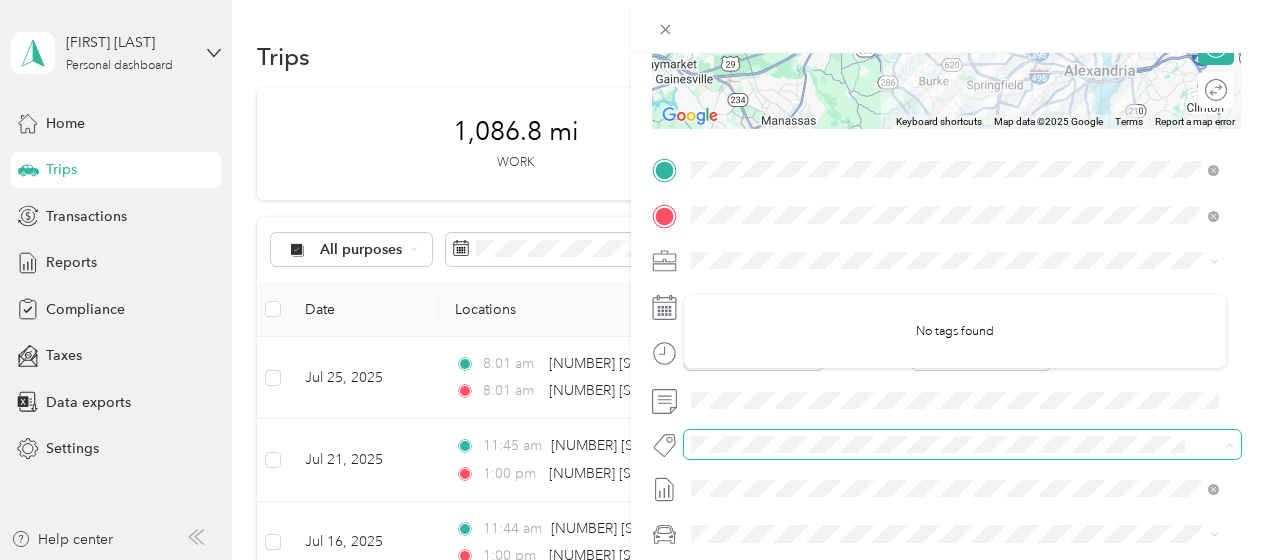 scroll, scrollTop: 489, scrollLeft: 0, axis: vertical 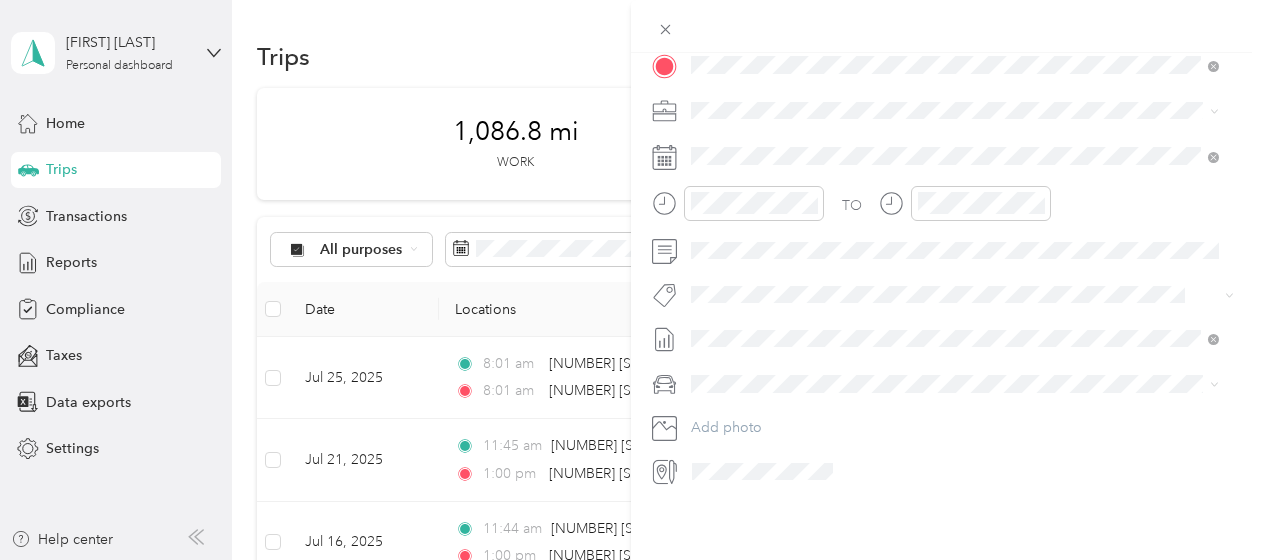 click on "TO Add photo" at bounding box center [946, 245] 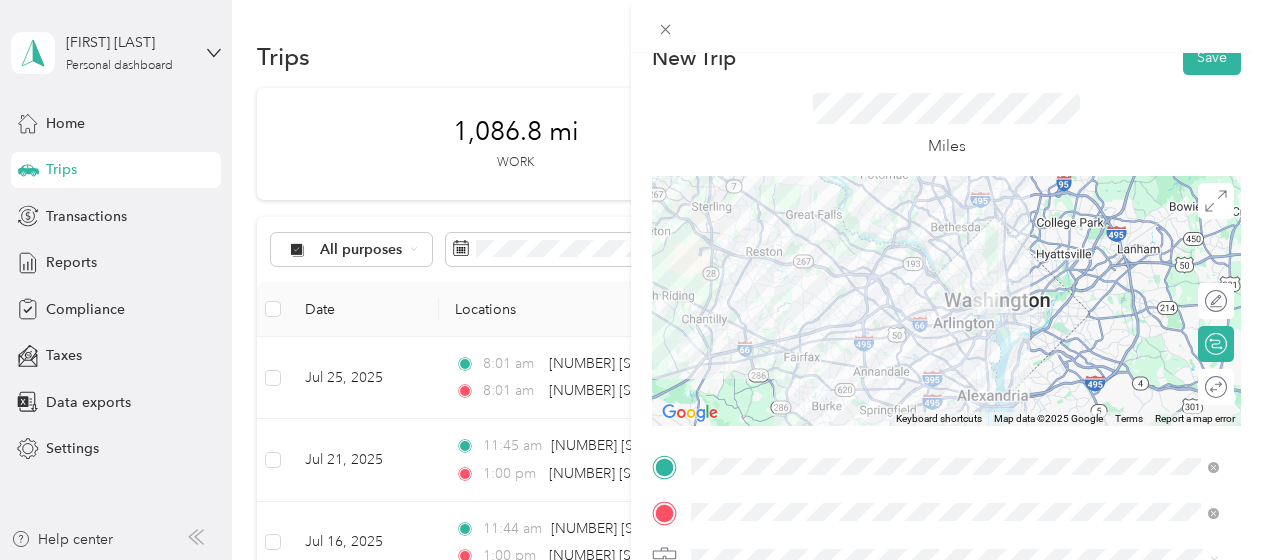 scroll, scrollTop: 0, scrollLeft: 0, axis: both 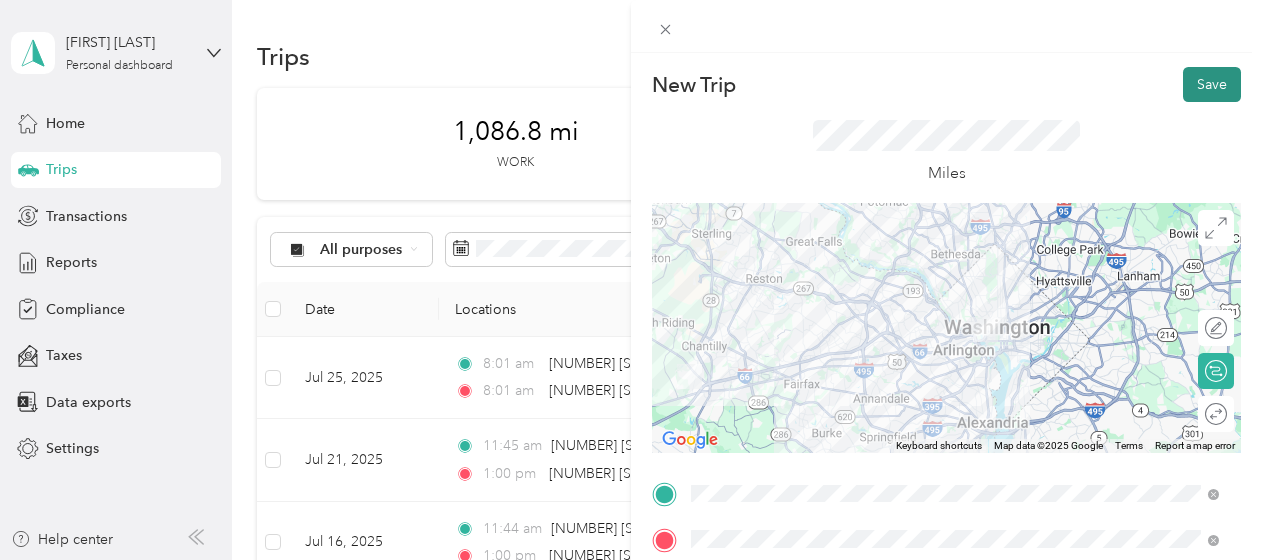 click on "Save" at bounding box center (1212, 84) 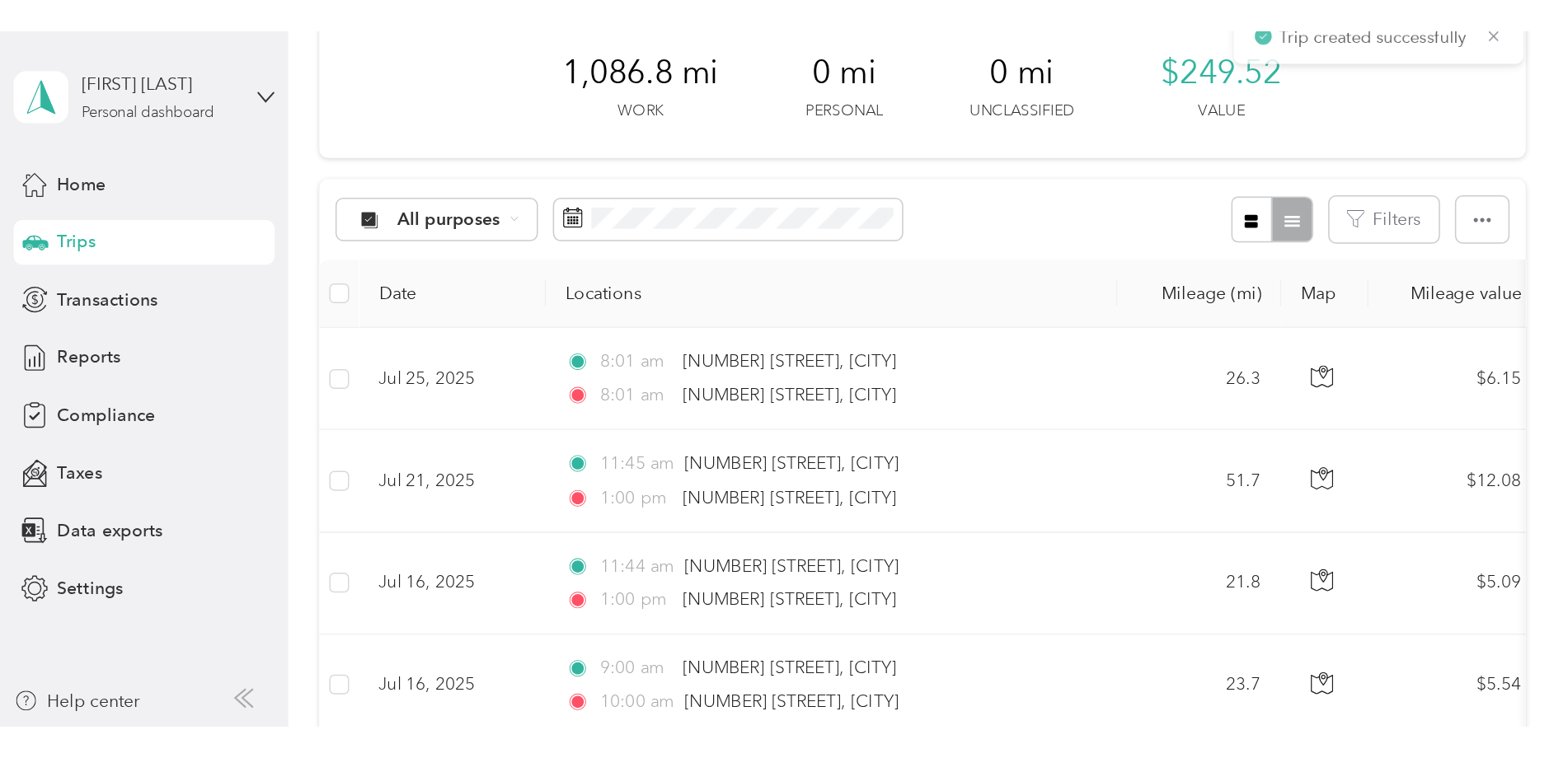 scroll, scrollTop: 0, scrollLeft: 0, axis: both 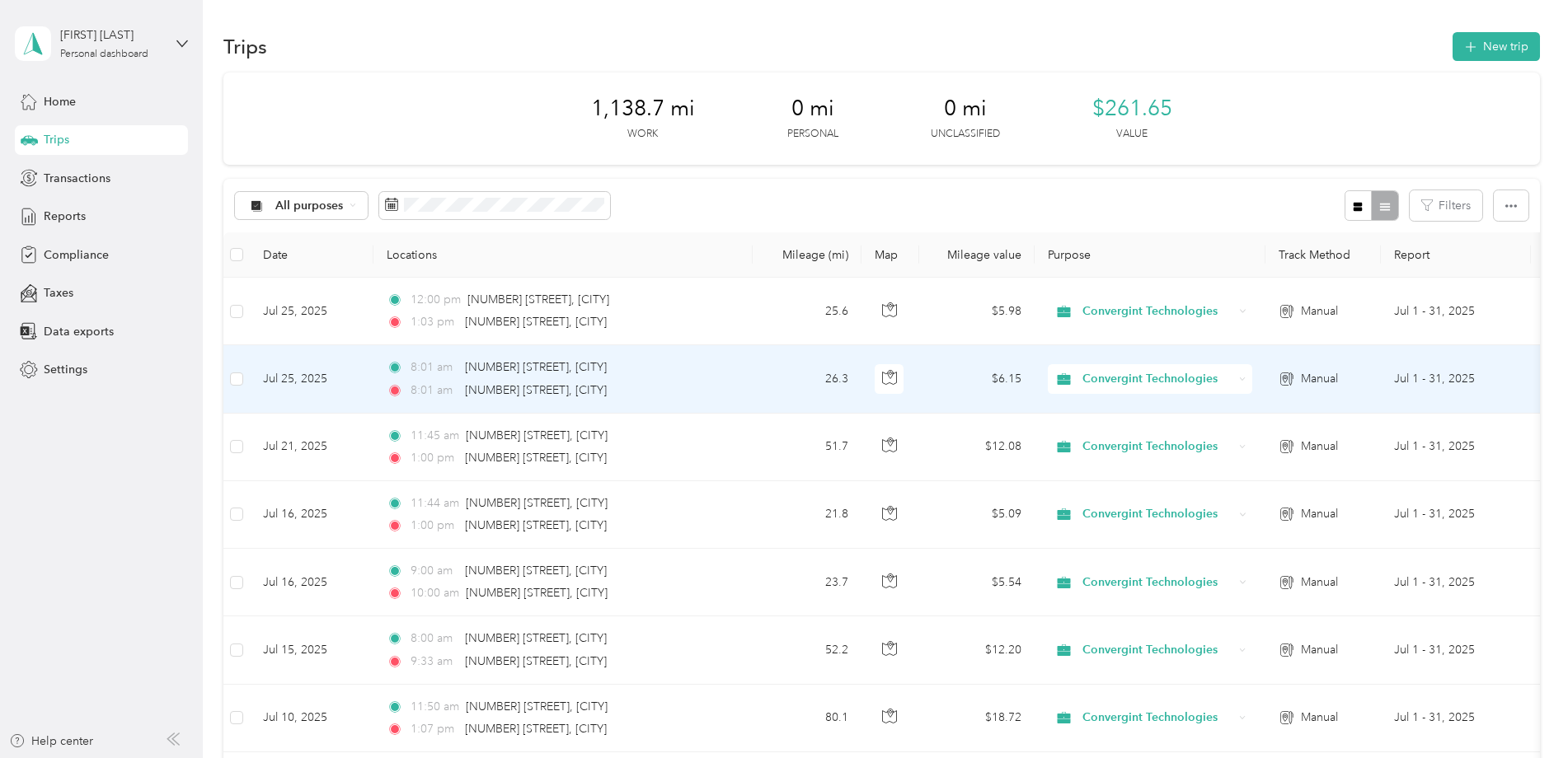 click on "26.3" at bounding box center (807, 379) 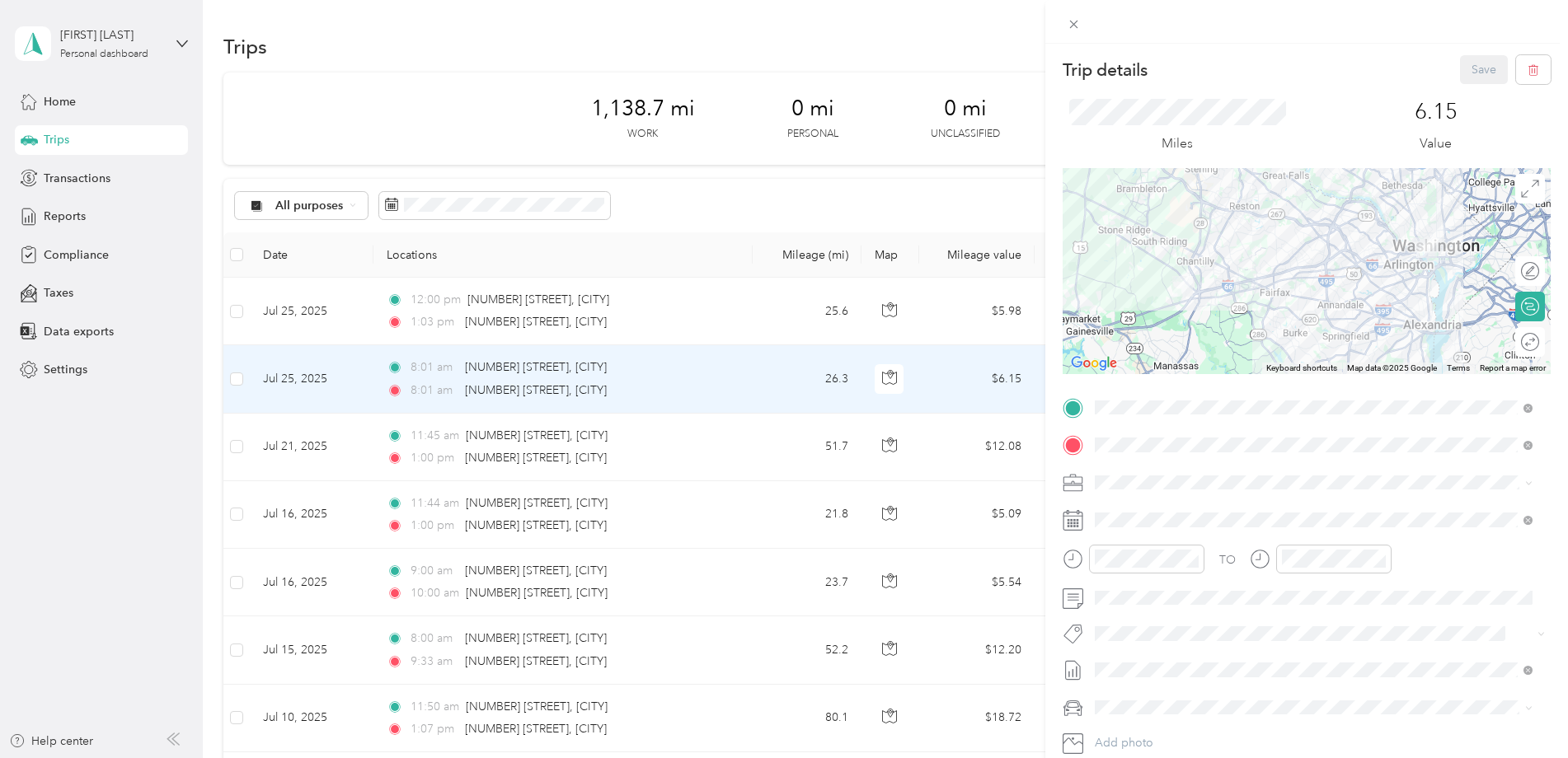 click on "Trip details Save This trip cannot be edited because it is either under review, approved, or paid. Contact your Team Manager to edit it. Miles 6.15 Value  ← Move left → Move right ↑ Move up ↓ Move down + Zoom in - Zoom out Home Jump left by 75% End Jump right by 75% Page Up Jump up by 75% Page Down Jump down by 75% Keyboard shortcuts Map Data Map data ©2025 Google Map data ©2025 Google 5 km  Click to toggle between metric and imperial units Terms Report a map error Edit route Calculate route Round trip TO Add photo" at bounding box center (784, 379) 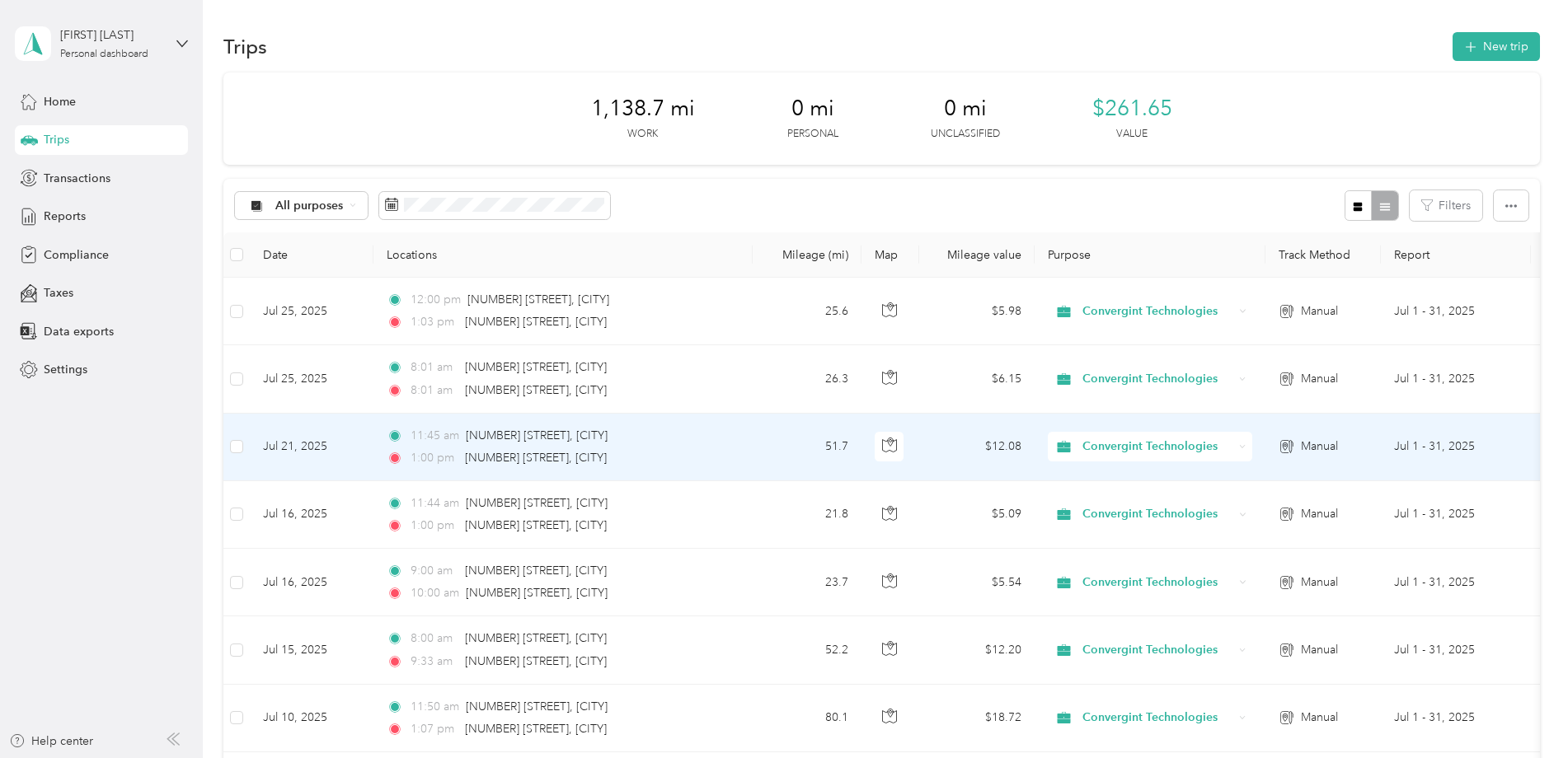 click on "[TIME] [NUMBER] [STREET], [CITY]" at bounding box center [560, 458] 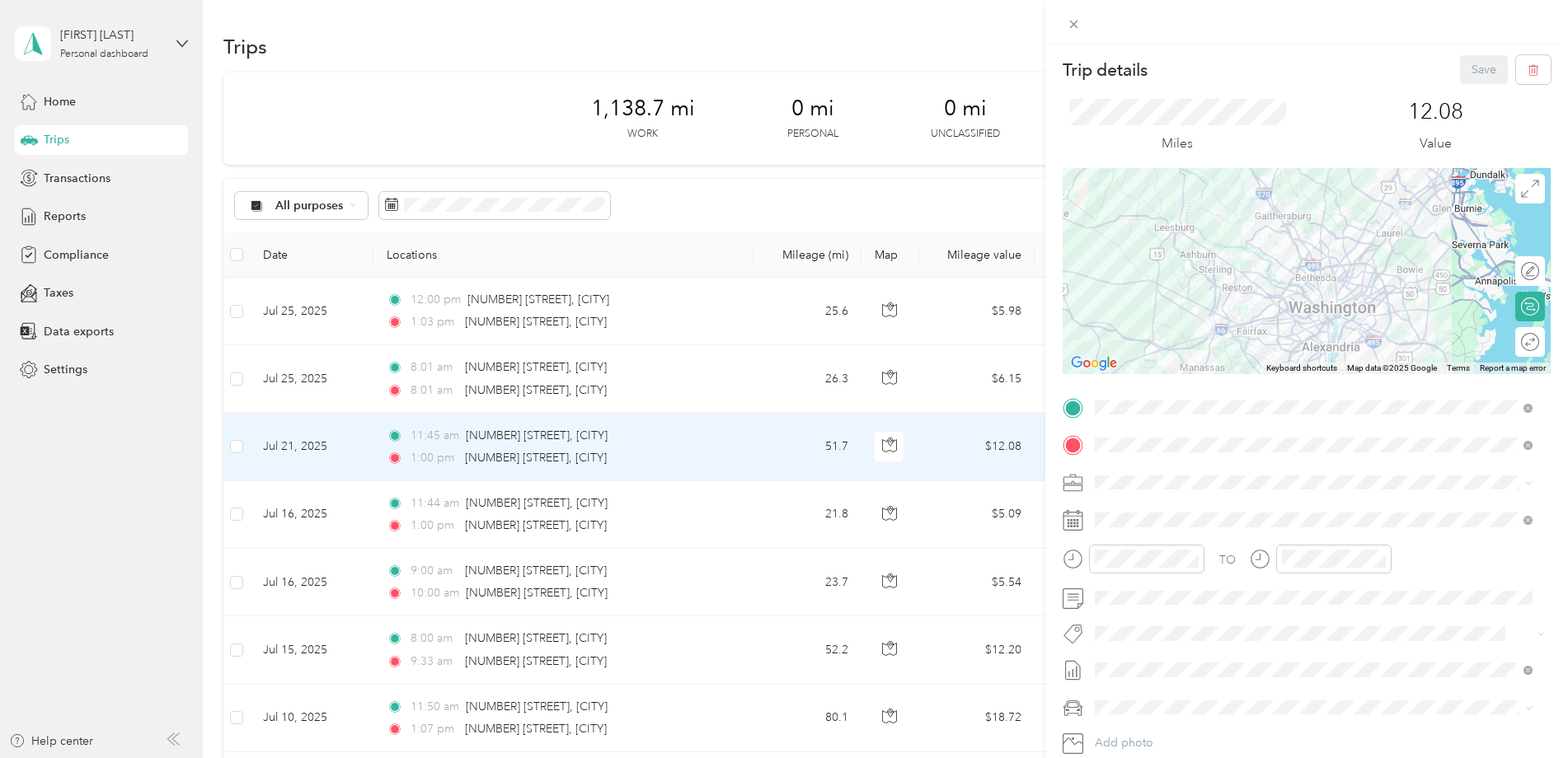 click on "Trip details Save This trip cannot be edited because it is either under review, approved, or paid. Contact your Team Manager to edit it. Miles 12.08 Value  ← Move left → Move right ↑ Move up ↓ Move down + Zoom in - Zoom out Home Jump left by 75% End Jump right by 75% Page Up Jump up by 75% Page Down Jump down by 75% Keyboard shortcuts Map Data Map data ©2025 Google Map data ©2025 Google 10 km  Click to toggle between metric and imperial units Terms Report a map error Edit route Calculate route Round trip TO Add photo" at bounding box center [784, 379] 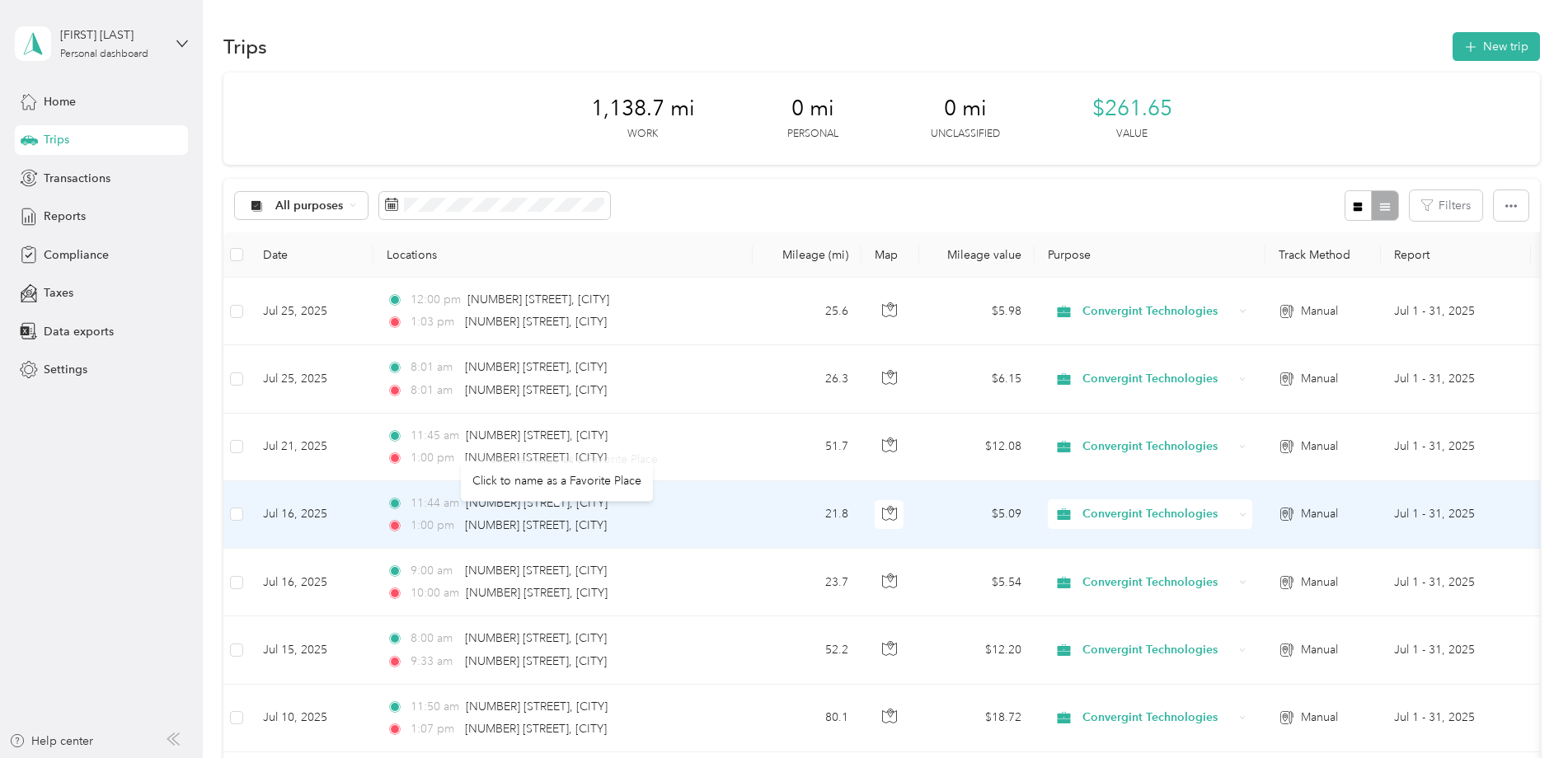 click on "[TIME] [NUMBER] [STREET], [CITY]" at bounding box center [560, 503] 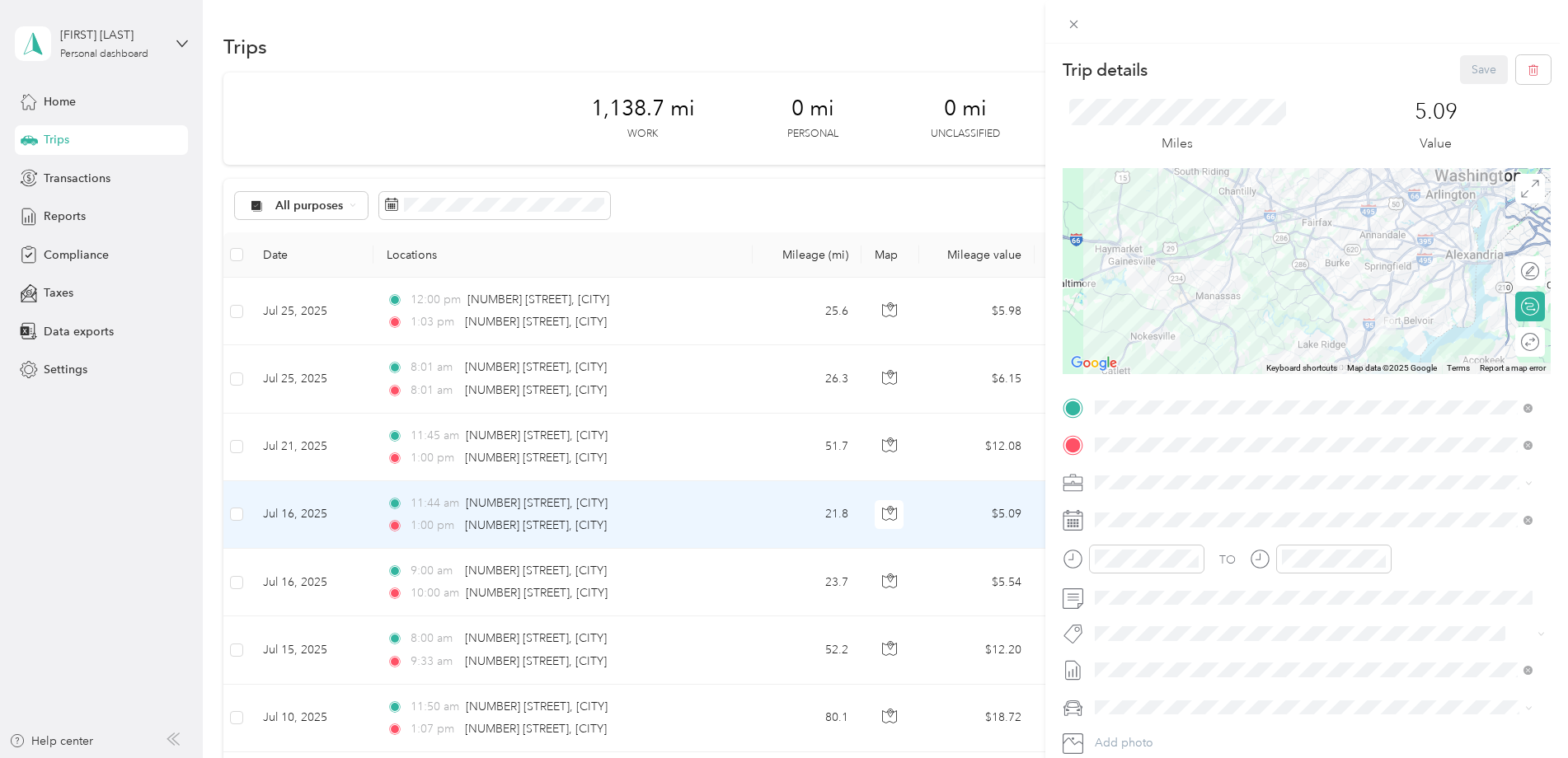 click on "Trip details Save This trip cannot be edited because it is either under review, approved, or paid. Contact your Team Manager to edit it. Miles 5.09 Value  ← Move left → Move right ↑ Move up ↓ Move down + Zoom in - Zoom out Home Jump left by 75% End Jump right by 75% Page Up Jump up by 75% Page Down Jump down by 75% Keyboard shortcuts Map Data Map data ©2025 Google Map data ©2025 Google 5 km  Click to toggle between metric and imperial units Terms Report a map error Edit route Calculate route Round trip TO Add photo" at bounding box center [784, 379] 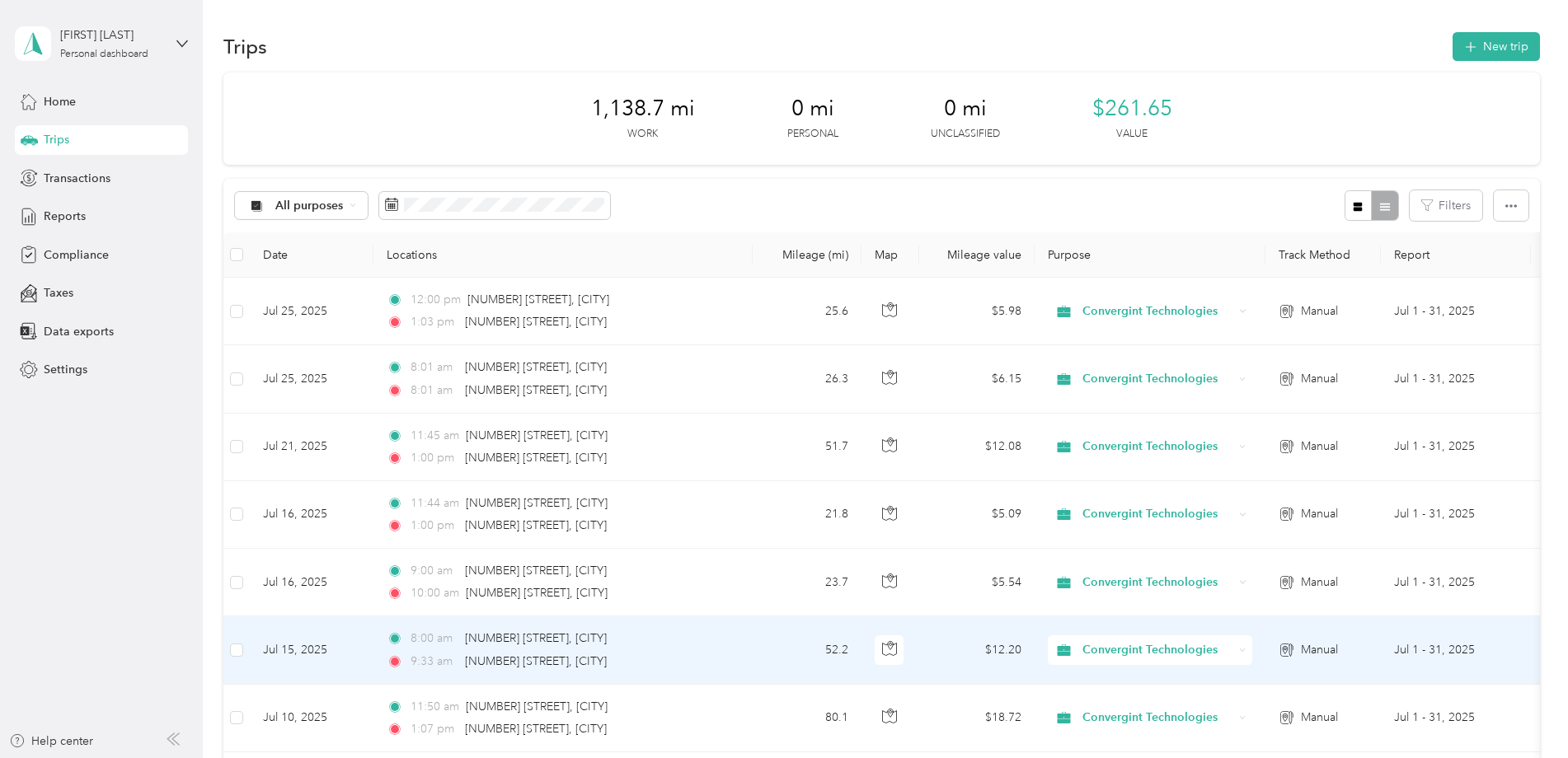 click on "[TIME] [NUMBER] [STREET], [CITY]" at bounding box center [560, 662] 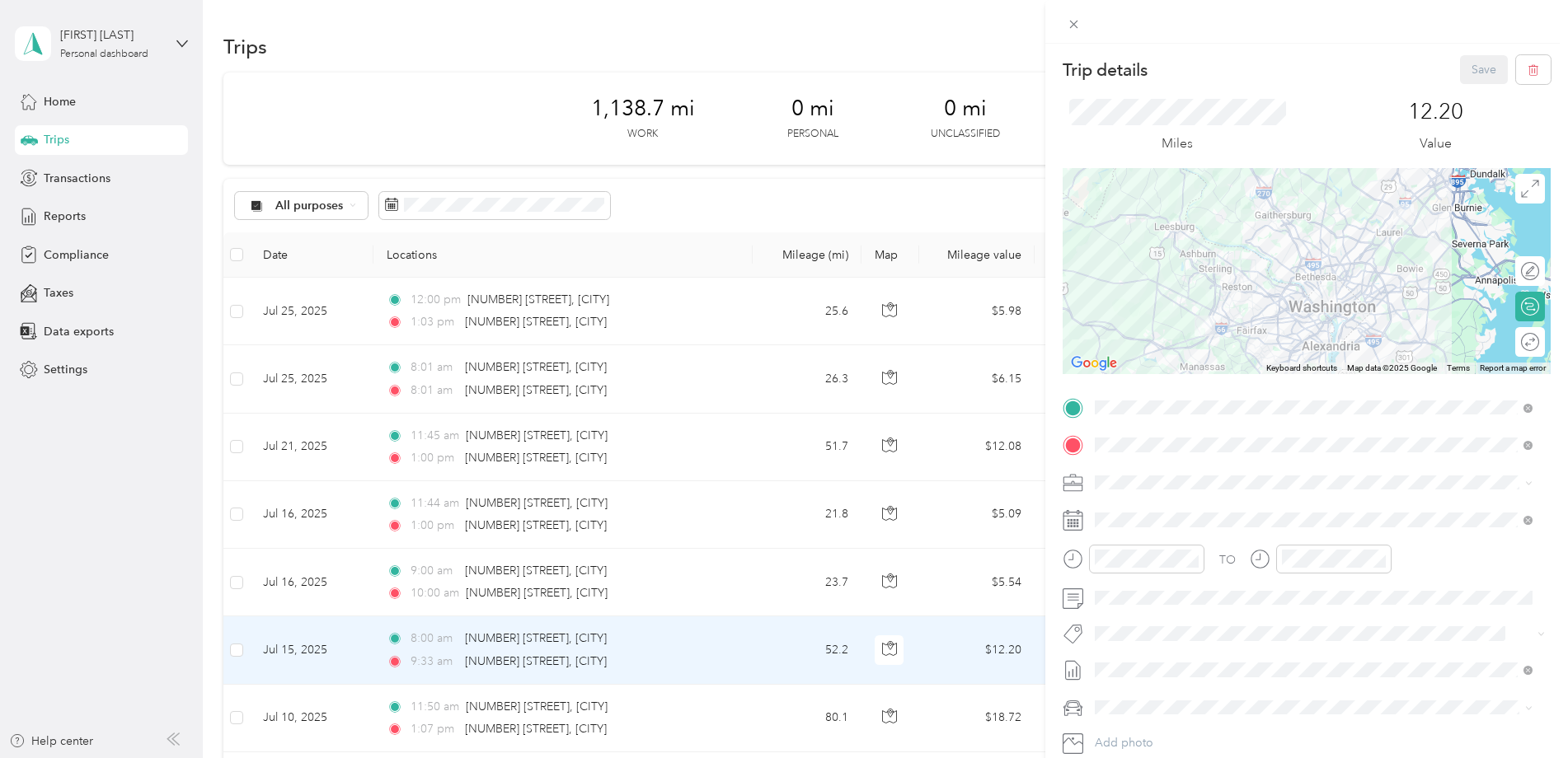 click on "Trip details Save This trip cannot be edited because it is either under review, approved, or paid. Contact your Team Manager to edit it. Miles 12.20 Value  ← Move left → Move right ↑ Move up ↓ Move down + Zoom in - Zoom out Home Jump left by 75% End Jump right by 75% Page Up Jump up by 75% Page Down Jump down by 75% Keyboard shortcuts Map Data Map data ©2025 Google Map data ©2025 Google 10 km  Click to toggle between metric and imperial units Terms Report a map error Edit route Calculate route Round trip TO Add photo" at bounding box center [784, 379] 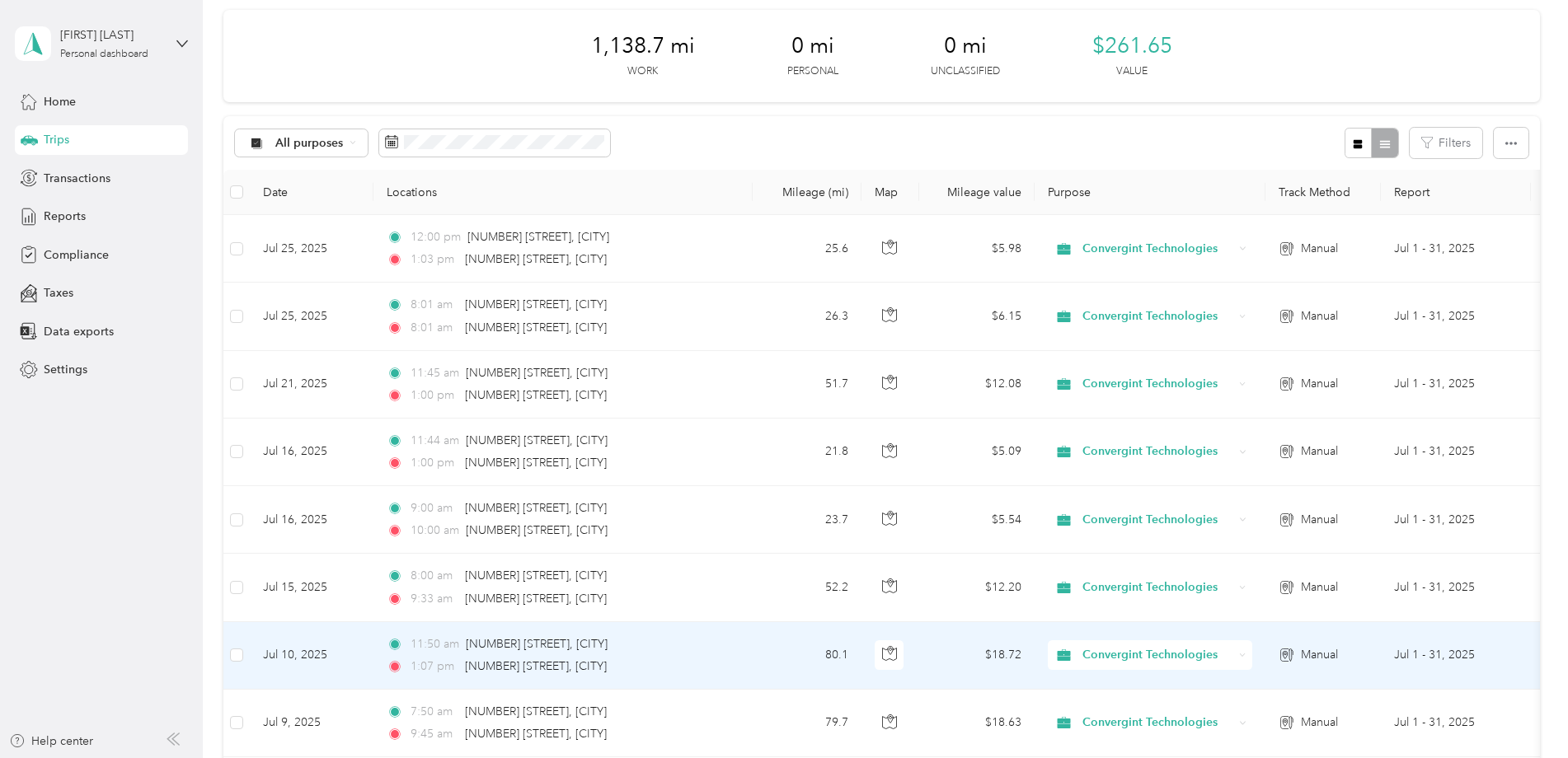 scroll, scrollTop: 165, scrollLeft: 0, axis: vertical 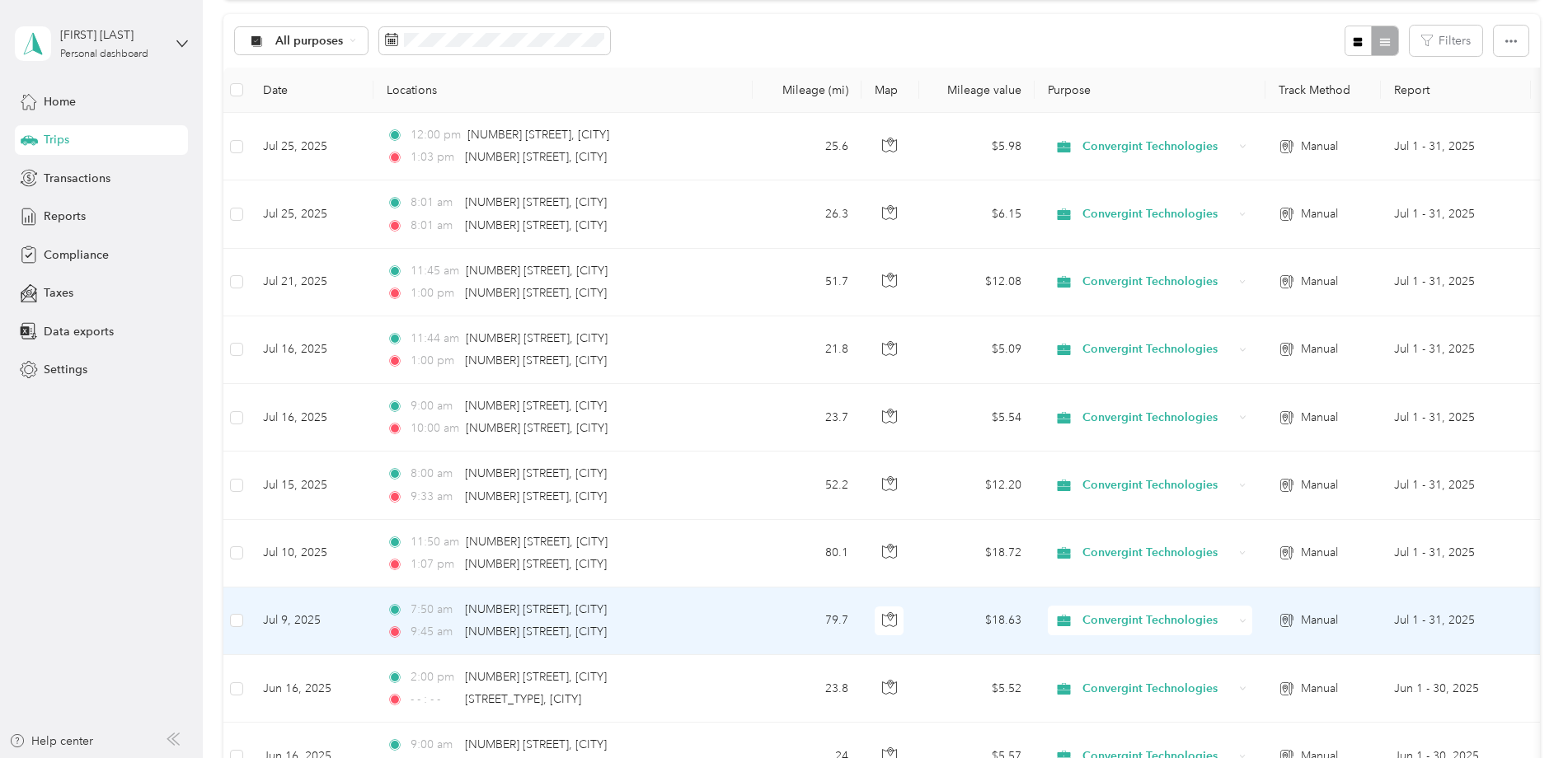 click on "[TIME] [NUMBER] [STREET], [CITY]" at bounding box center (560, 610) 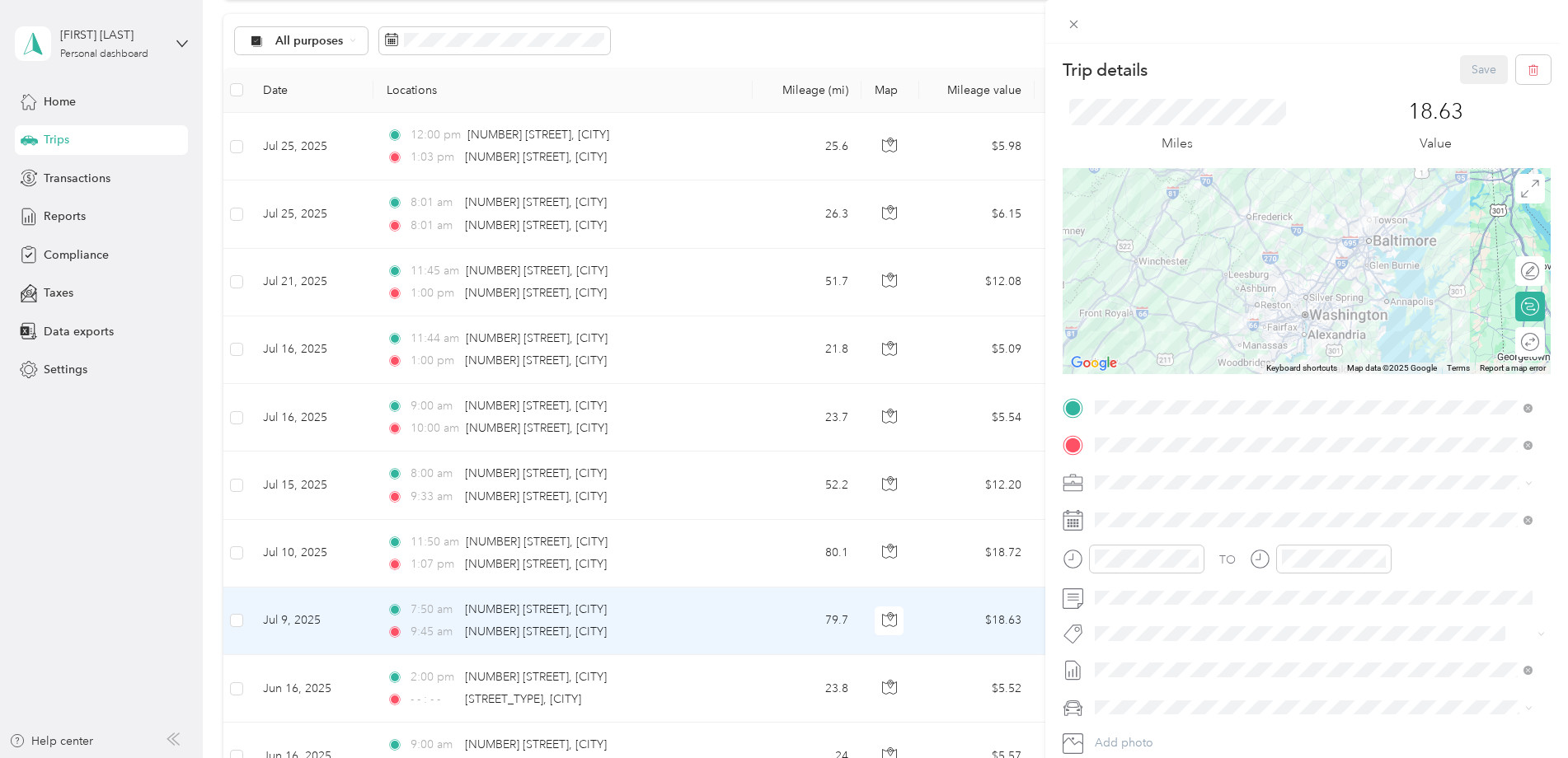 click on "Trip details Save This trip cannot be edited because it is either under review, approved, or paid. Contact your Team Manager to edit it. Miles 18.63 Value  ← Move left → Move right ↑ Move up ↓ Move down + Zoom in - Zoom out Home Jump left by 75% End Jump right by 75% Page Up Jump up by 75% Page Down Jump down by 75% Keyboard shortcuts Map Data Map data ©2025 Google Map data ©2025 Google 20 km  Click to toggle between metric and imperial units Terms Report a map error Edit route Calculate route Round trip TO Add photo" at bounding box center (784, 379) 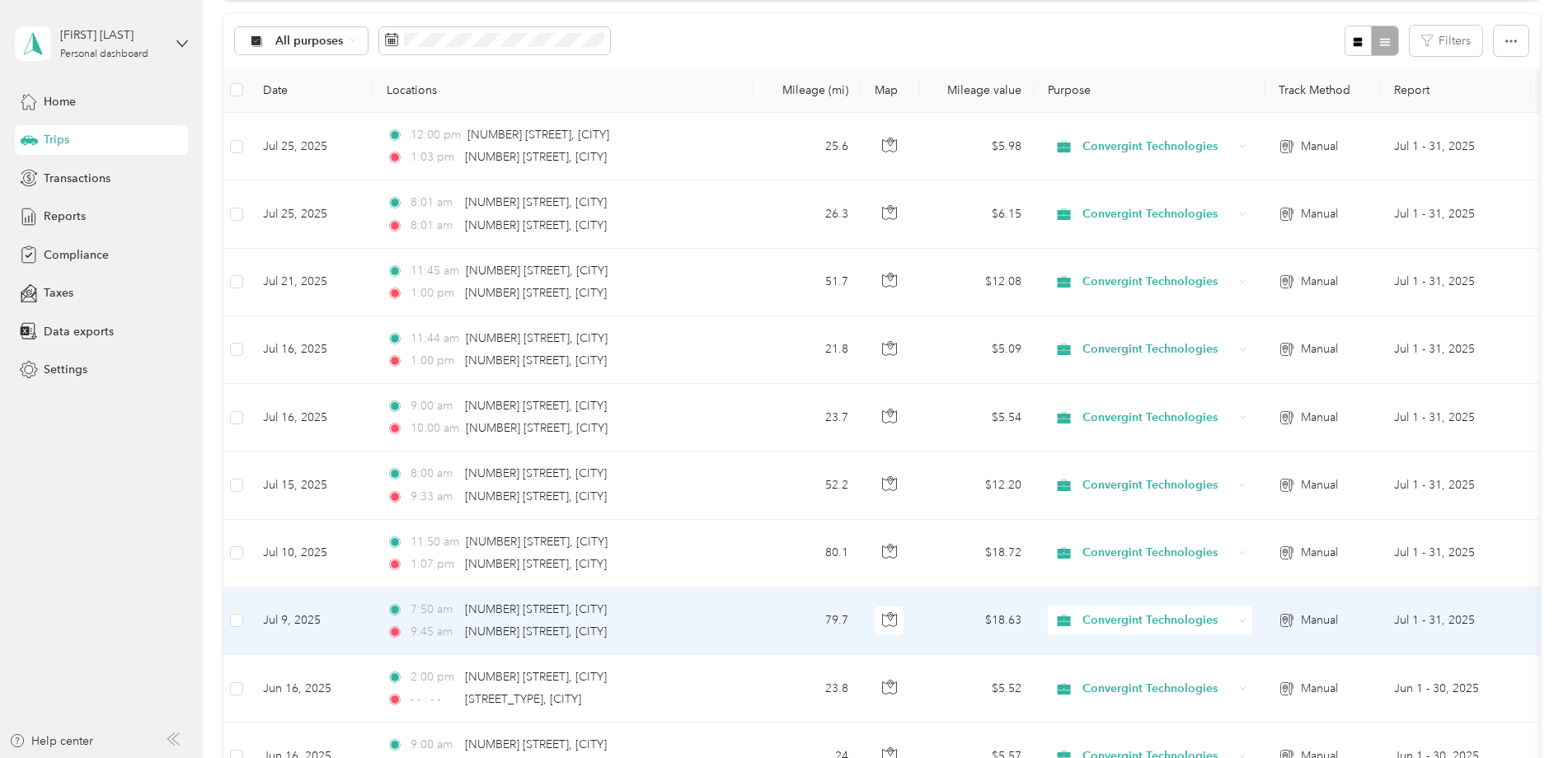 click on "[TIME] [NUMBER] [STREET], [CITY]" at bounding box center [560, 632] 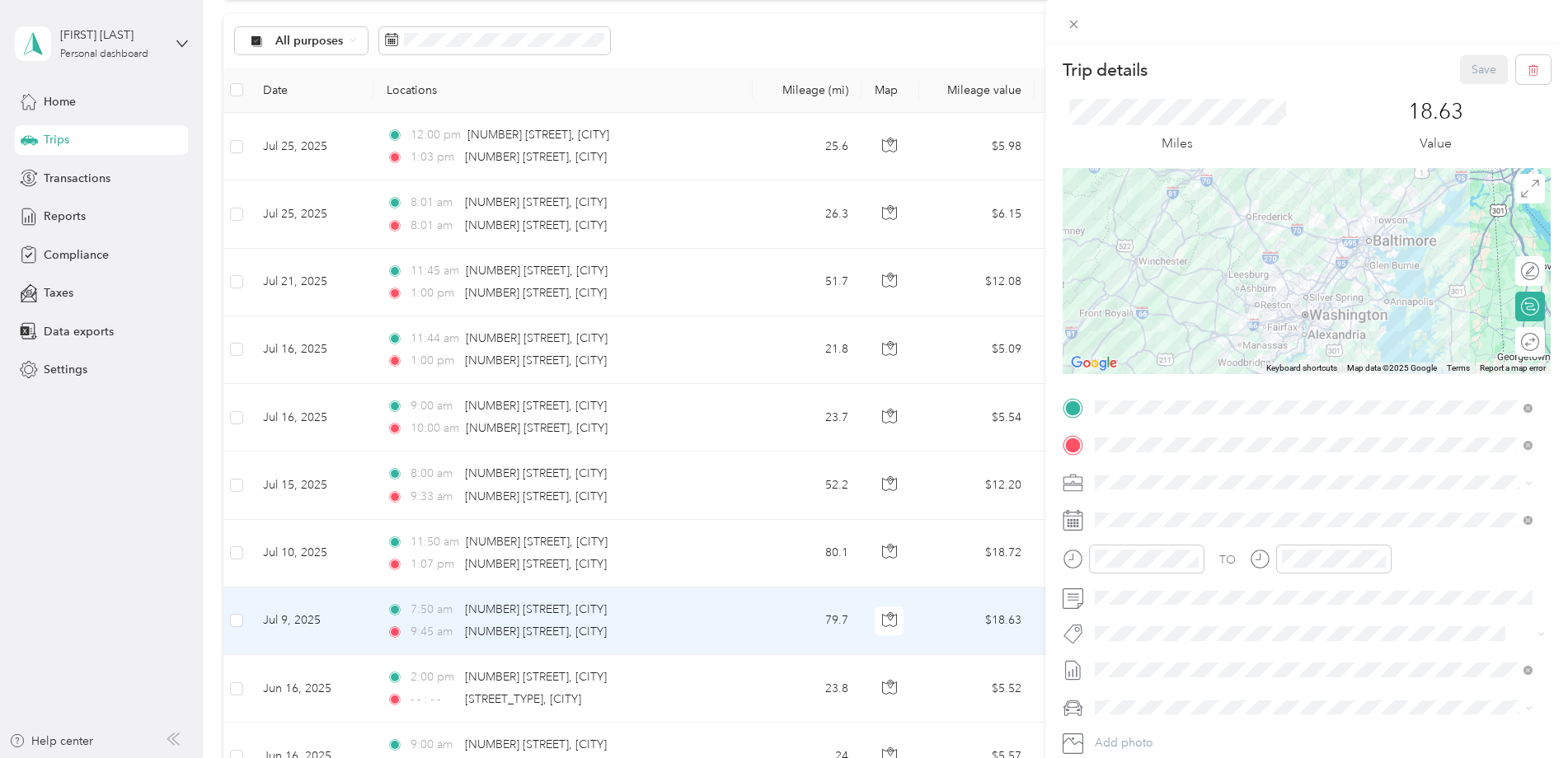 click on "Trip details Save This trip cannot be edited because it is either under review, approved, or paid. Contact your Team Manager to edit it. Miles 18.63 Value  ← Move left → Move right ↑ Move up ↓ Move down + Zoom in - Zoom out Home Jump left by 75% End Jump right by 75% Page Up Jump up by 75% Page Down Jump down by 75% Keyboard shortcuts Map Data Map data ©2025 Google Map data ©2025 Google 20 km  Click to toggle between metric and imperial units Terms Report a map error Edit route Calculate route Round trip TO Add photo" at bounding box center (784, 379) 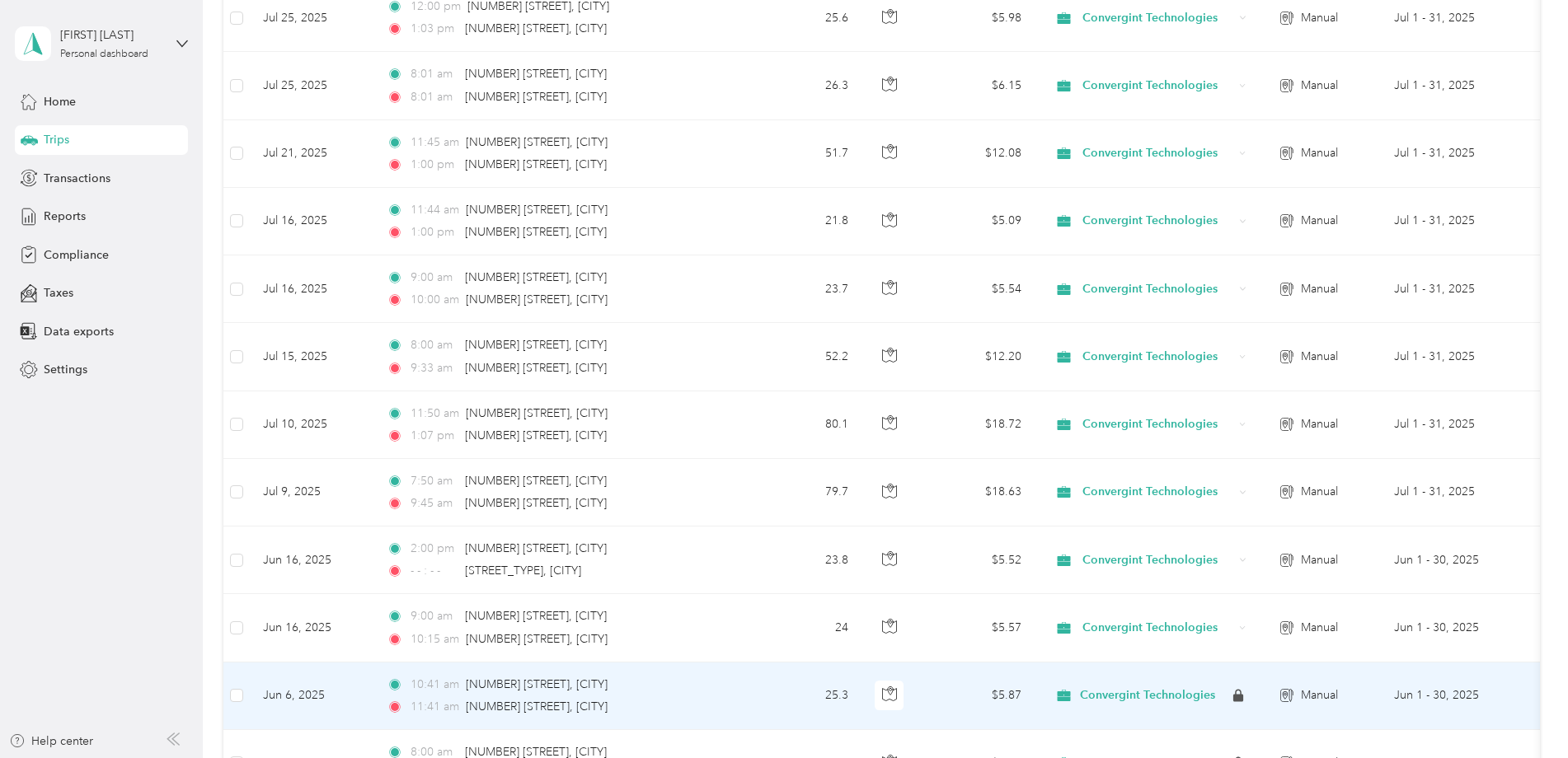 scroll, scrollTop: 330, scrollLeft: 0, axis: vertical 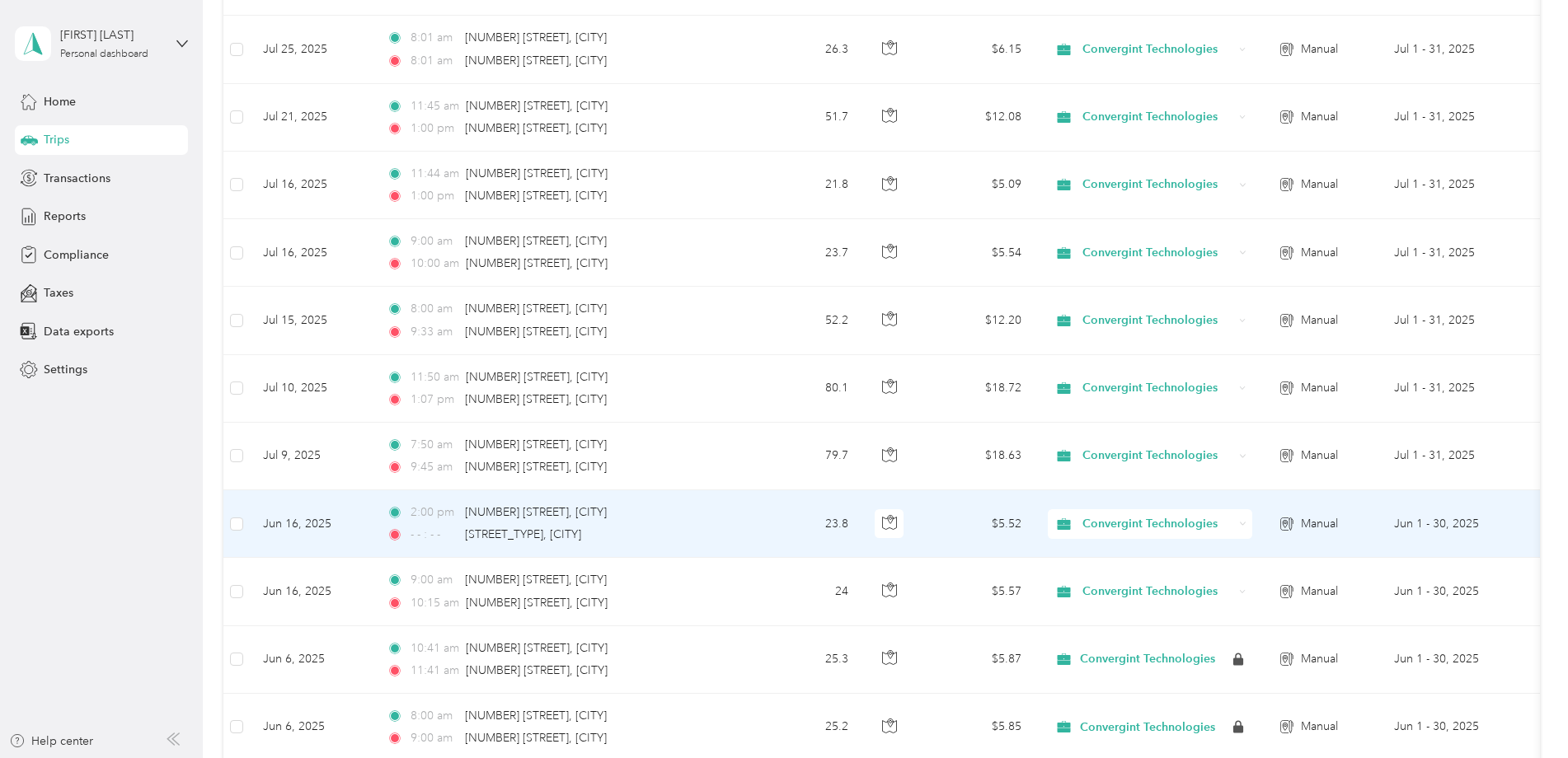 click on "[TIME] [NUMBER] [STREET], [CITY]" at bounding box center [560, 512] 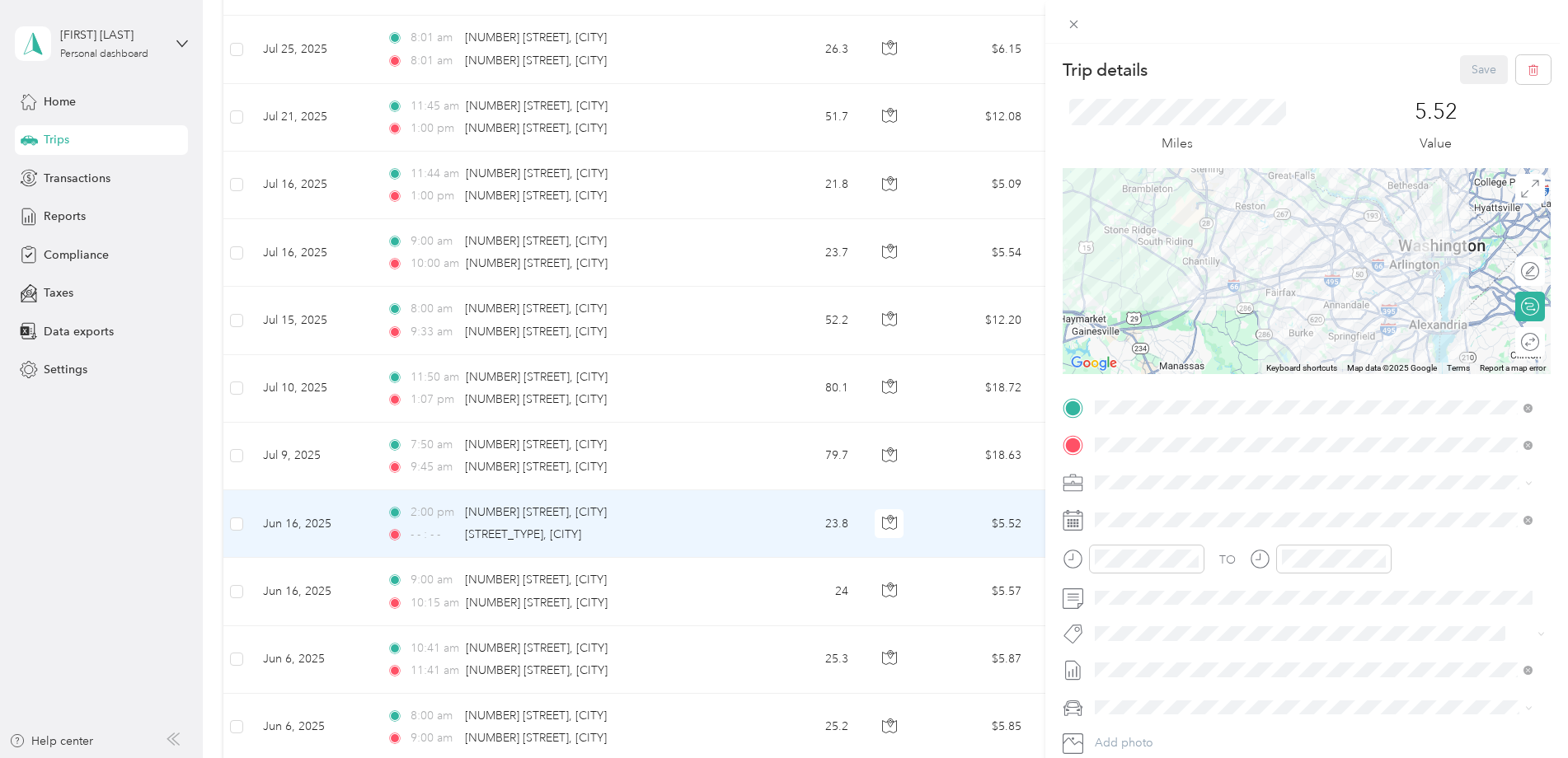 click on "Trip details Save This trip cannot be edited because it is either under review, approved, or paid. Contact your Team Manager to edit it. Miles 5.52 Value  ← Move left → Move right ↑ Move up ↓ Move down + Zoom in - Zoom out Home Jump left by 75% End Jump right by 75% Page Up Jump up by 75% Page Down Jump down by 75% Keyboard shortcuts Map Data Map data ©2025 Google Map data ©2025 Google 5 km  Click to toggle between metric and imperial units Terms Report a map error Edit route Calculate route Round trip TO Add photo" at bounding box center [784, 379] 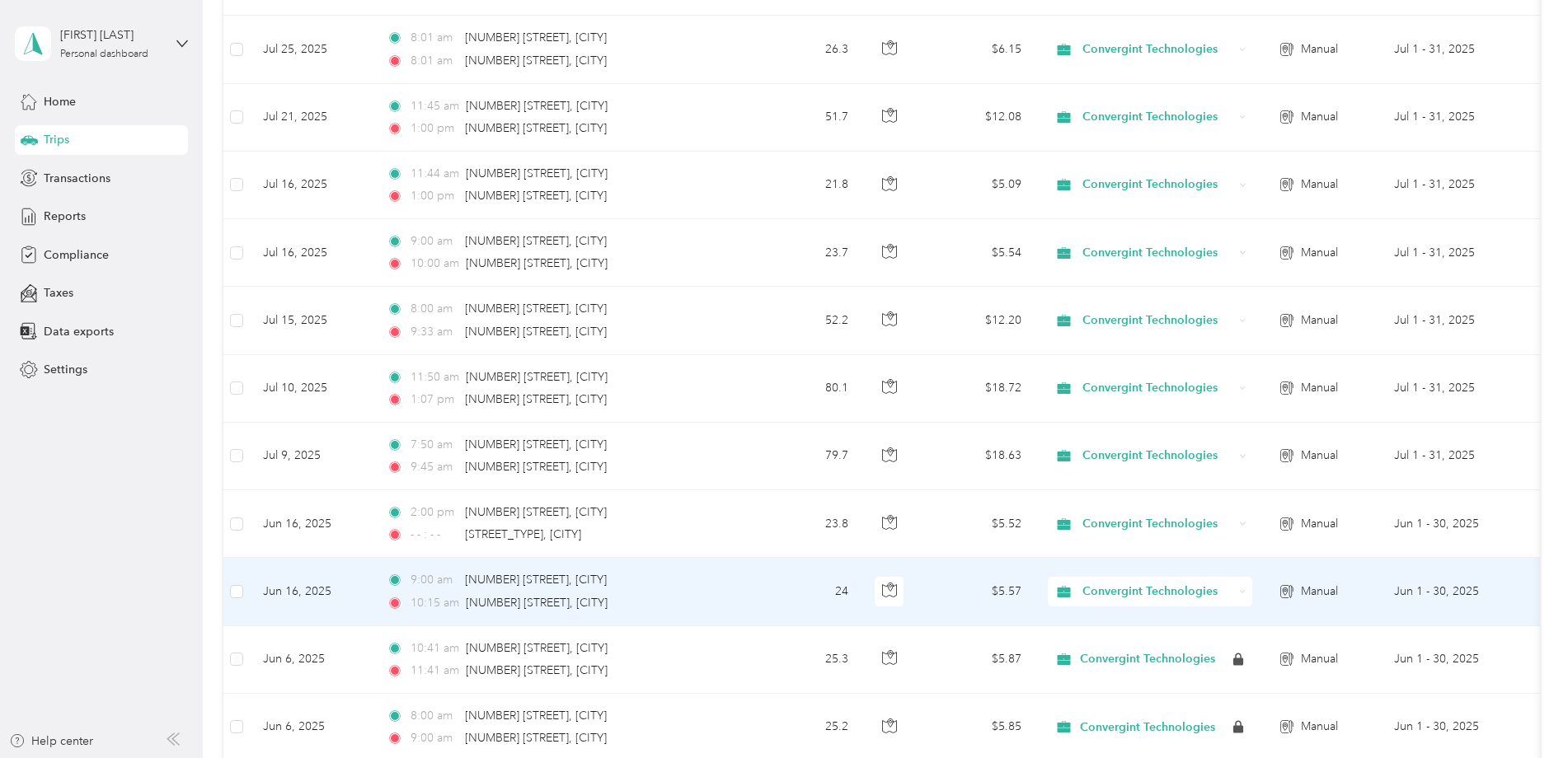 click on "[TIME] [NUMBER] [STREET], [CITY]
[TIME] [NUMBER] [STREET], [CITY]" at bounding box center [560, 591] 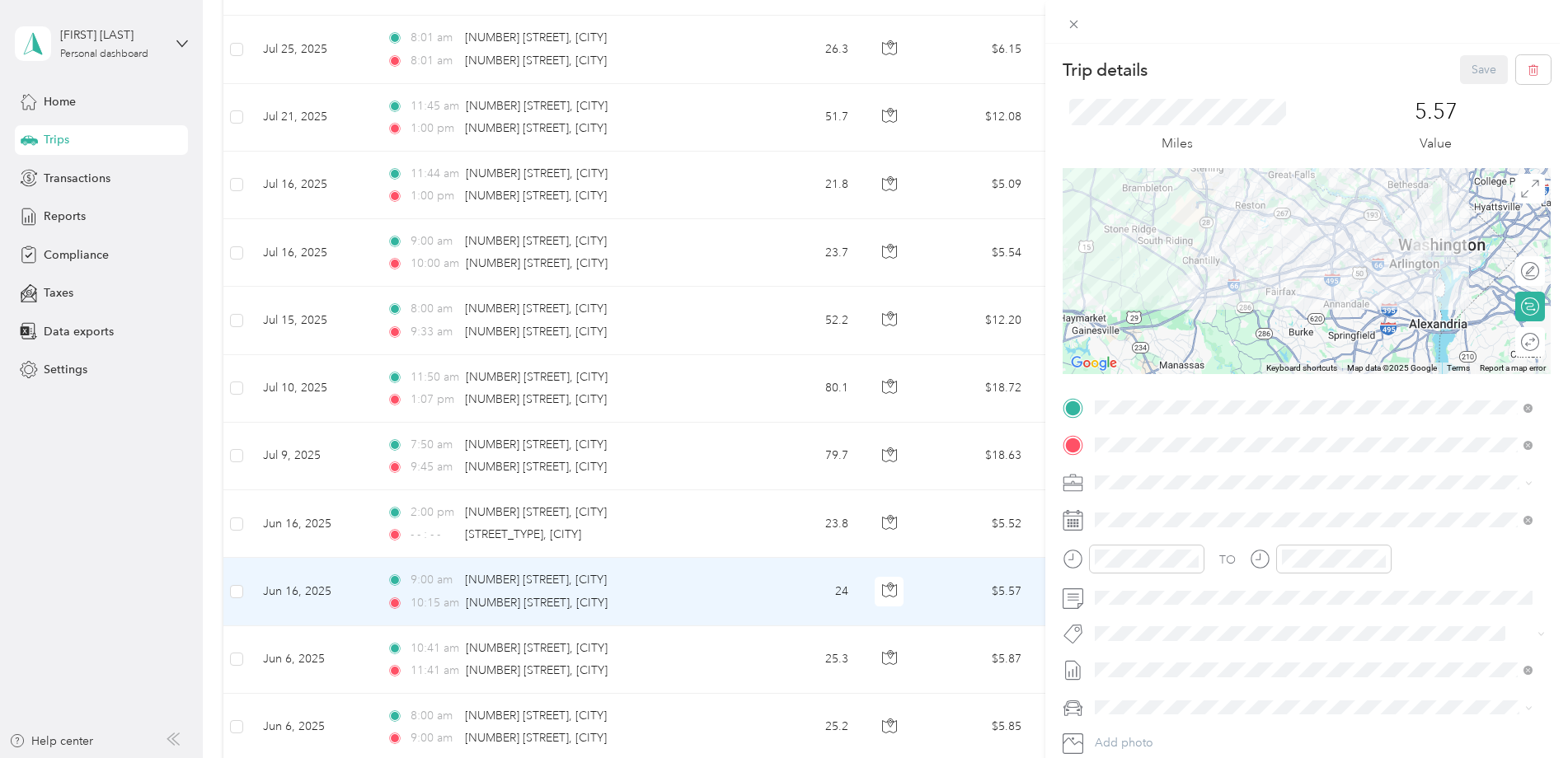 click on "Trip details Save This trip cannot be edited because it is either under review, approved, or paid. Contact your Team Manager to edit it. Miles 5.57 Value  ← Move left → Move right ↑ Move up ↓ Move down + Zoom in - Zoom out Home Jump left by 75% End Jump right by 75% Page Up Jump up by 75% Page Down Jump down by 75% Keyboard shortcuts Map Data Map data ©2025 Google Map data ©2025 Google 5 km  Click to toggle between metric and imperial units Terms Report a map error Edit route Calculate route Round trip TO Add photo" at bounding box center [784, 379] 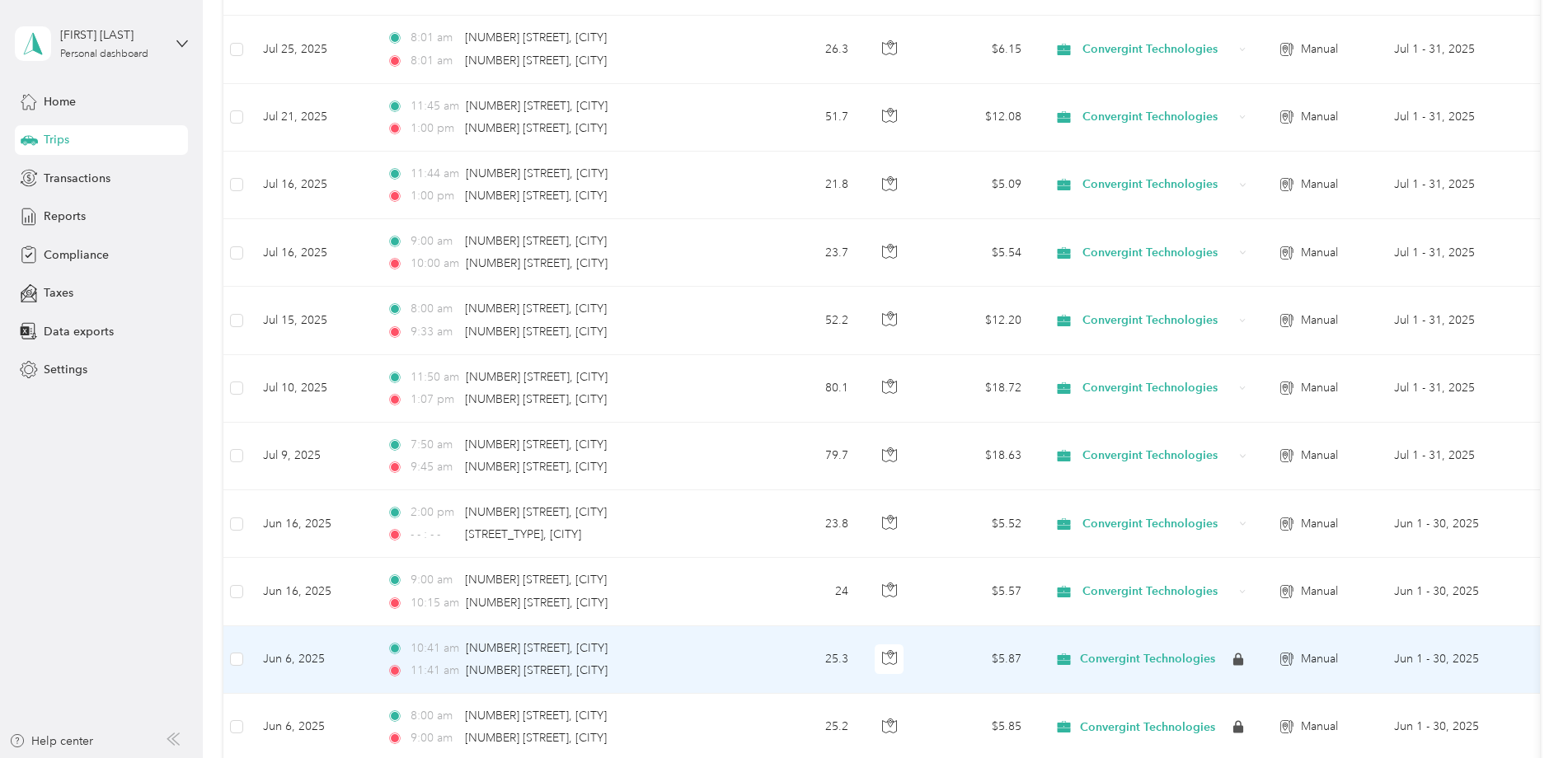 click on "[TIME] [NUMBER] [STREET], [CITY]" at bounding box center (560, 671) 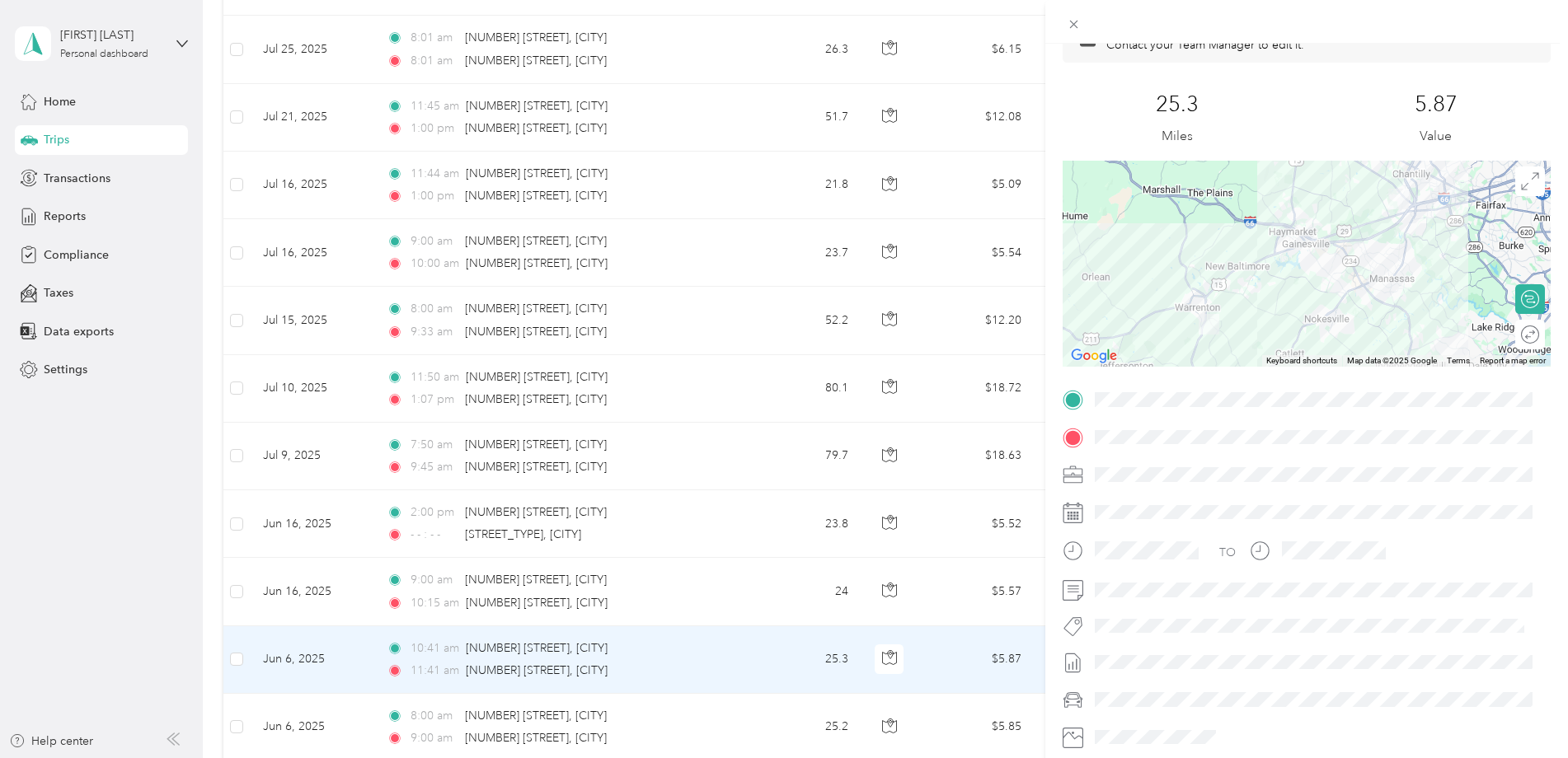 scroll, scrollTop: 165, scrollLeft: 0, axis: vertical 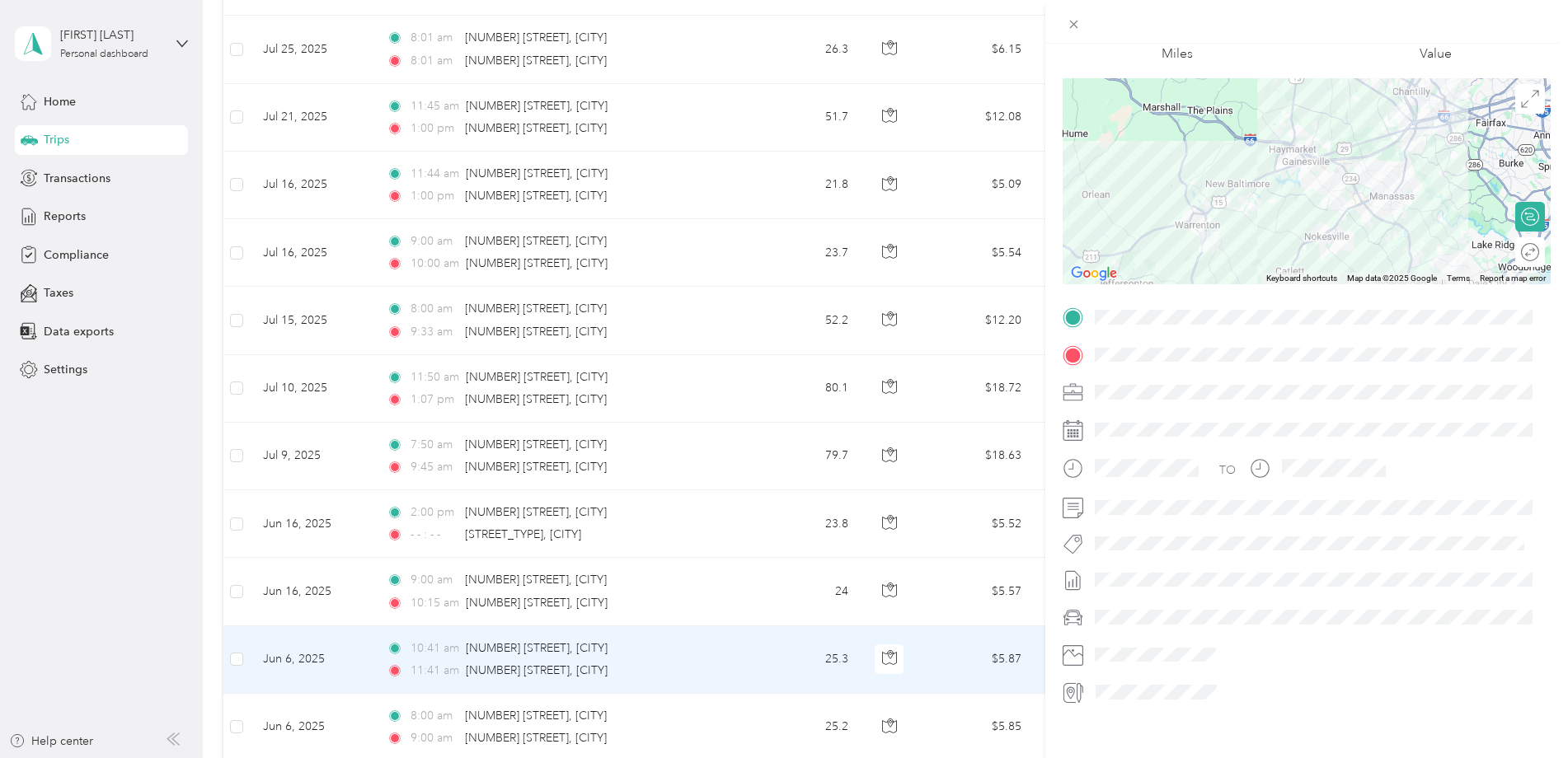 click on "Trip details This trip cannot be edited because it is either under review, approved, or paid. Contact your Team Manager to edit it. 25.3 Miles 5.87 Value  ← Move left → Move right ↑ Move up ↓ Move down + Zoom in - Zoom out Home Jump left by 75% End Jump right by 75% Page Up Jump up by 75% Page Down Jump down by 75% Keyboard shortcuts Map Data Map data ©2025 Google Map data ©2025 Google 5 km  Click to toggle between metric and imperial units Terms Report a map error Calculate route Round trip TO" at bounding box center [784, 379] 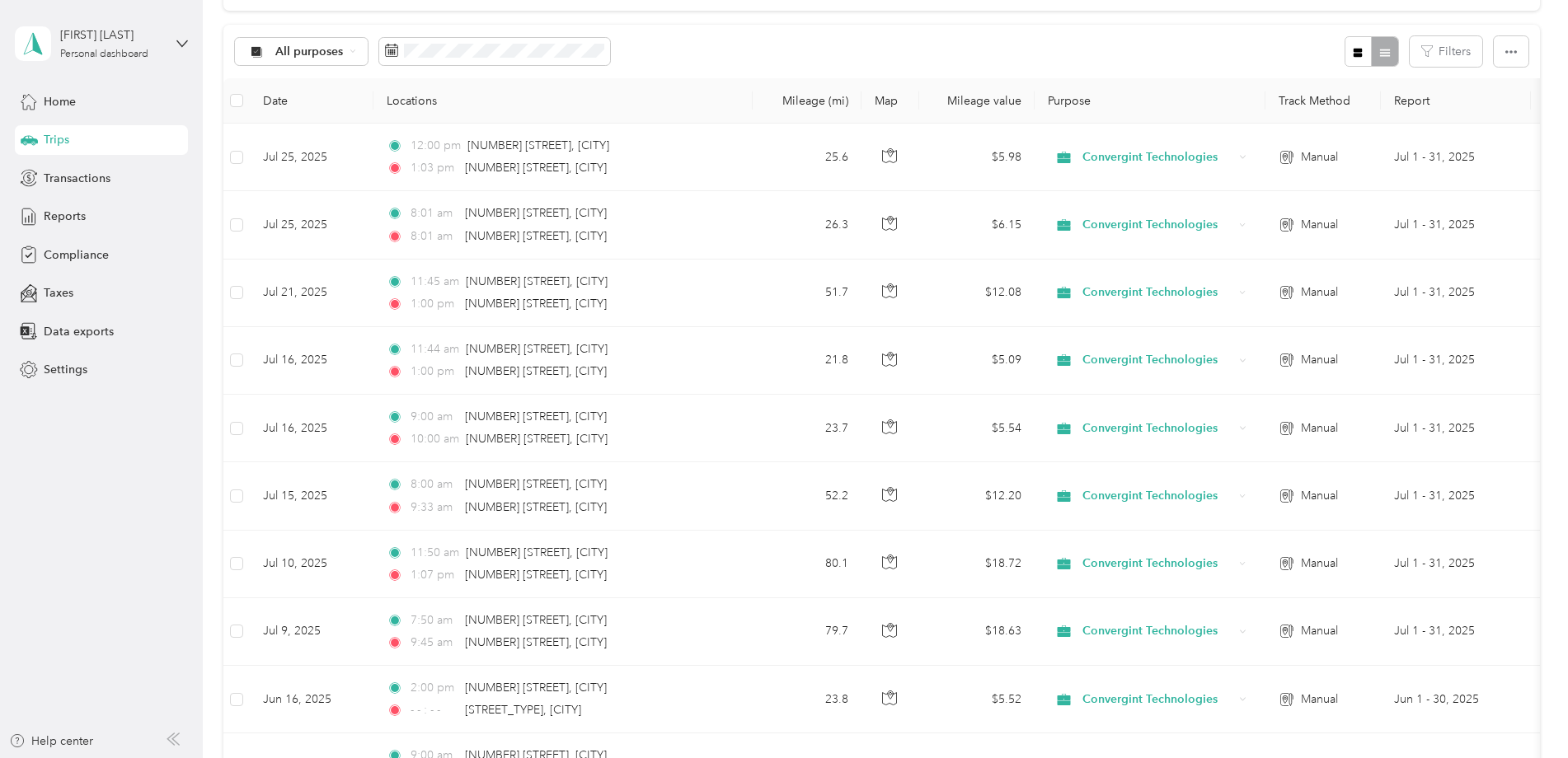 scroll, scrollTop: 0, scrollLeft: 0, axis: both 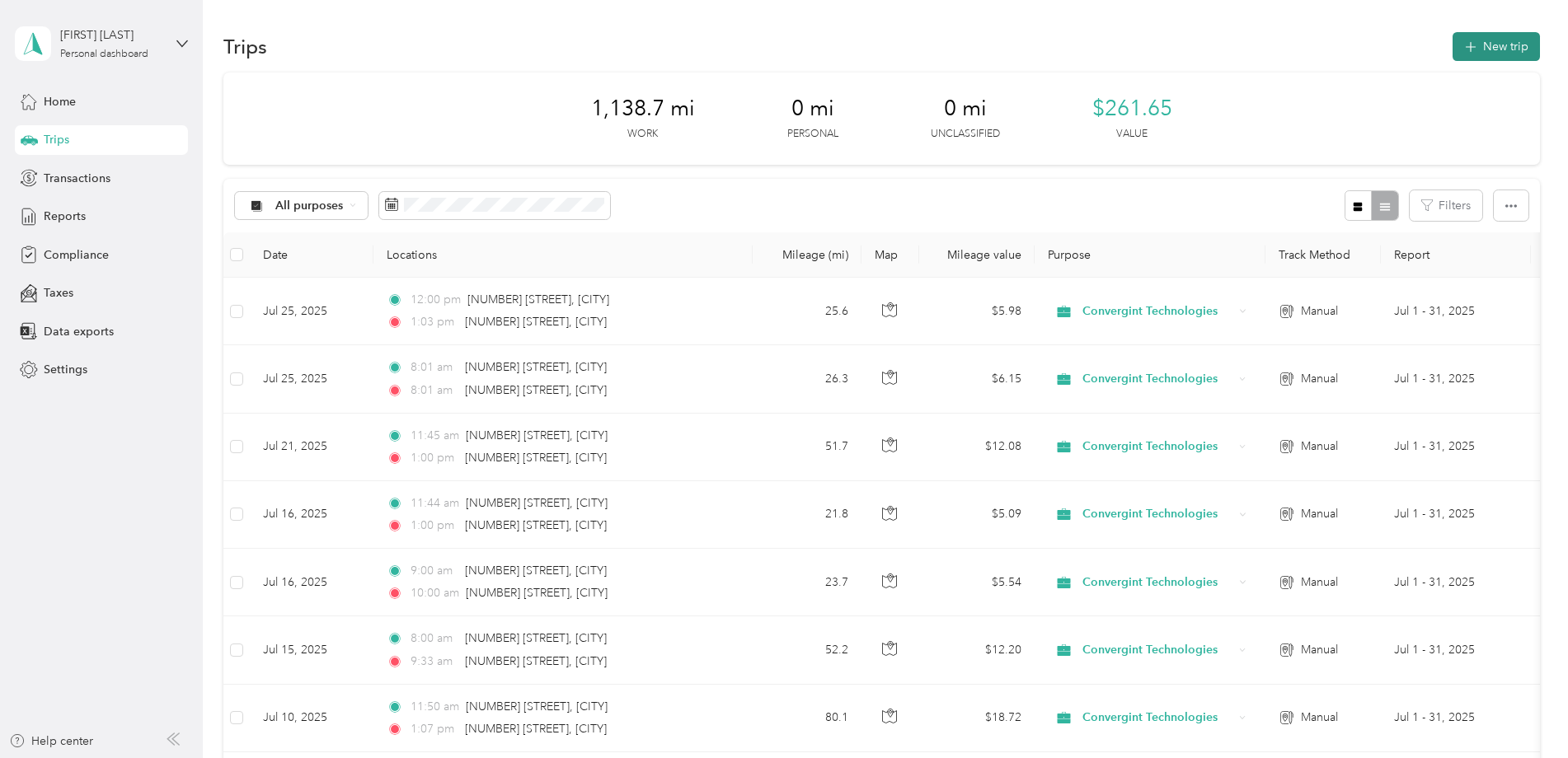 click on "New trip" at bounding box center [1496, 46] 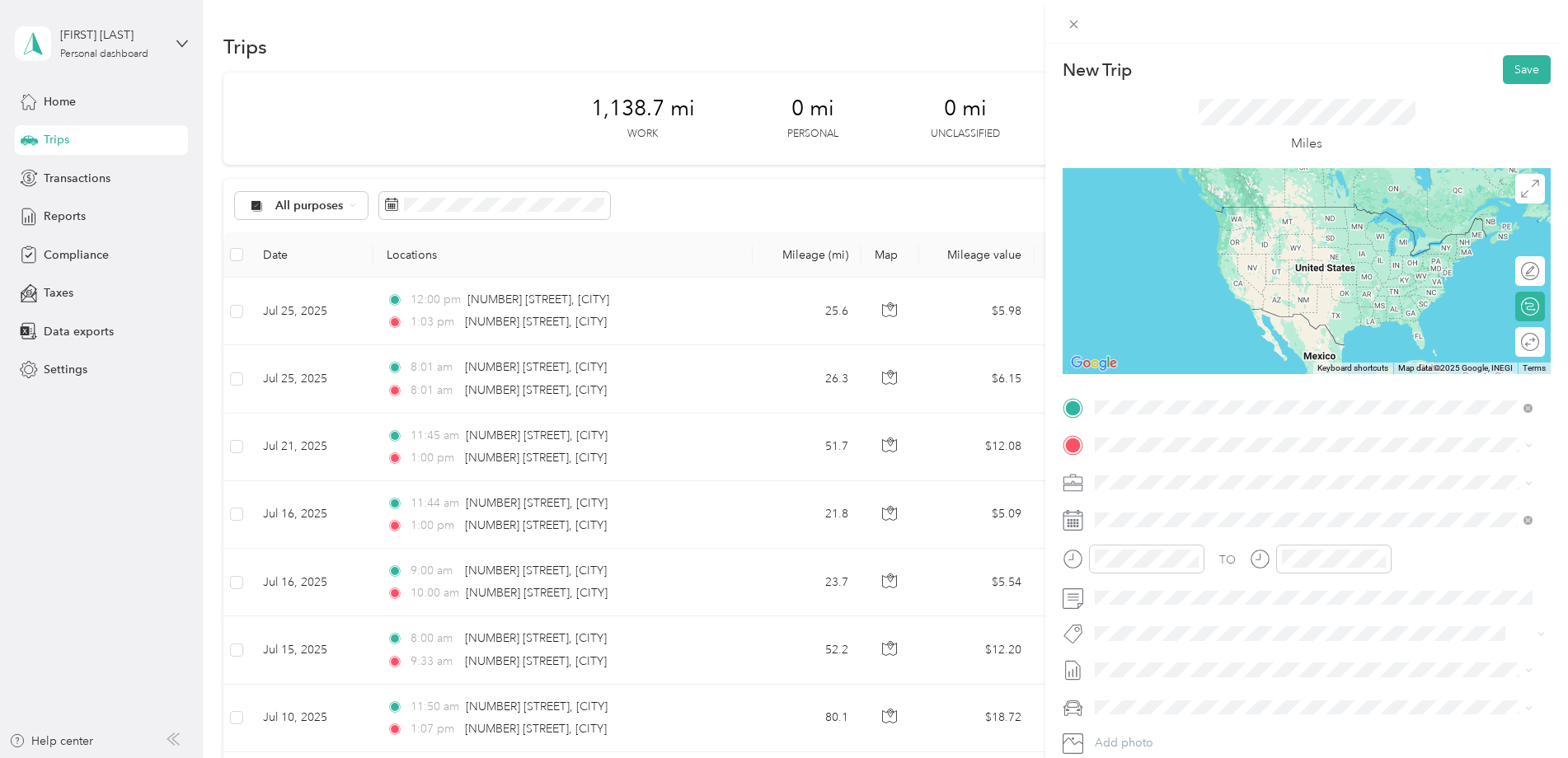 click on "[NUMBER] [STREET]
[CITY], [STATE] [POSTAL_CODE], [COUNTRY]" at bounding box center (1245, 474) 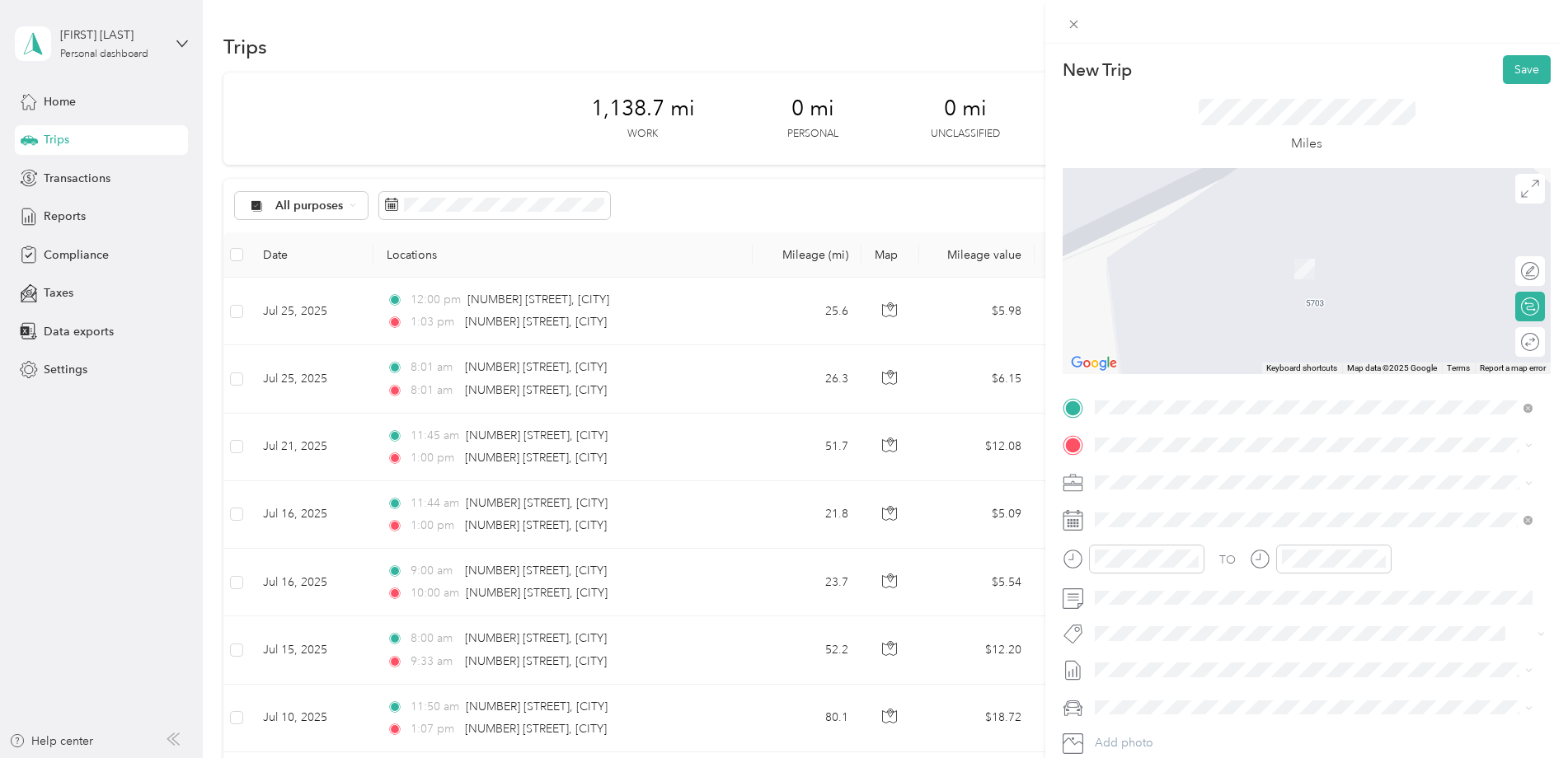 click on "[NUMBER] [STREET], [CITY]" at bounding box center (1197, 504) 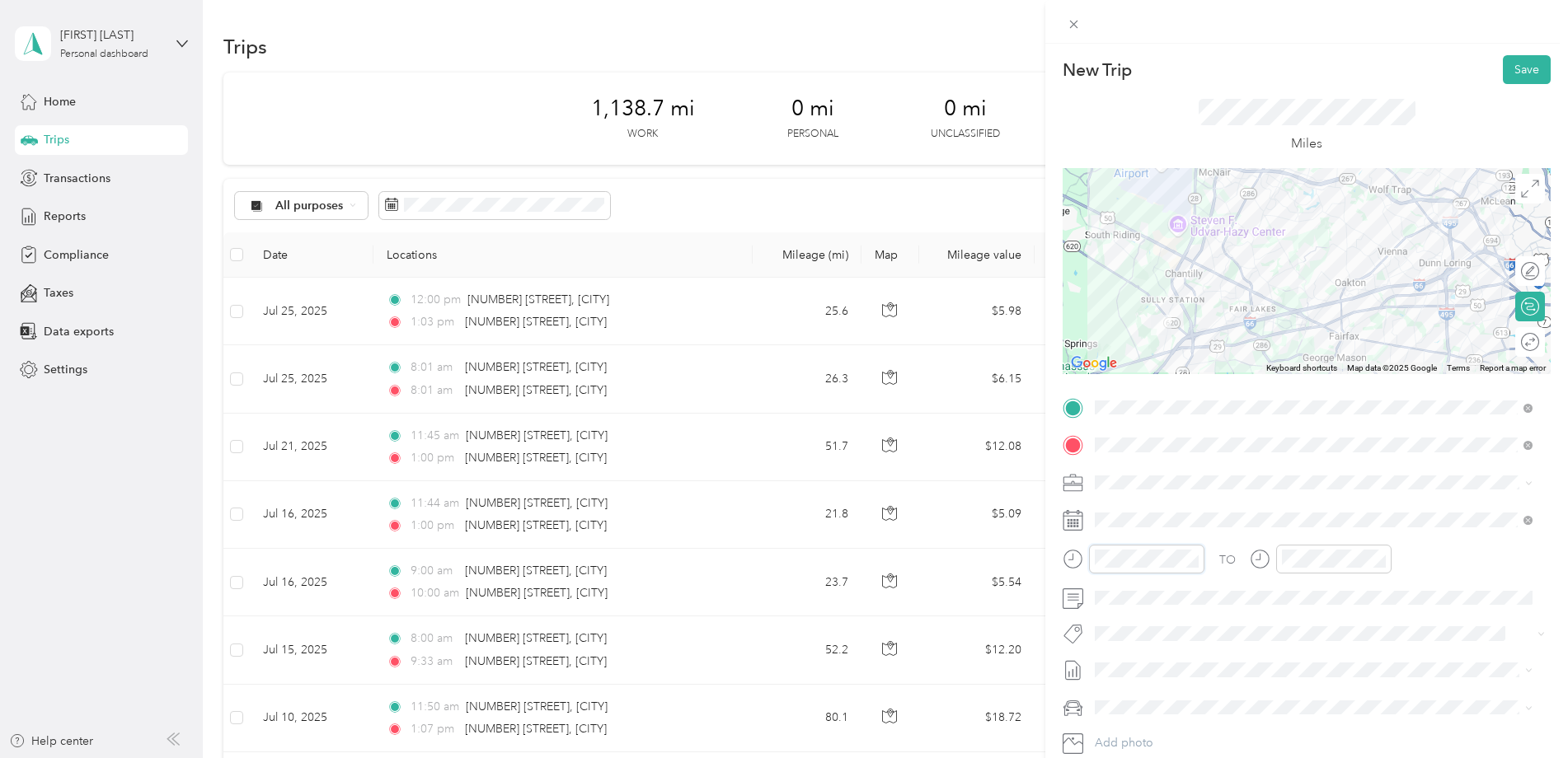 scroll, scrollTop: 99, scrollLeft: 0, axis: vertical 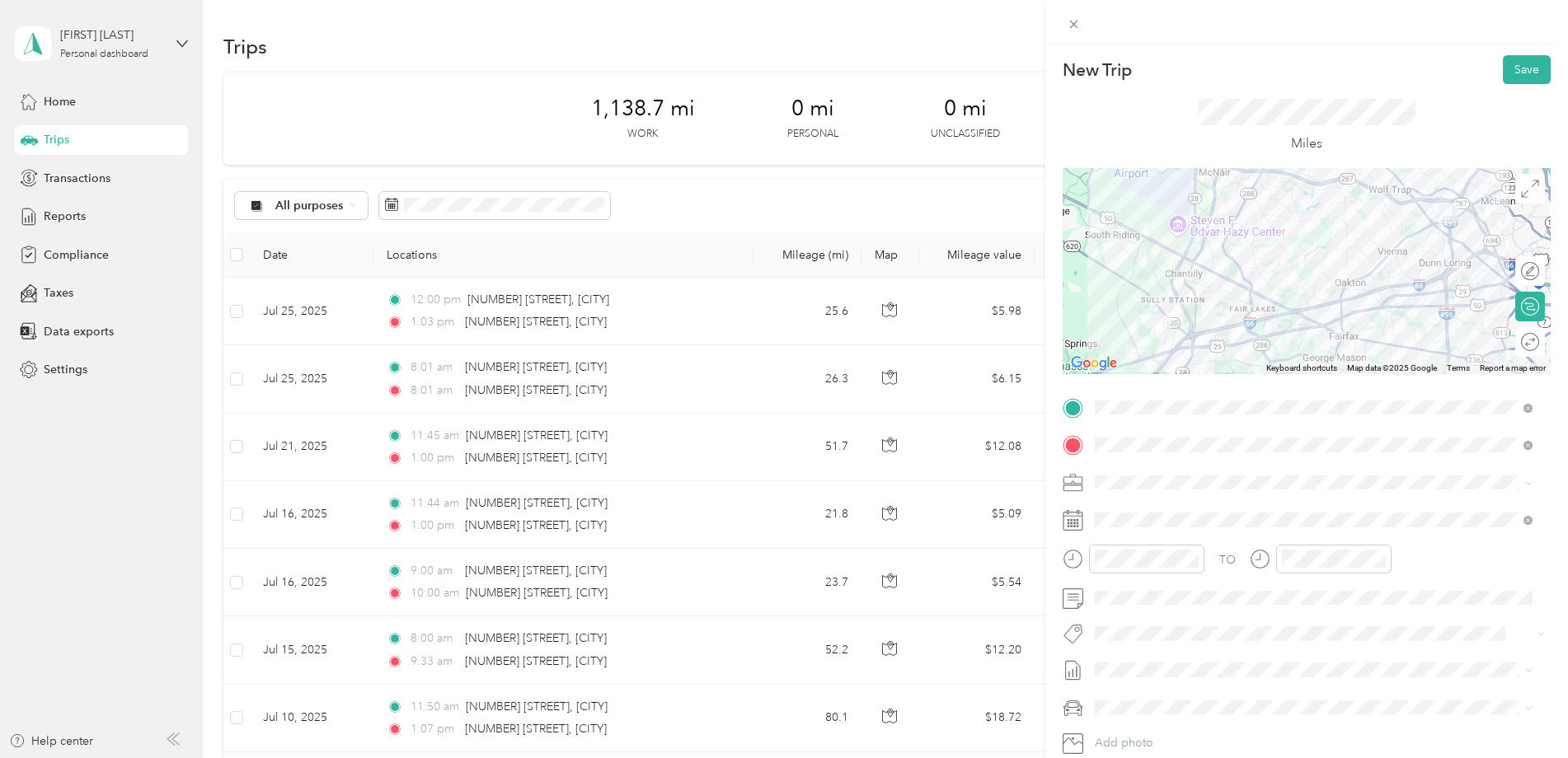 click 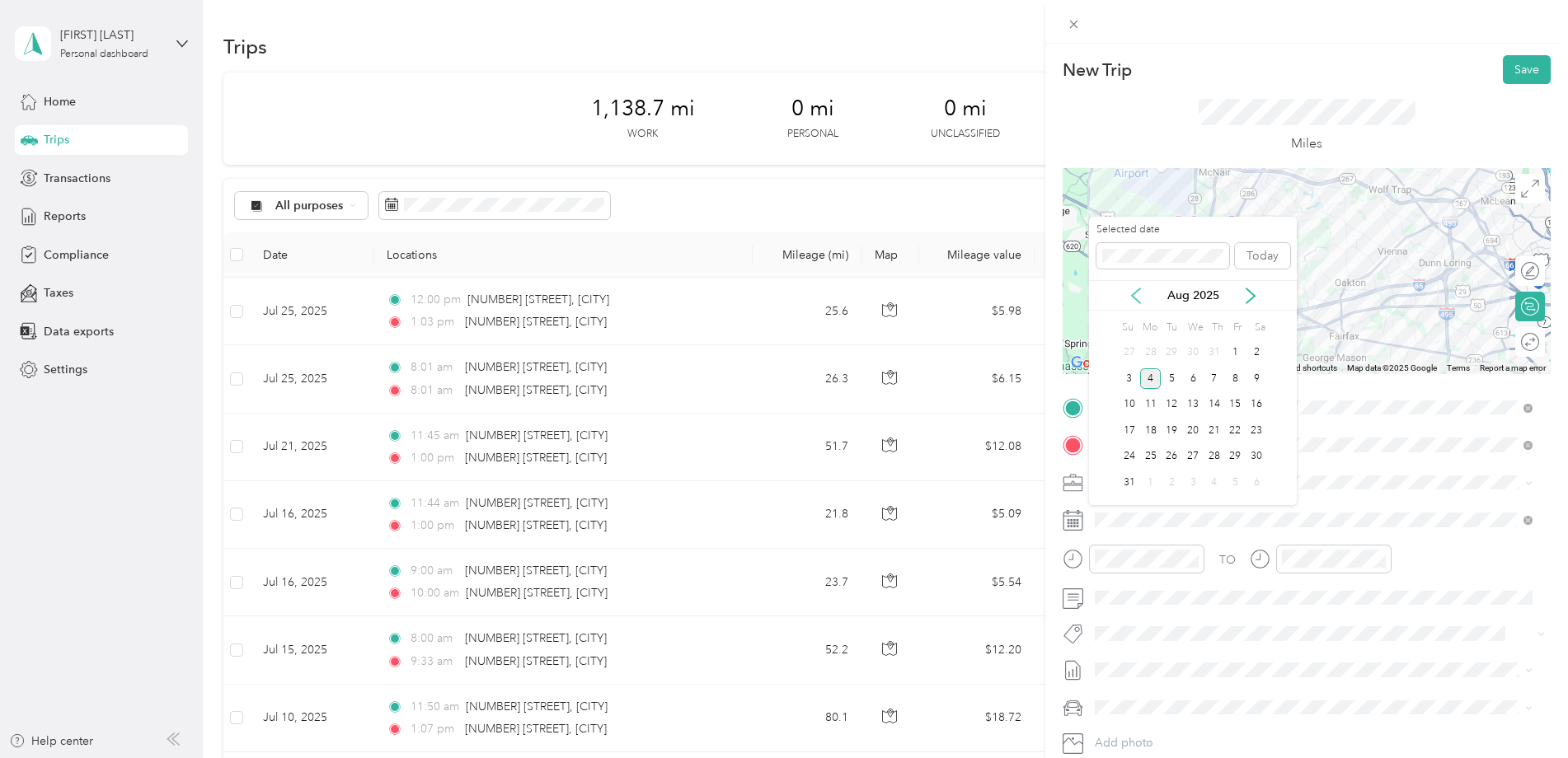 click 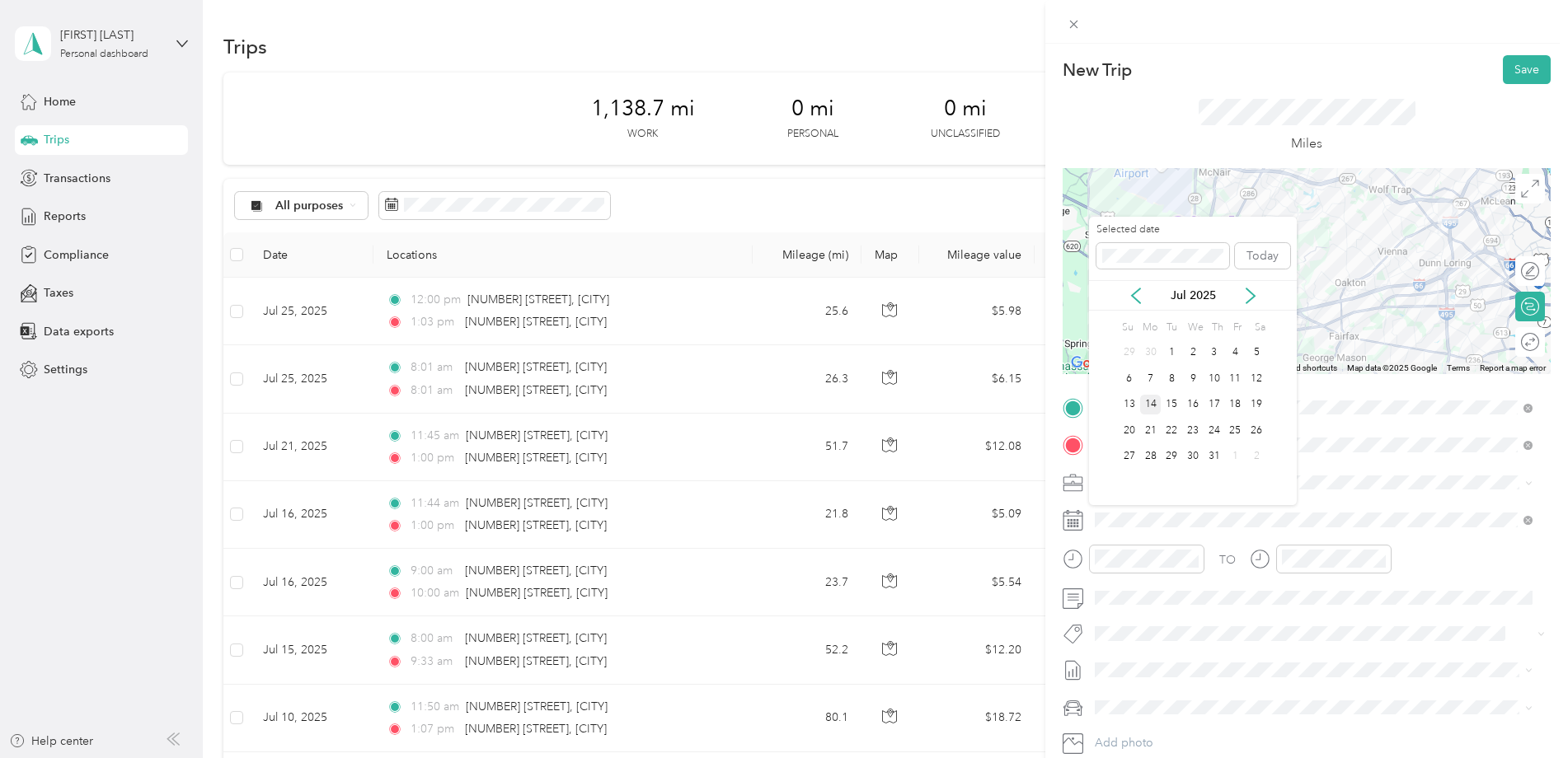 click on "14" at bounding box center (1151, 405) 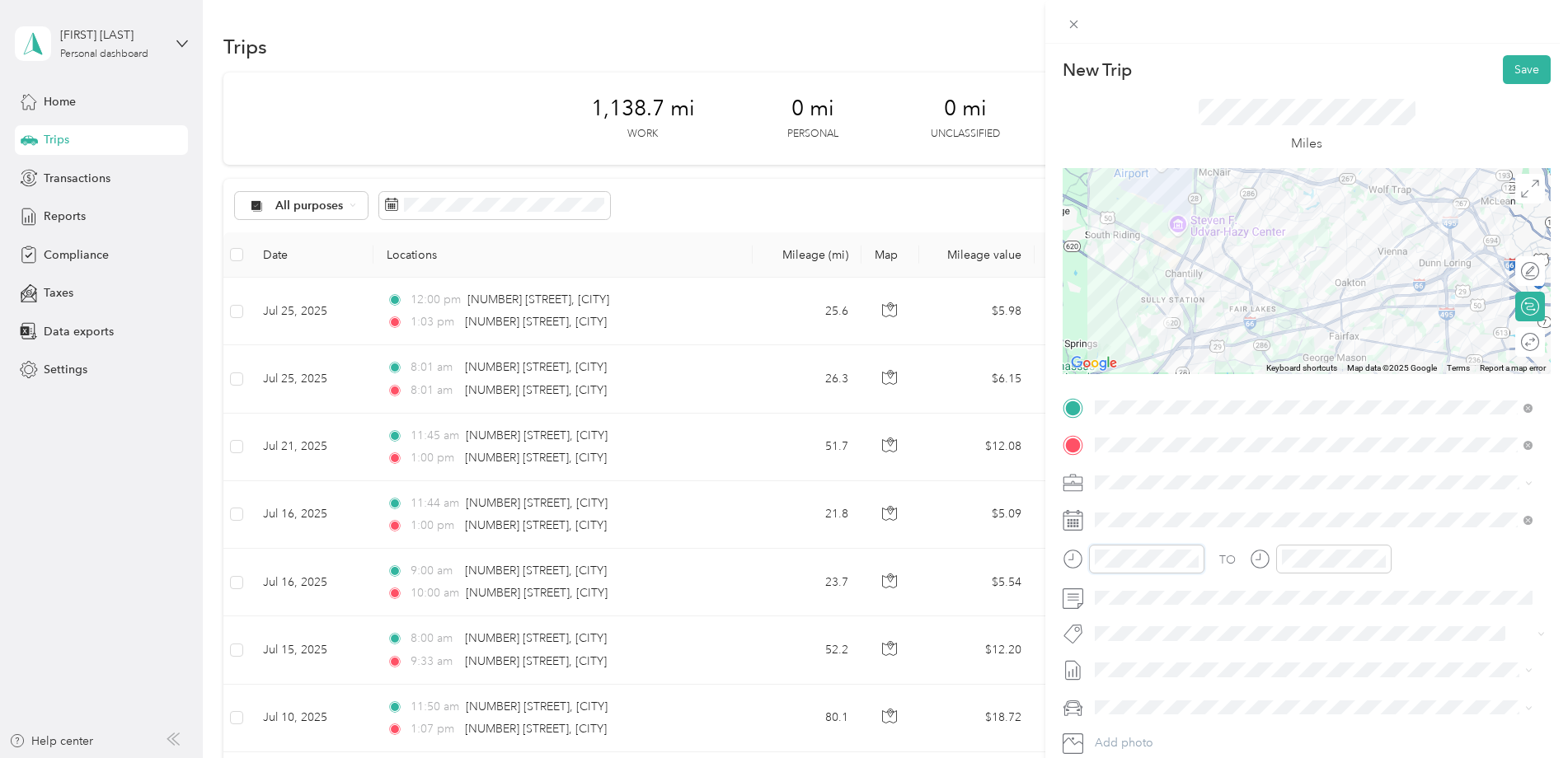 click at bounding box center (1134, 559) 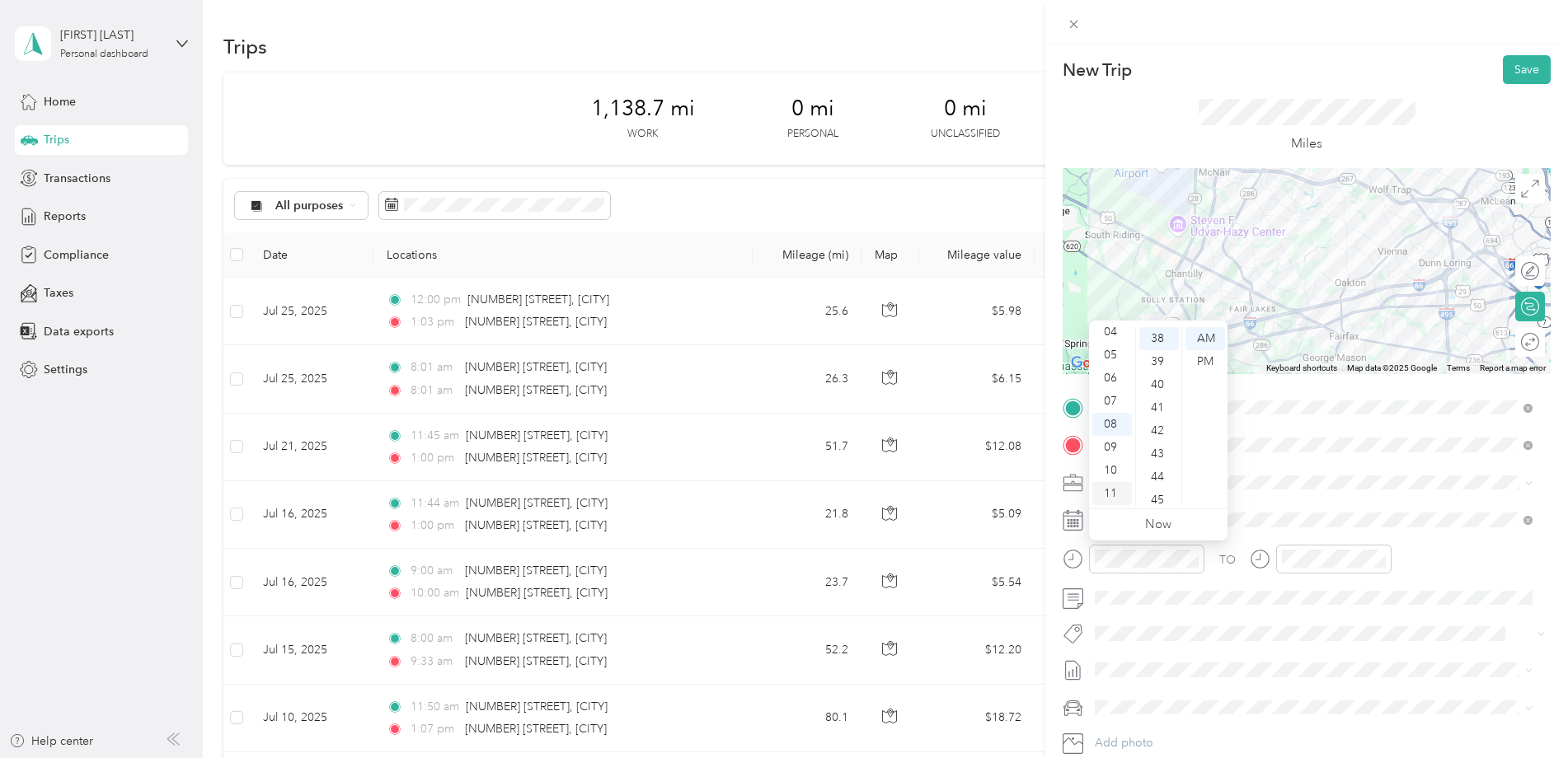 click on "11" at bounding box center (1112, 494) 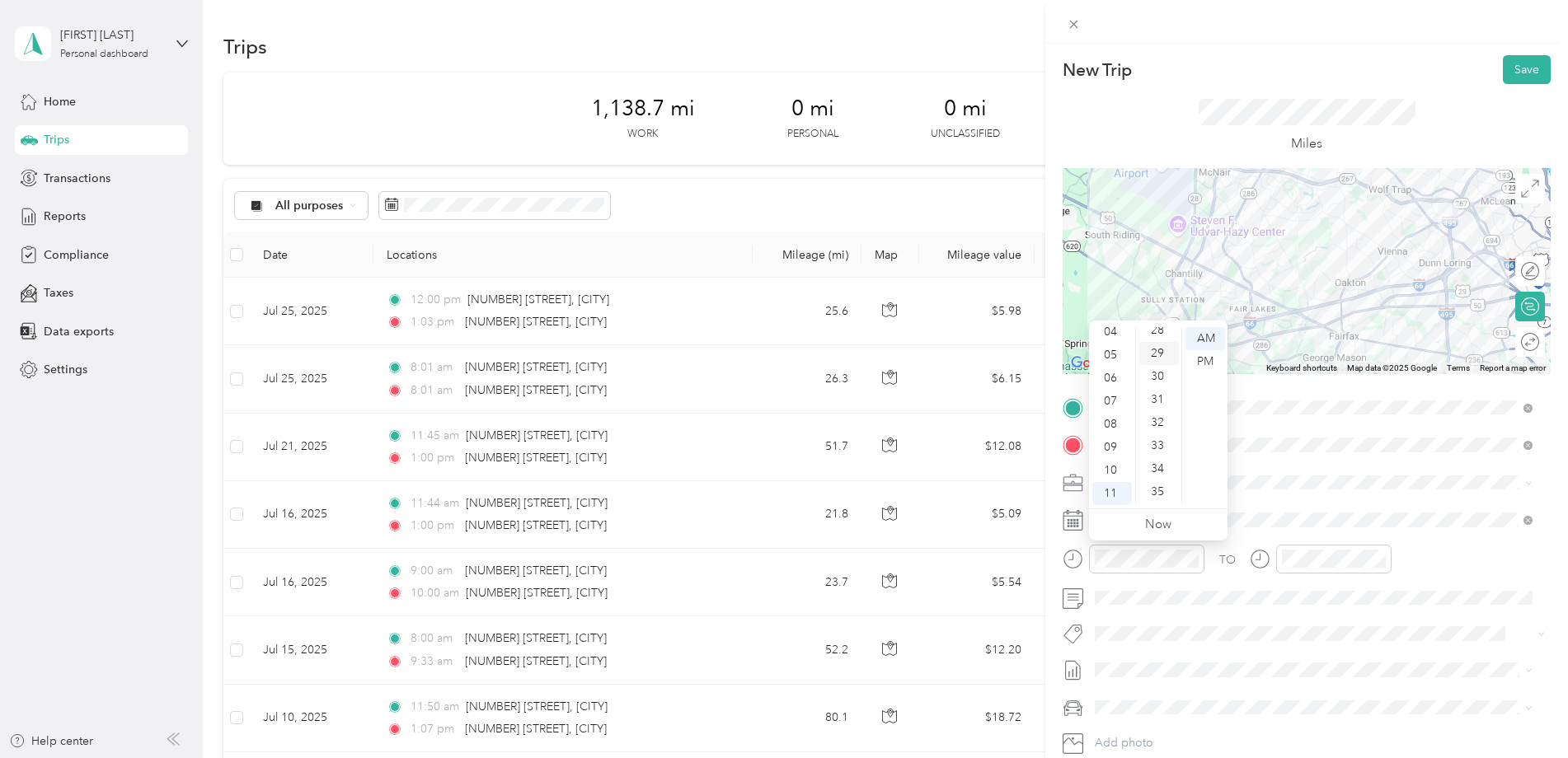 scroll, scrollTop: 629, scrollLeft: 0, axis: vertical 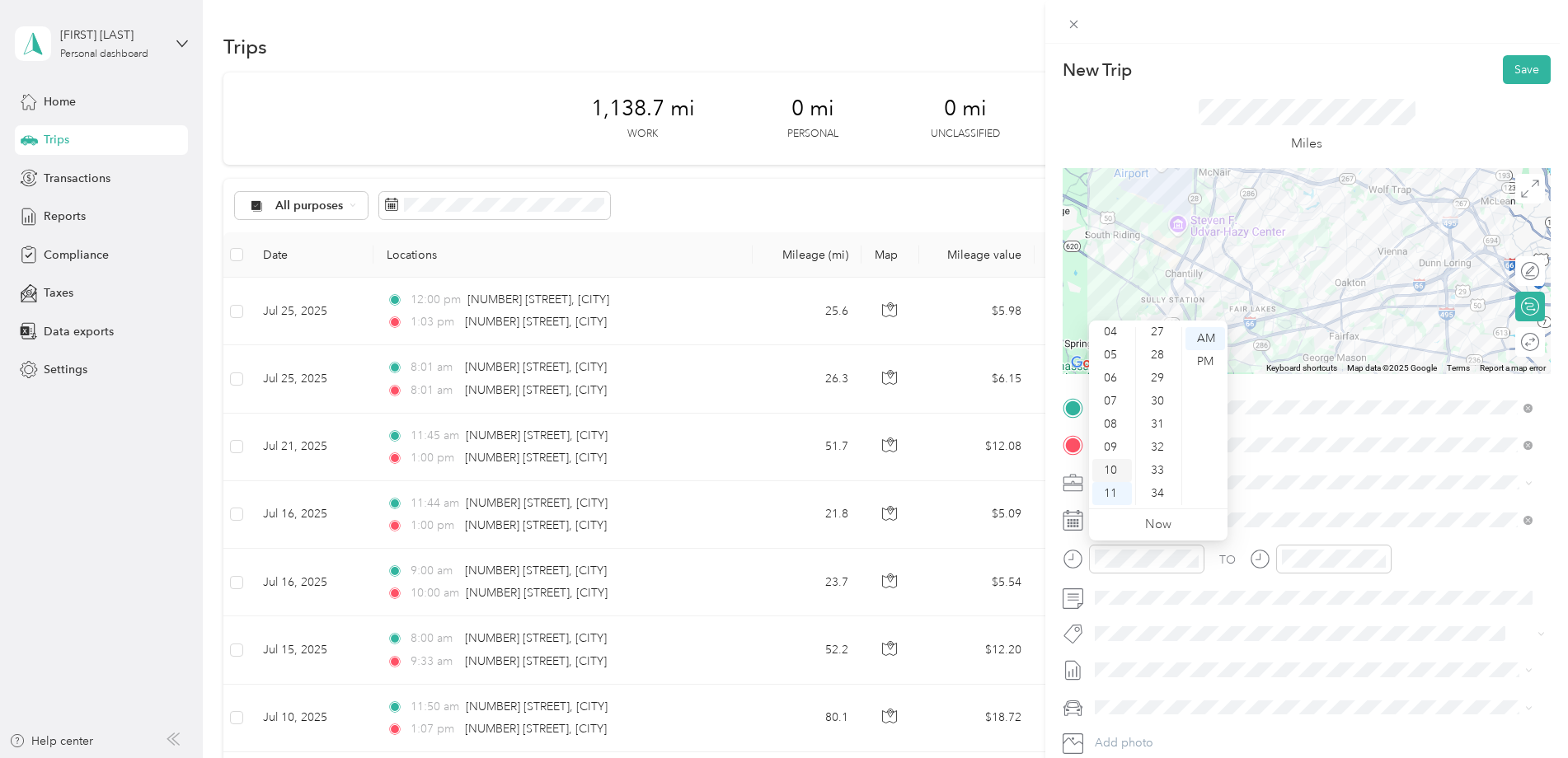 click on "10" at bounding box center [1112, 470] 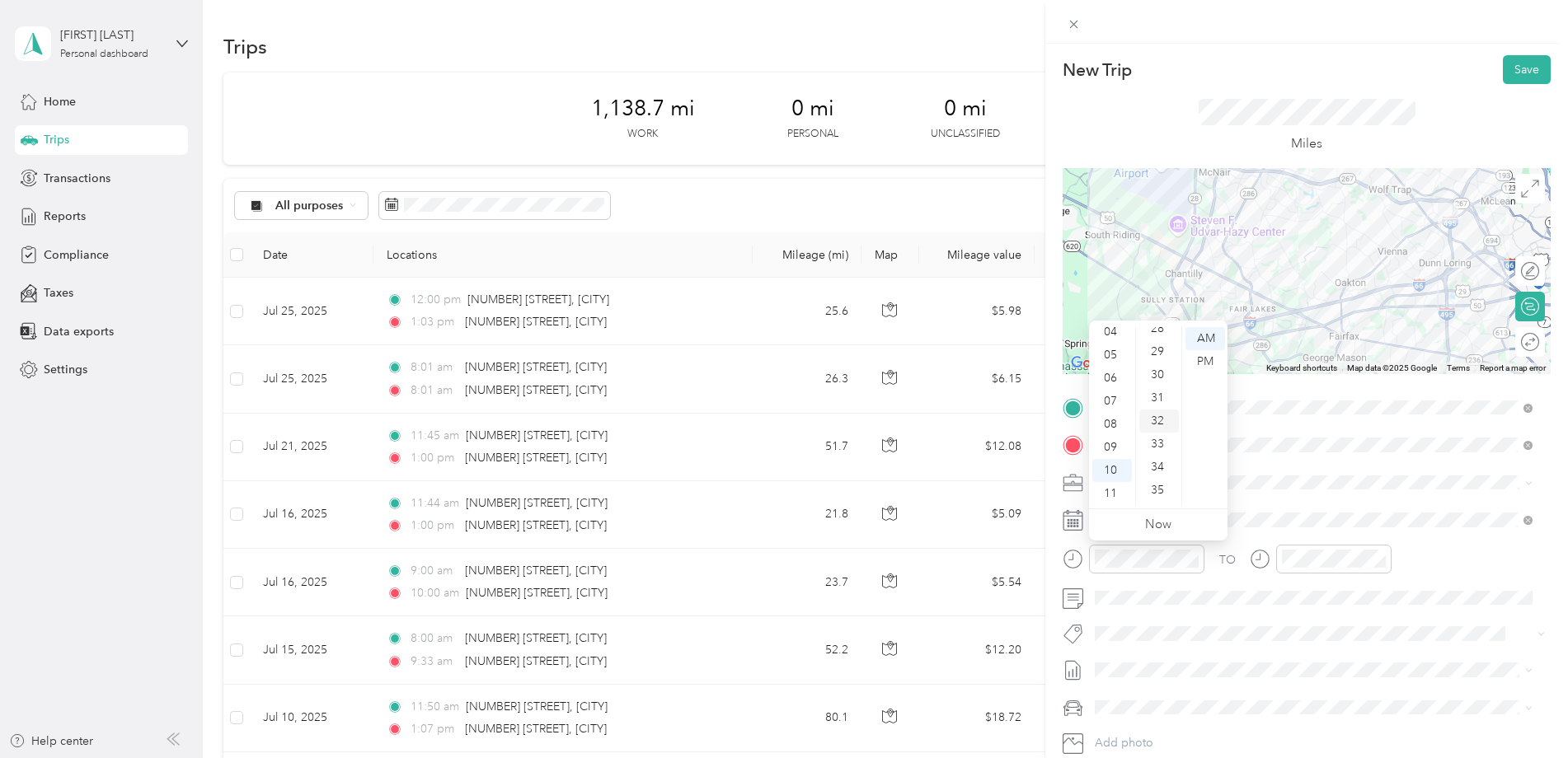 scroll, scrollTop: 629, scrollLeft: 0, axis: vertical 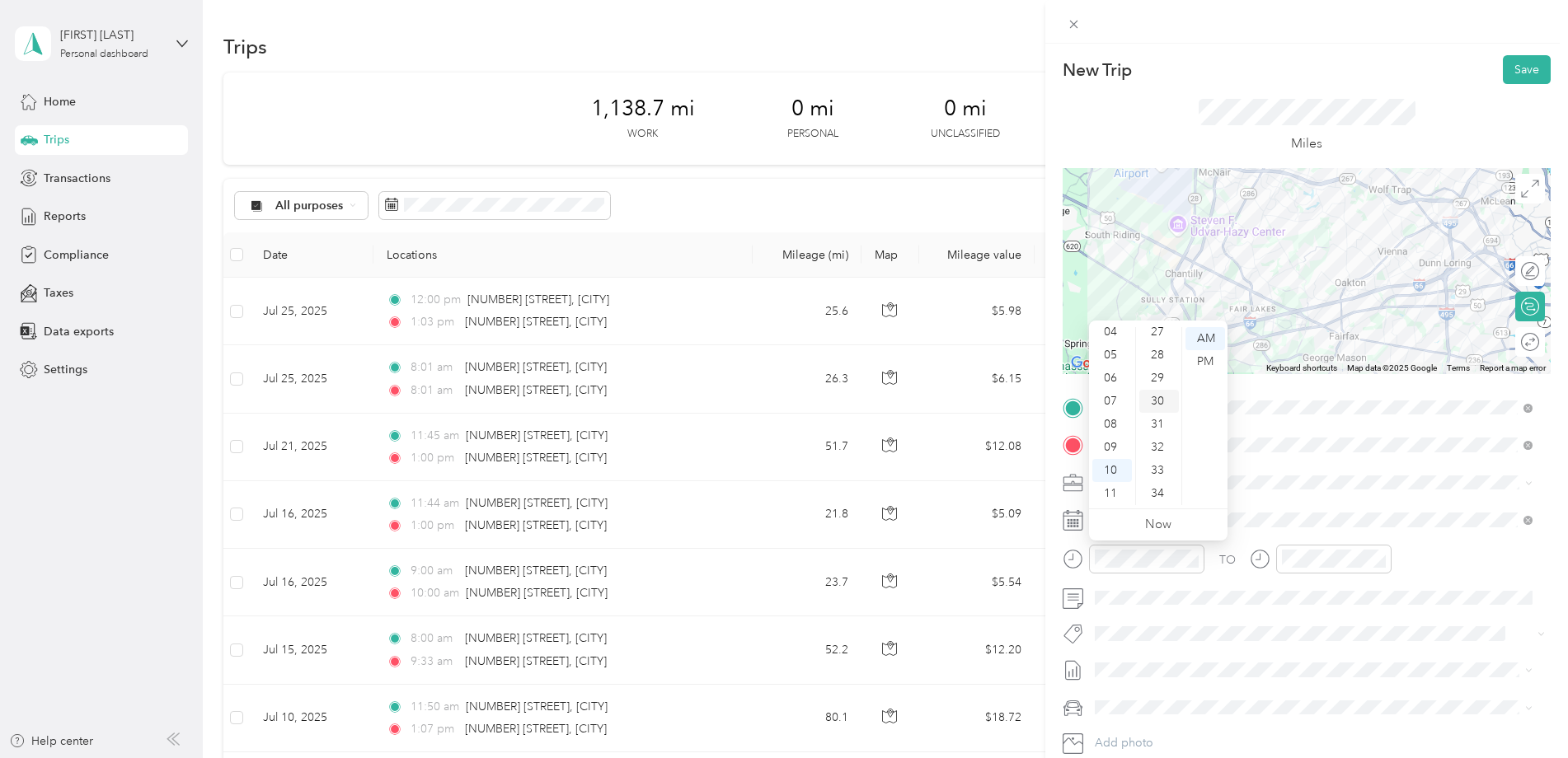 click on "30" at bounding box center (1159, 401) 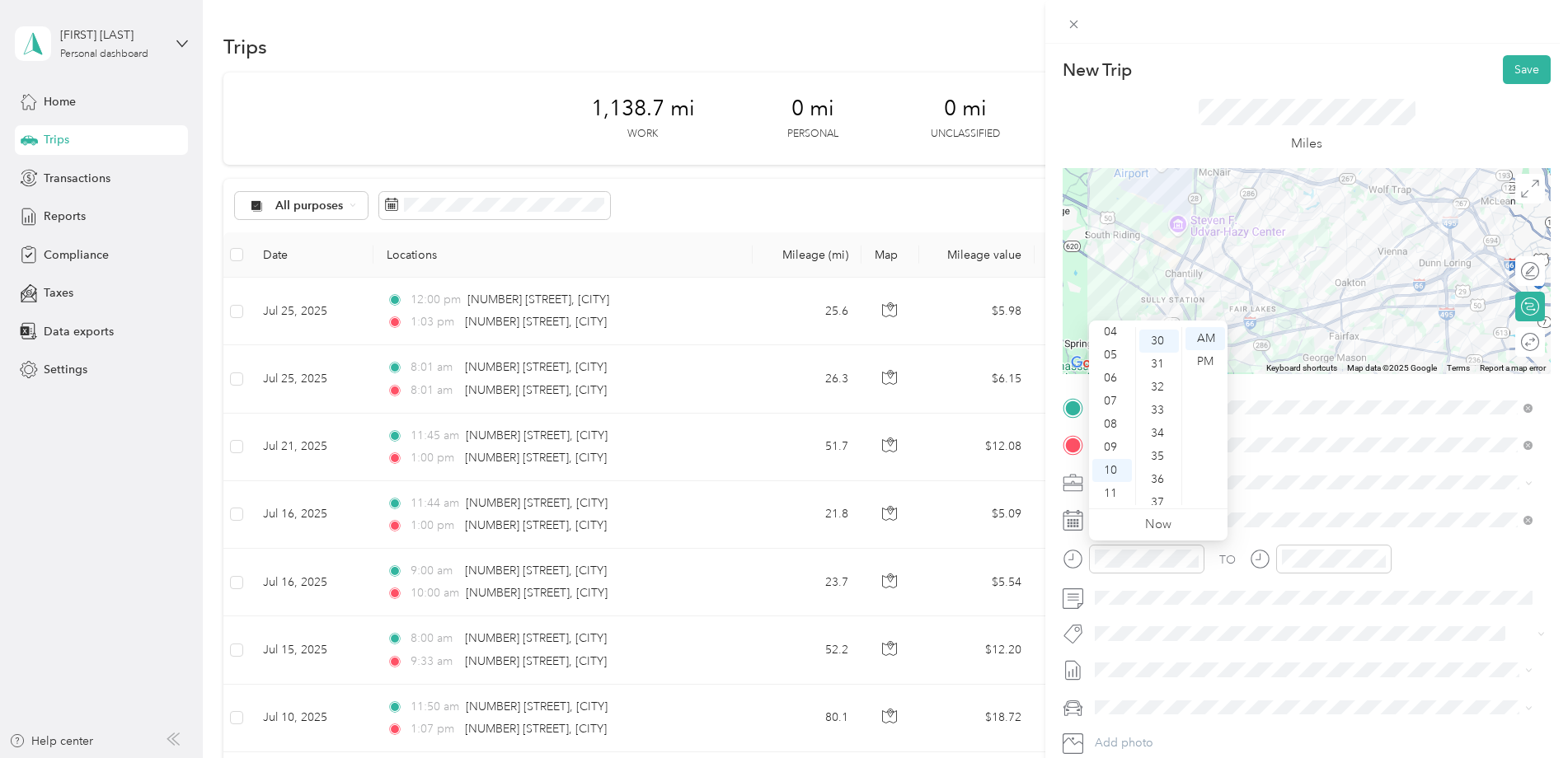 scroll, scrollTop: 692, scrollLeft: 0, axis: vertical 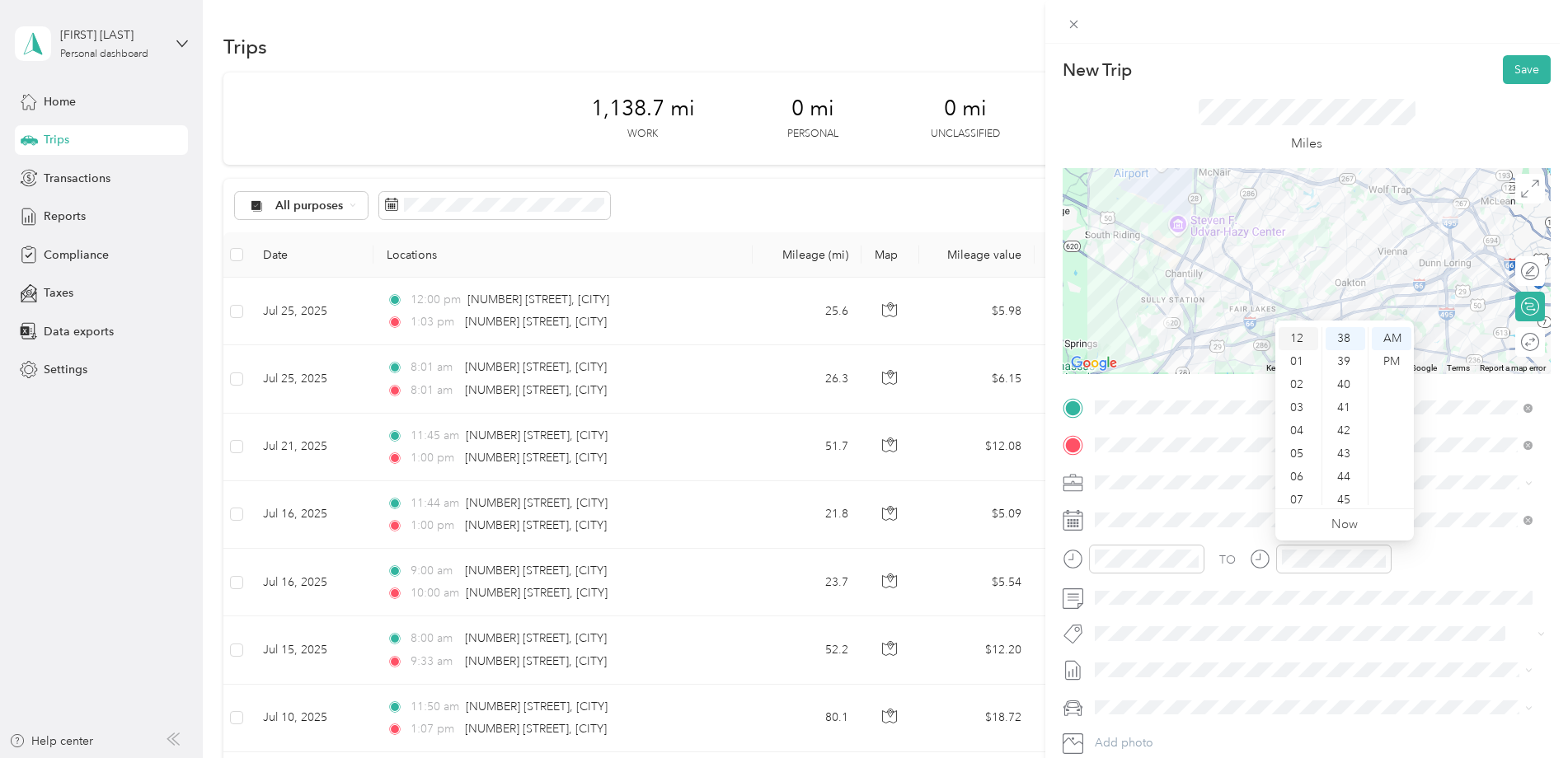 click on "12" at bounding box center [1298, 339] 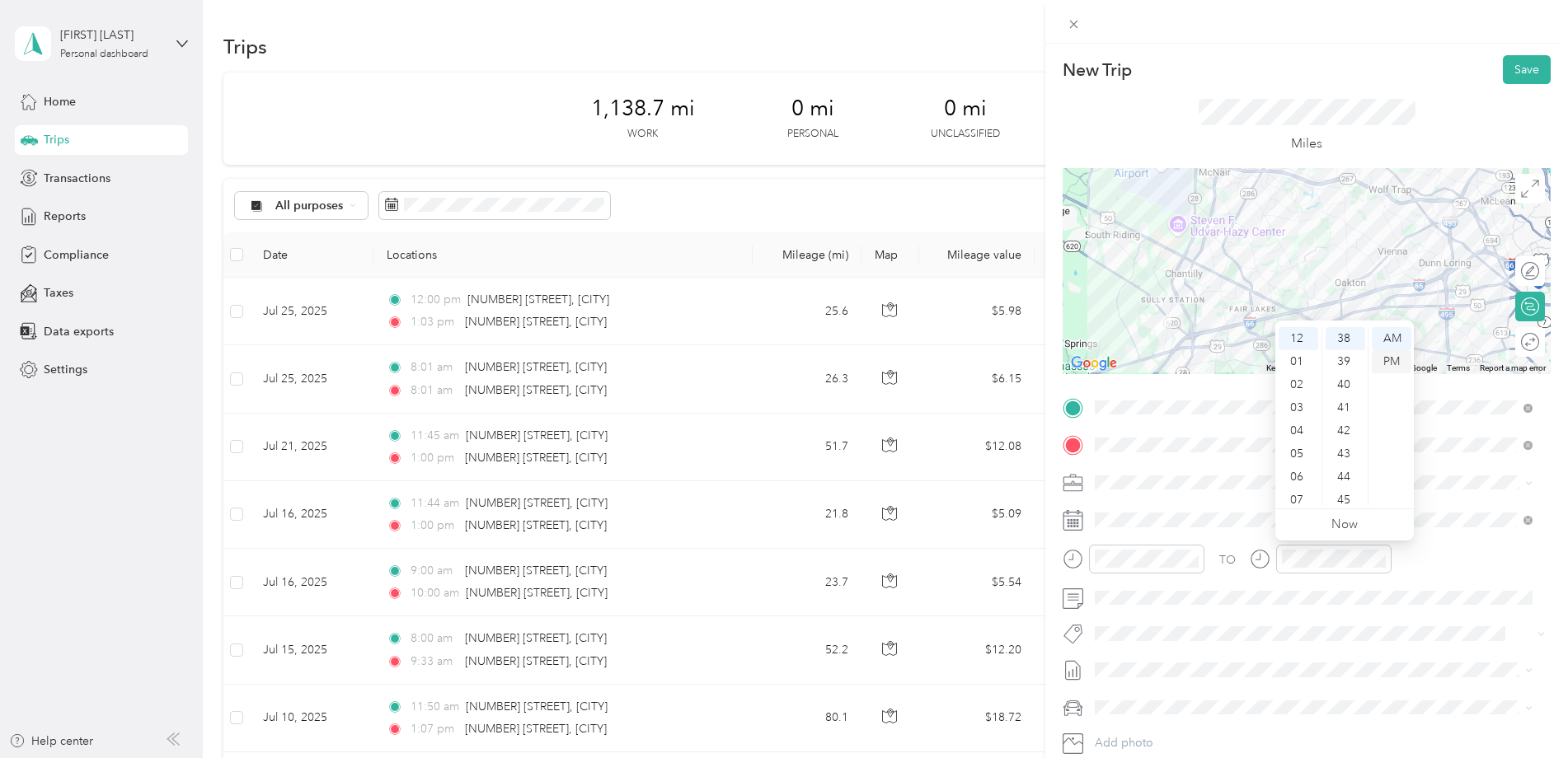 click on "PM" at bounding box center (1392, 362) 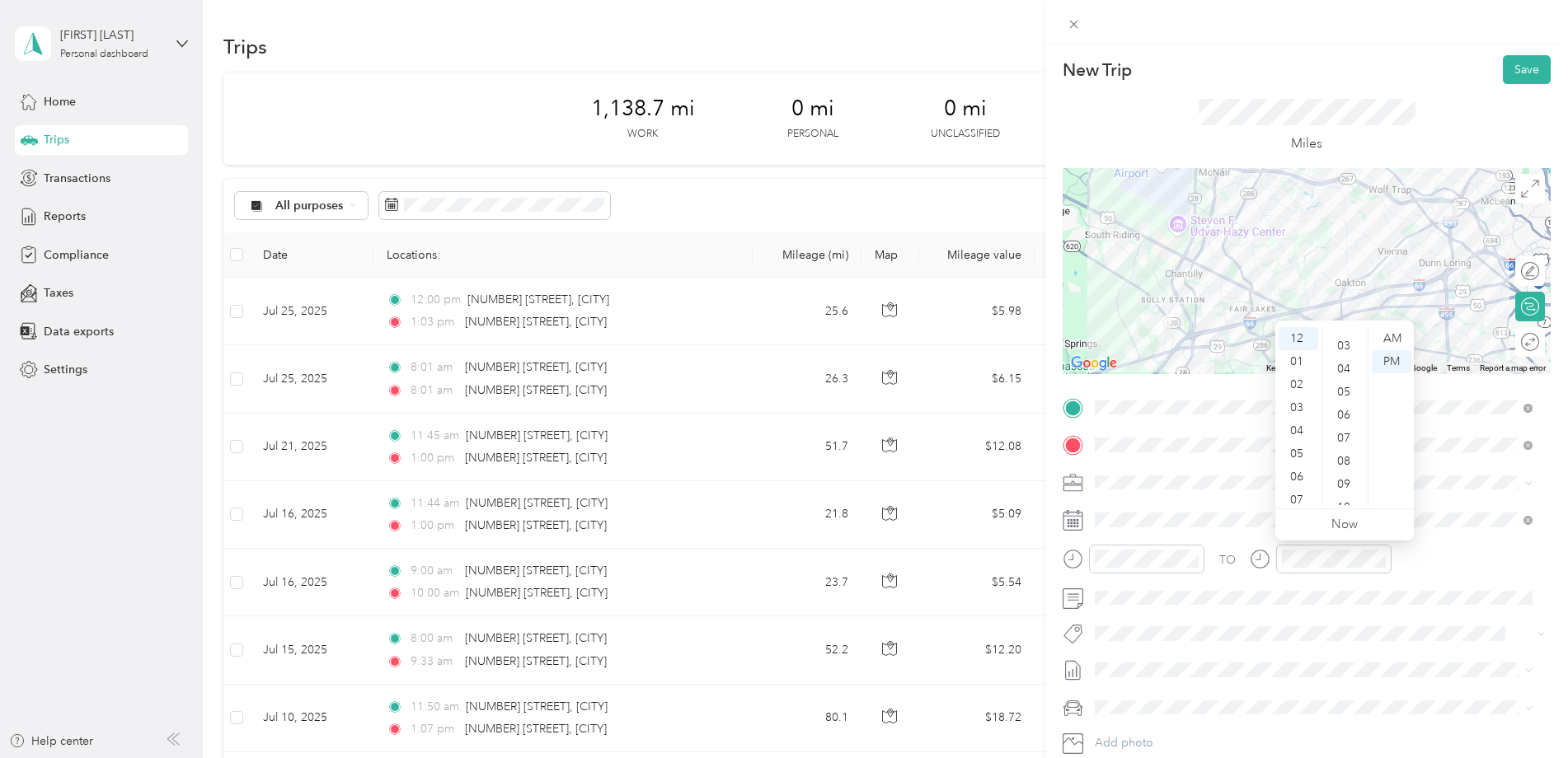 scroll, scrollTop: 0, scrollLeft: 0, axis: both 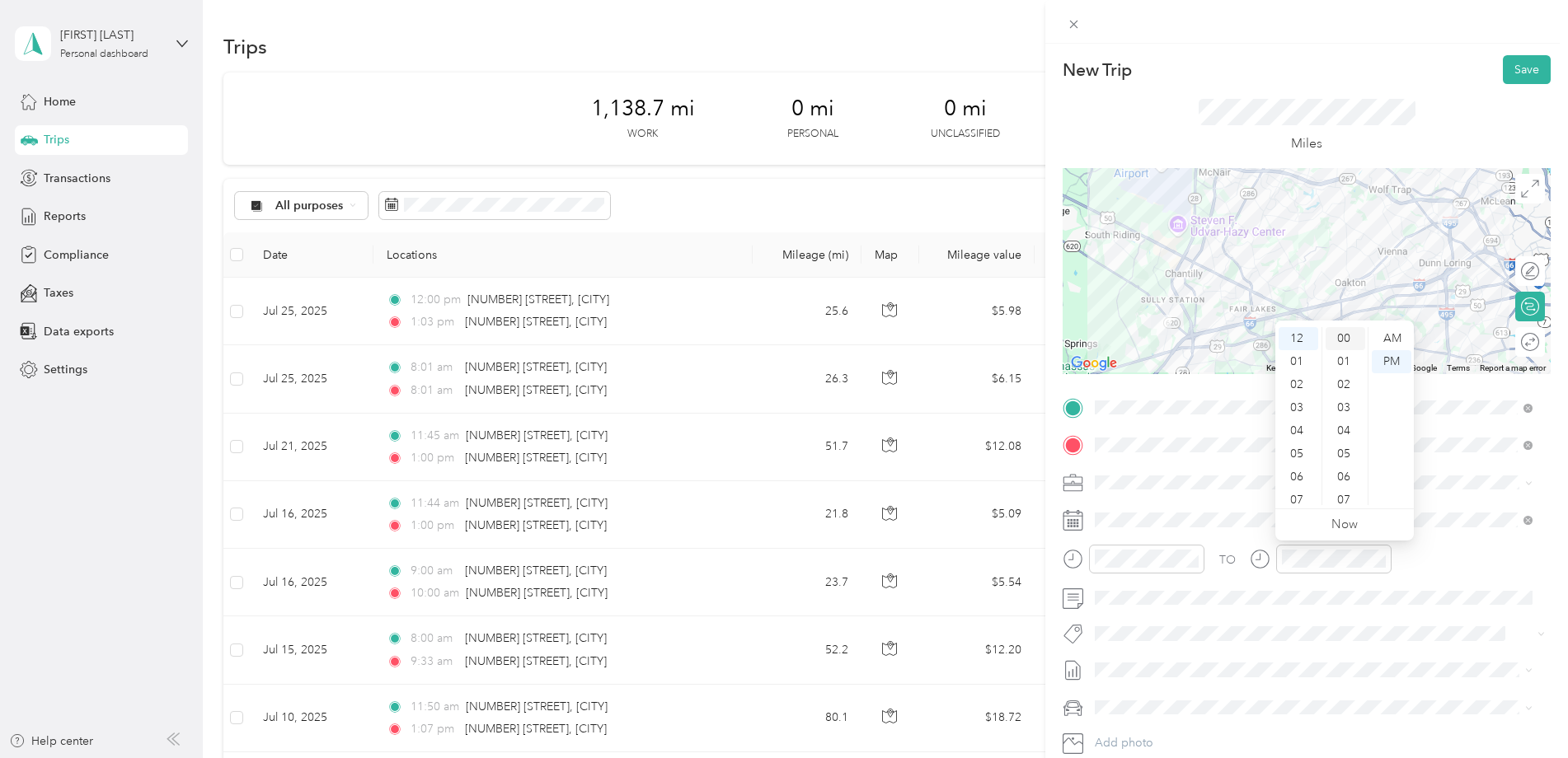 click on "00" at bounding box center [1345, 339] 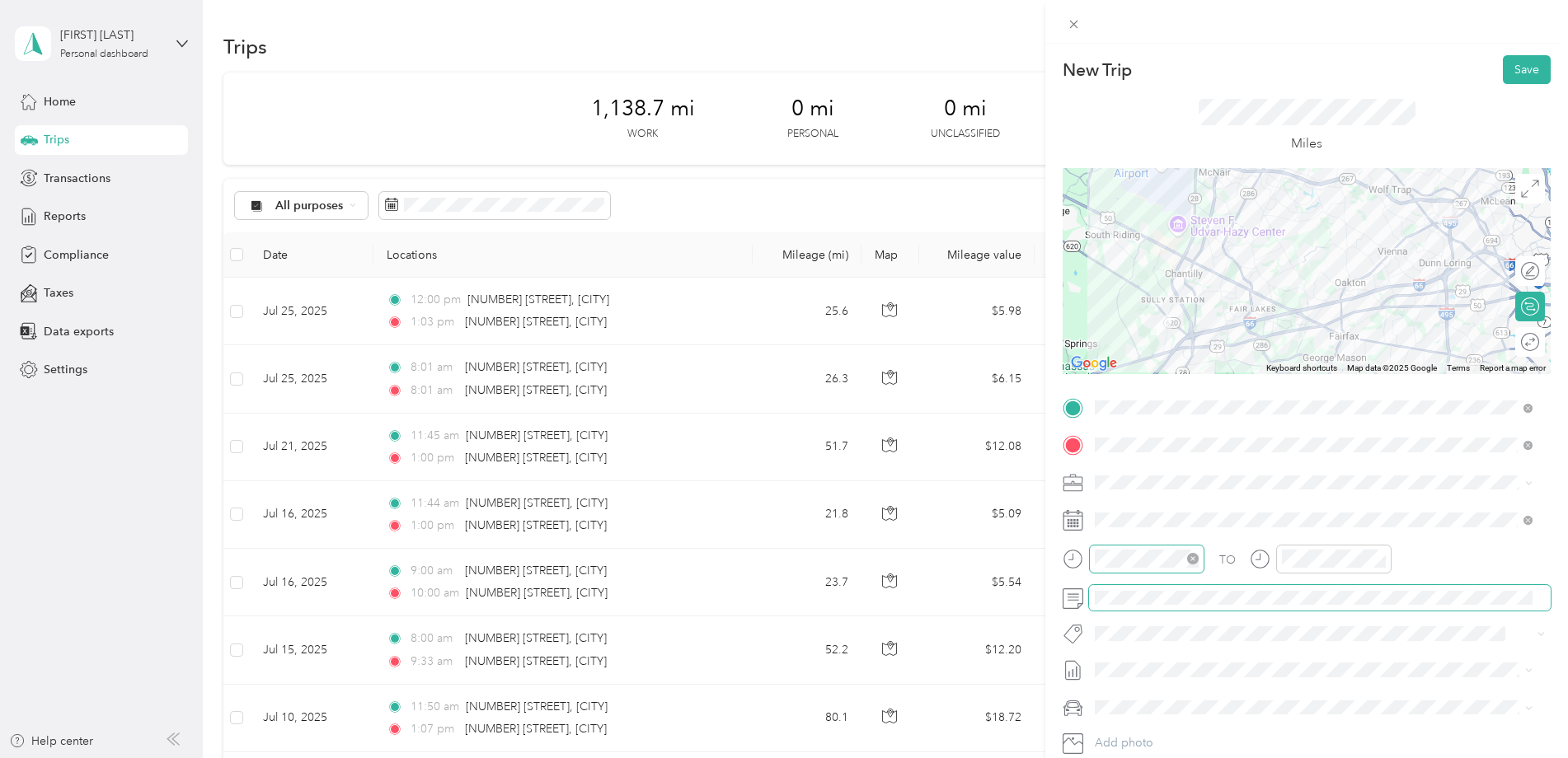 click at bounding box center [1147, 559] 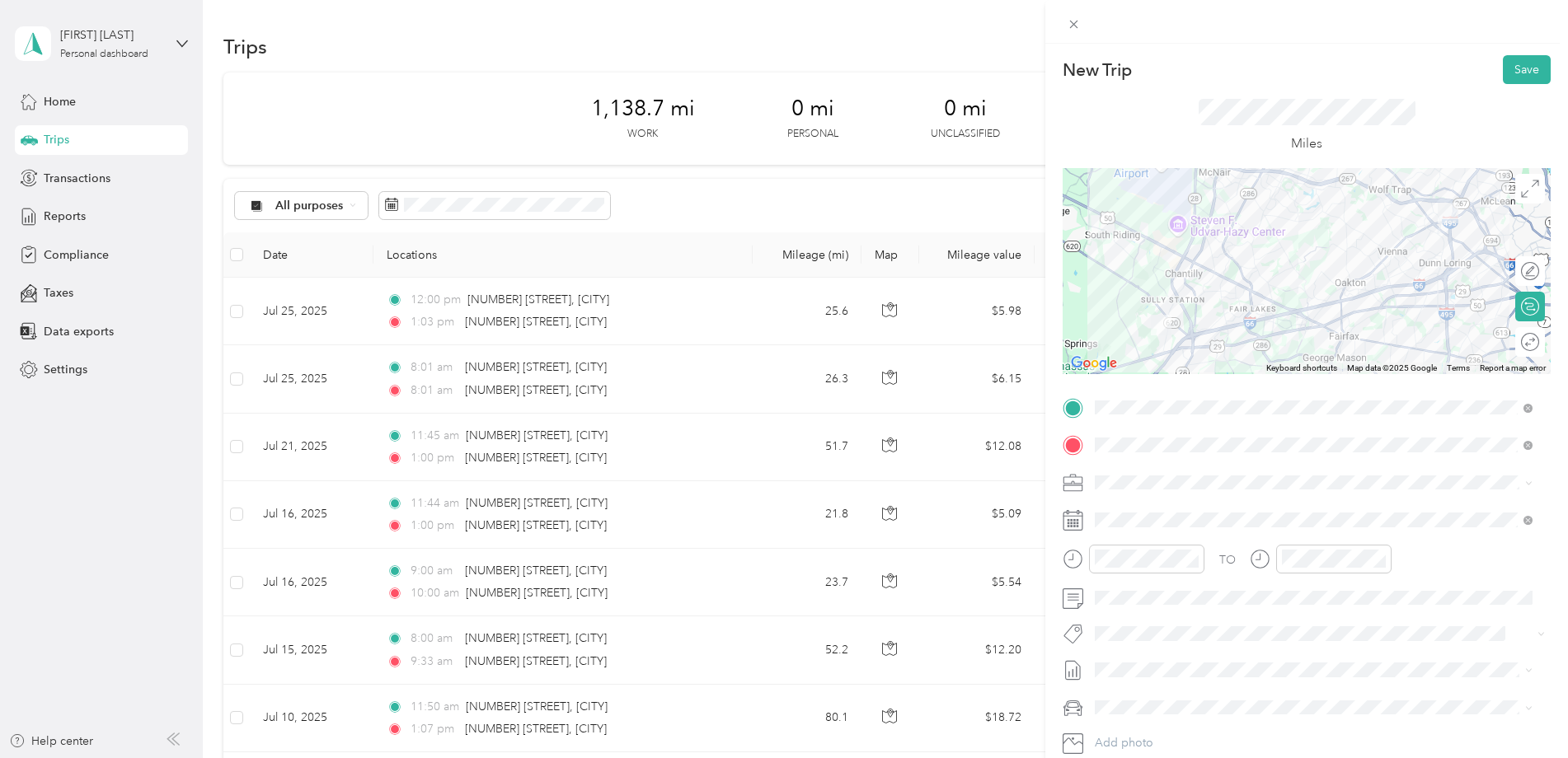 click on "Jul 1 - 31, 2025" at bounding box center [1135, 723] 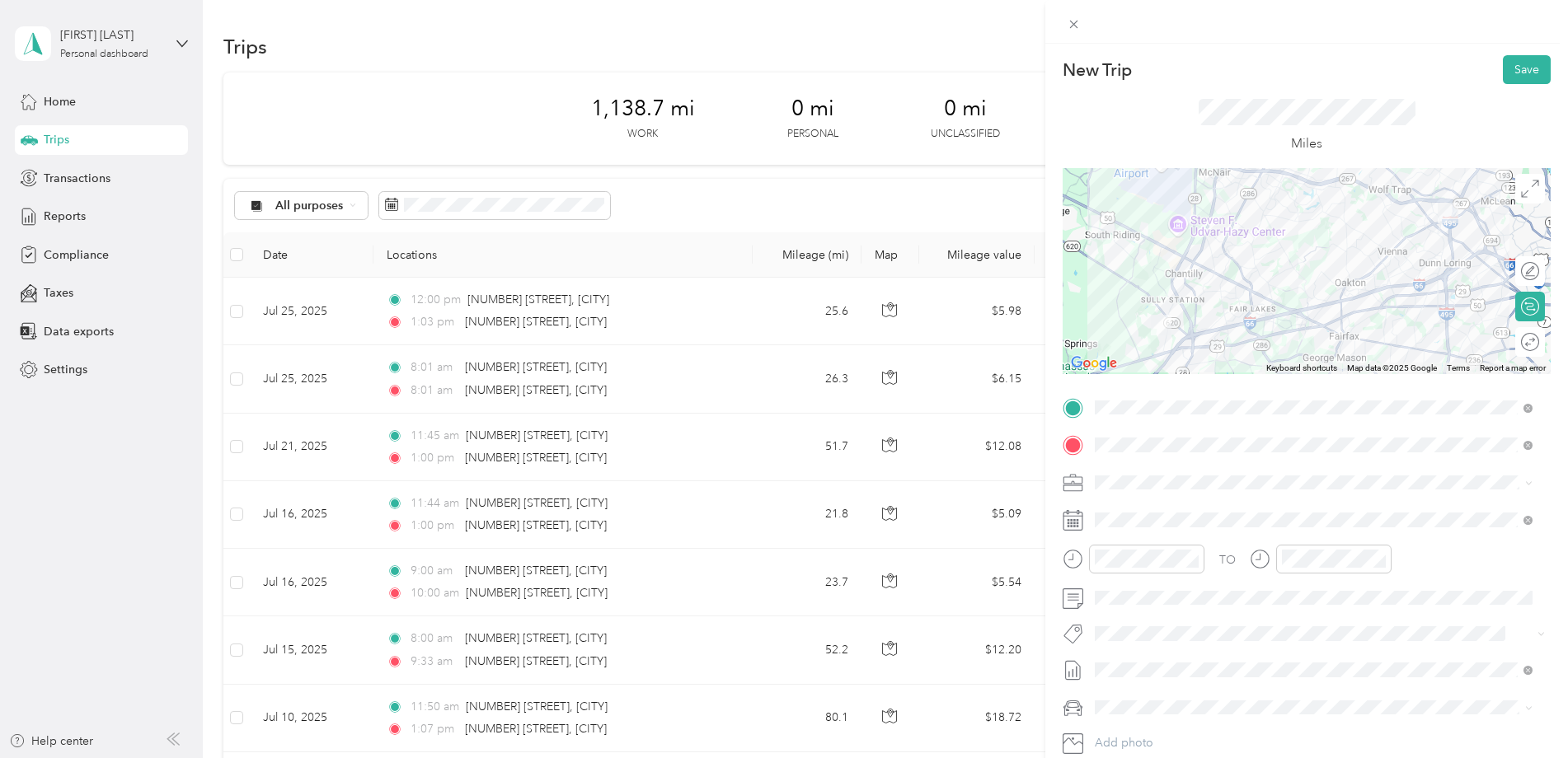 click on "Kia K5" at bounding box center [1117, 678] 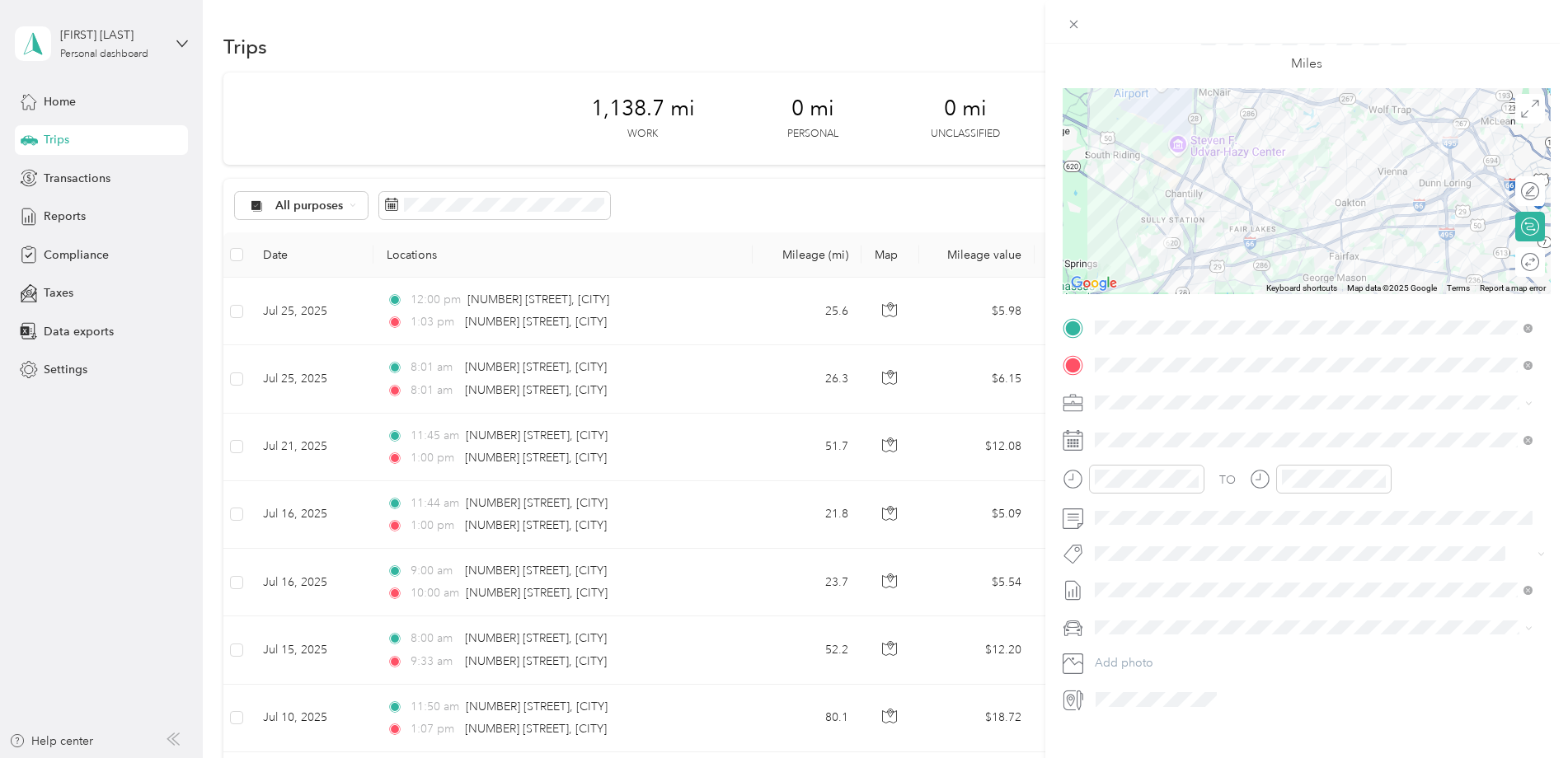scroll, scrollTop: 0, scrollLeft: 0, axis: both 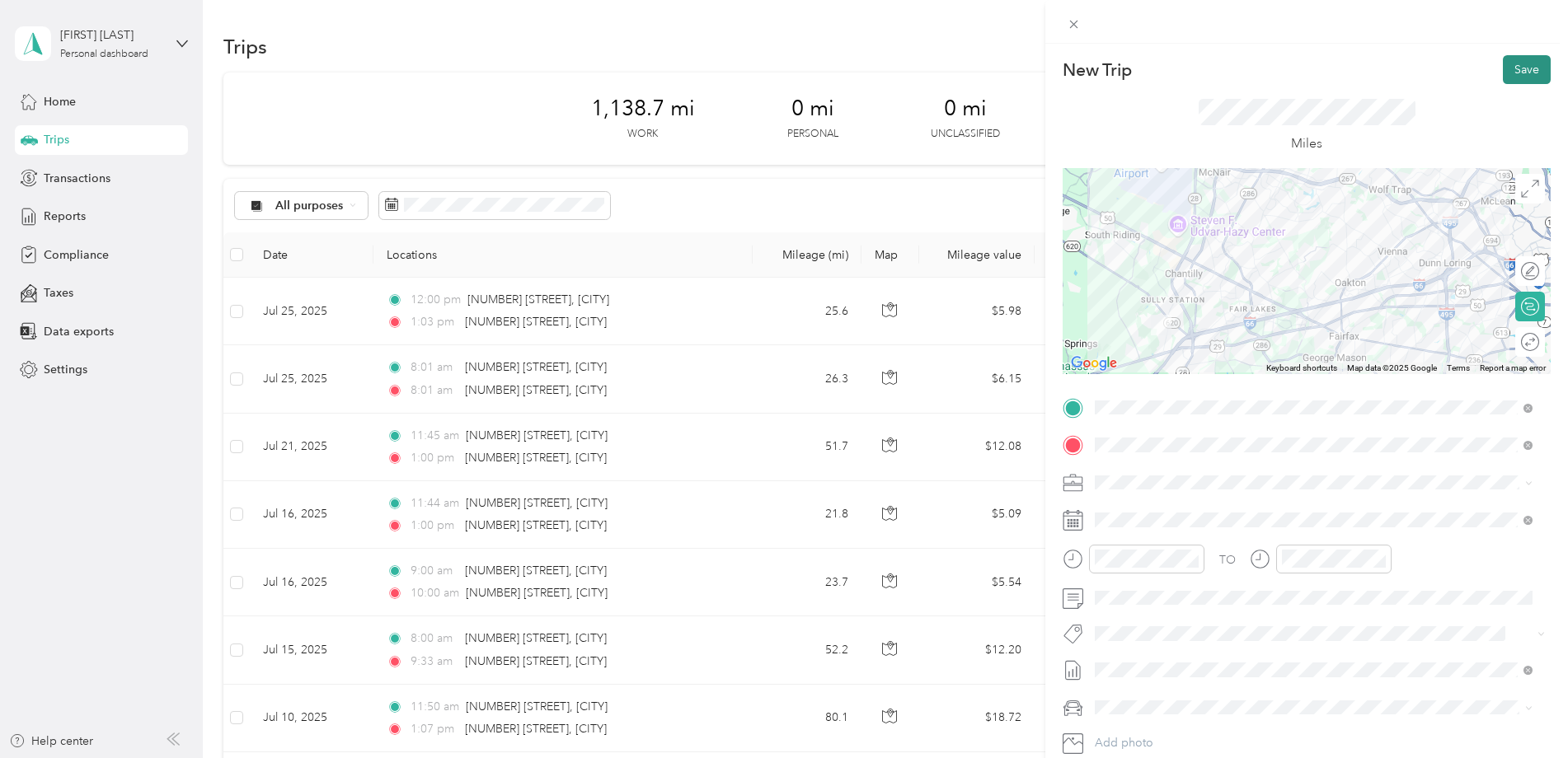 click on "Save" at bounding box center [1527, 69] 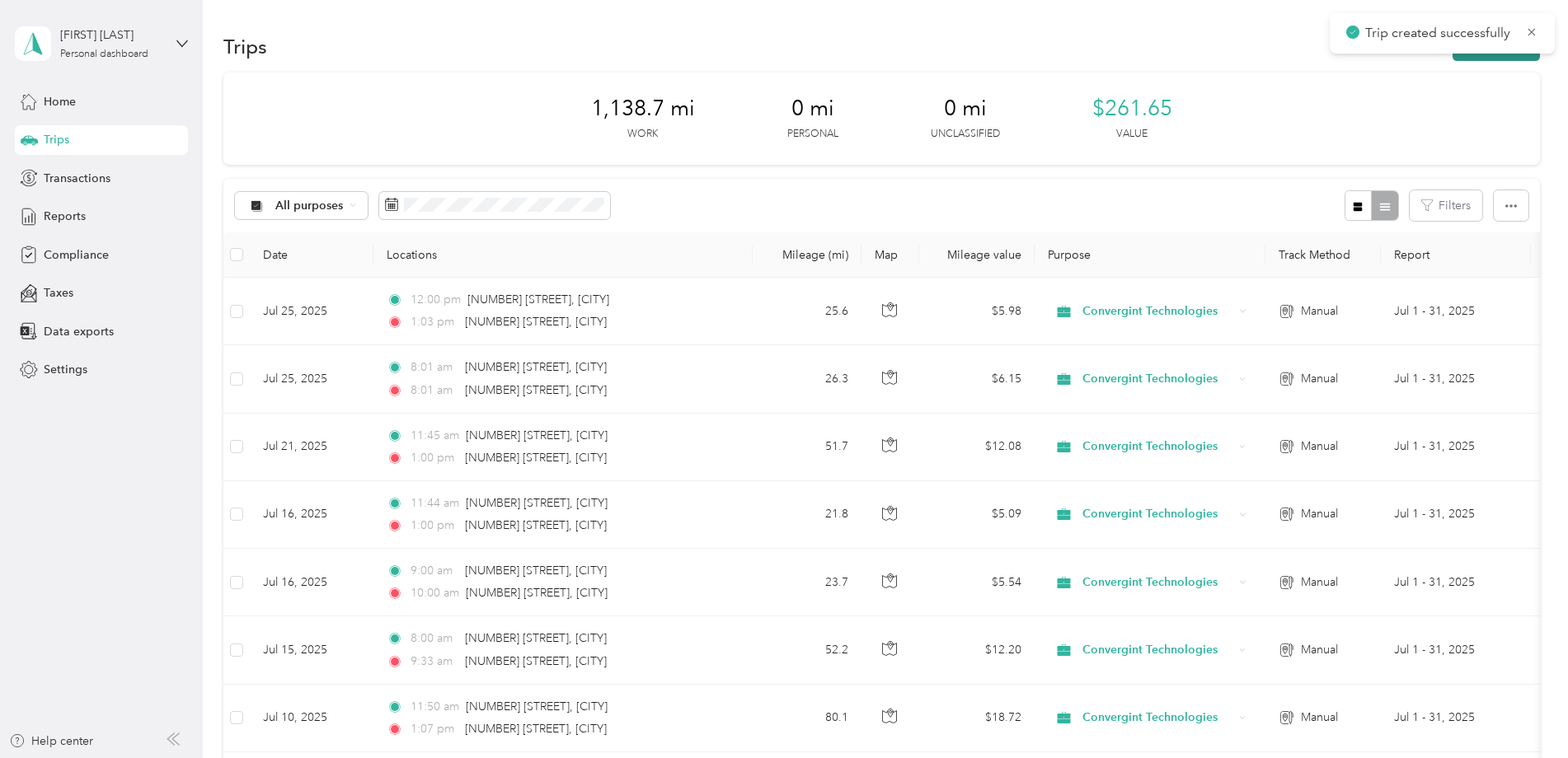 click 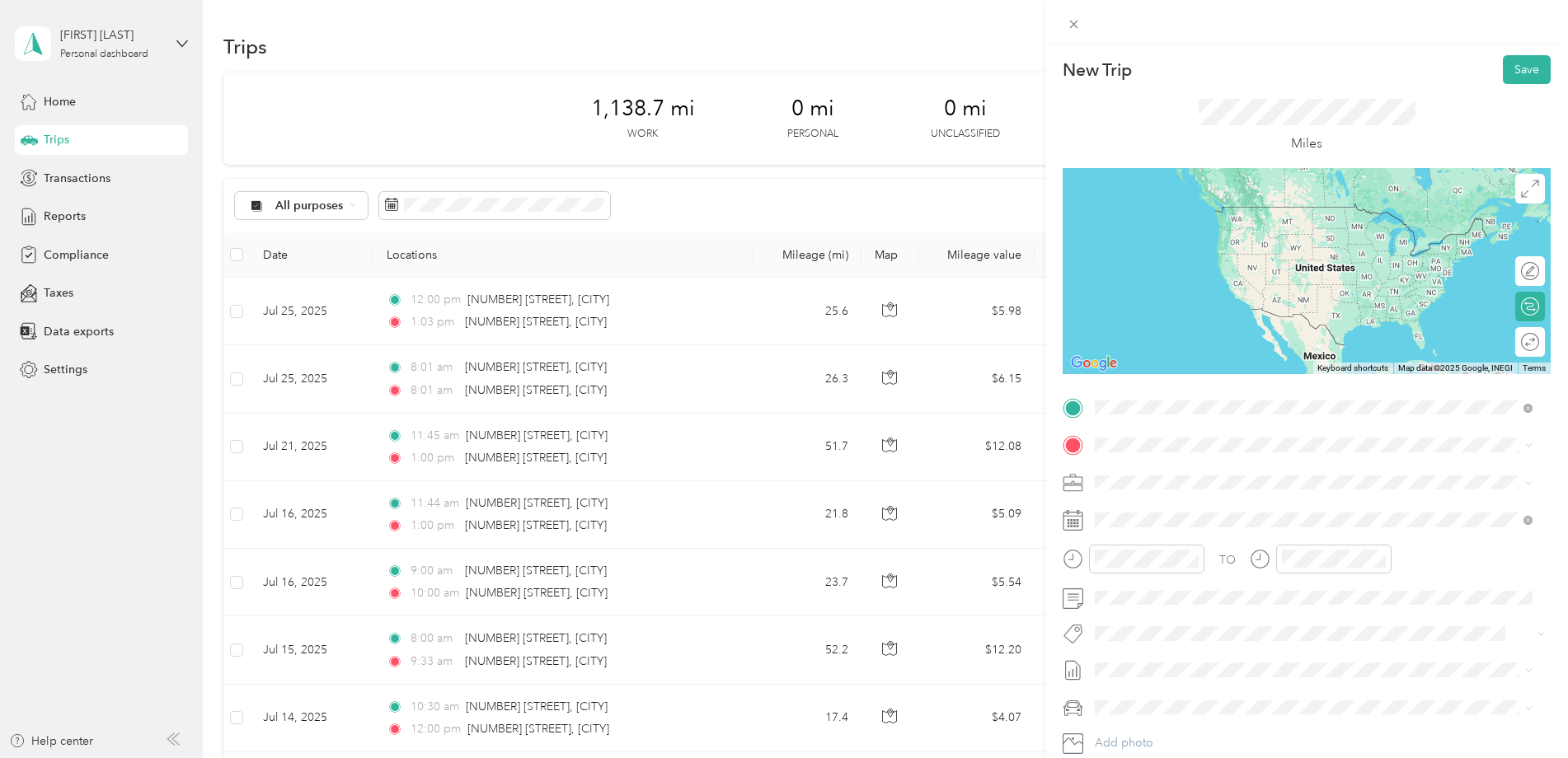 click on "[NUMBER] [STREET], [CITY]" at bounding box center (1197, 467) 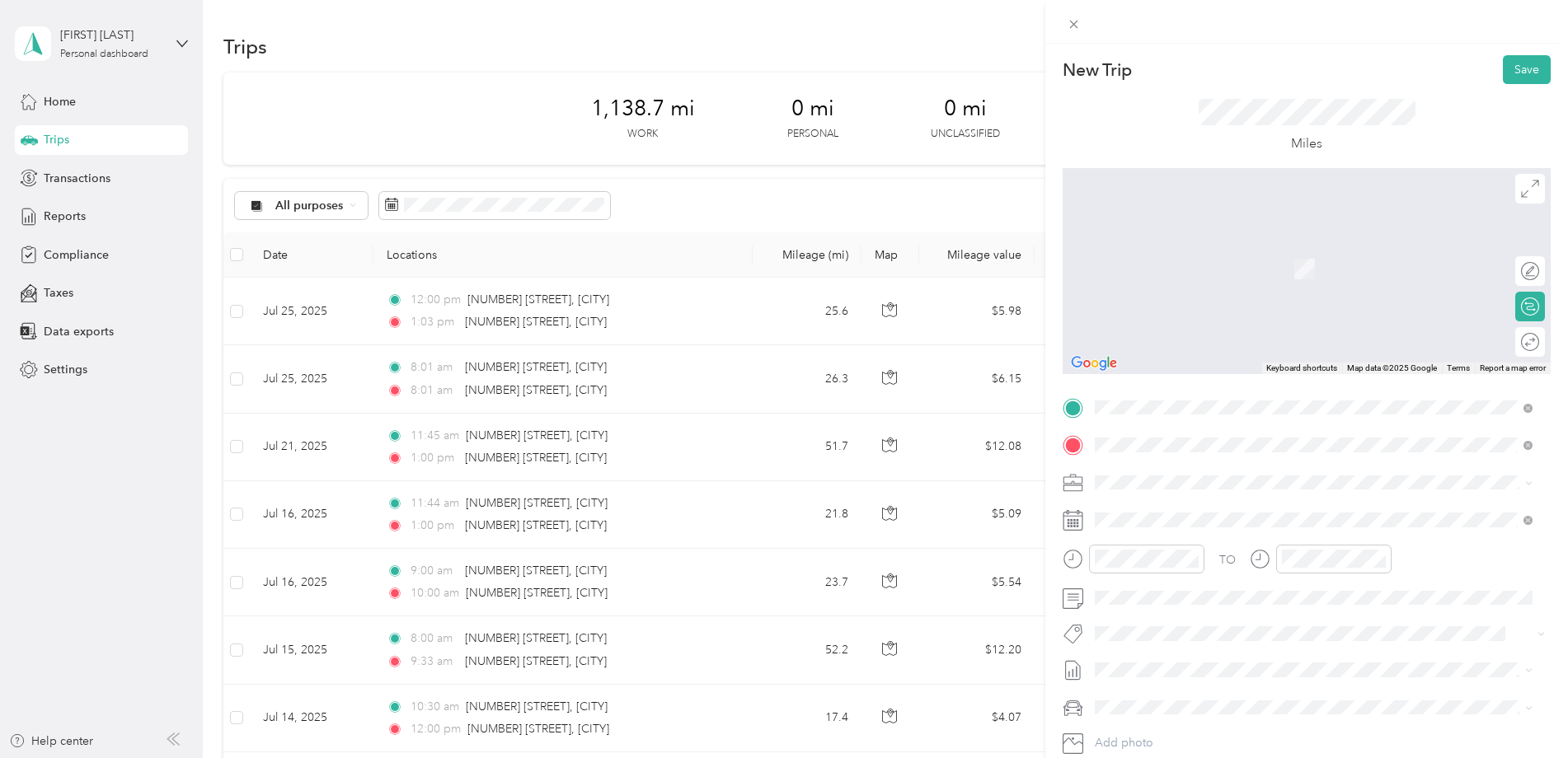 click on "[NUMBER] [STREET]
[CITY], [STATE] [POSTAL_CODE], [COUNTRY]" at bounding box center [1245, 511] 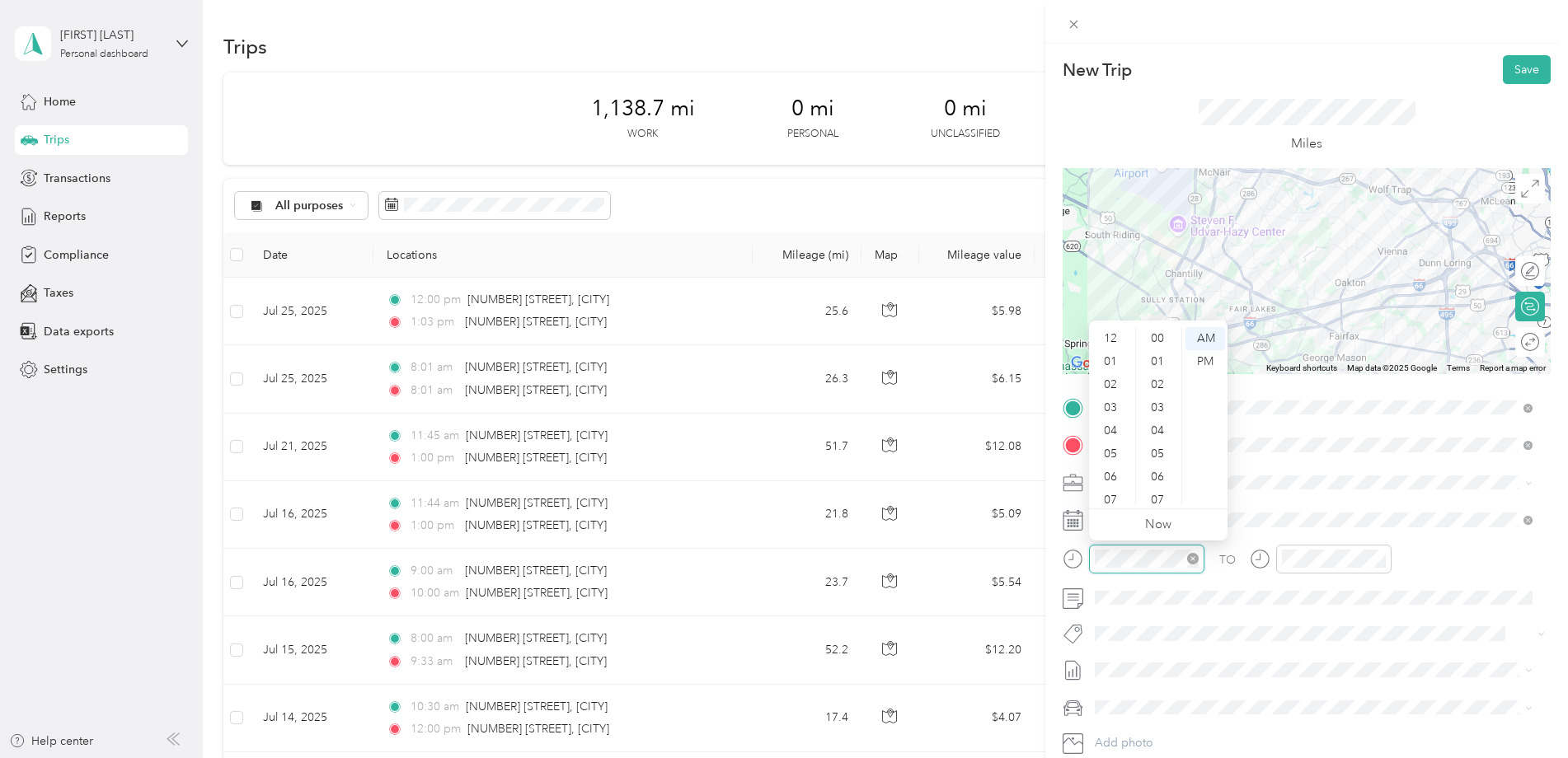 scroll, scrollTop: 923, scrollLeft: 0, axis: vertical 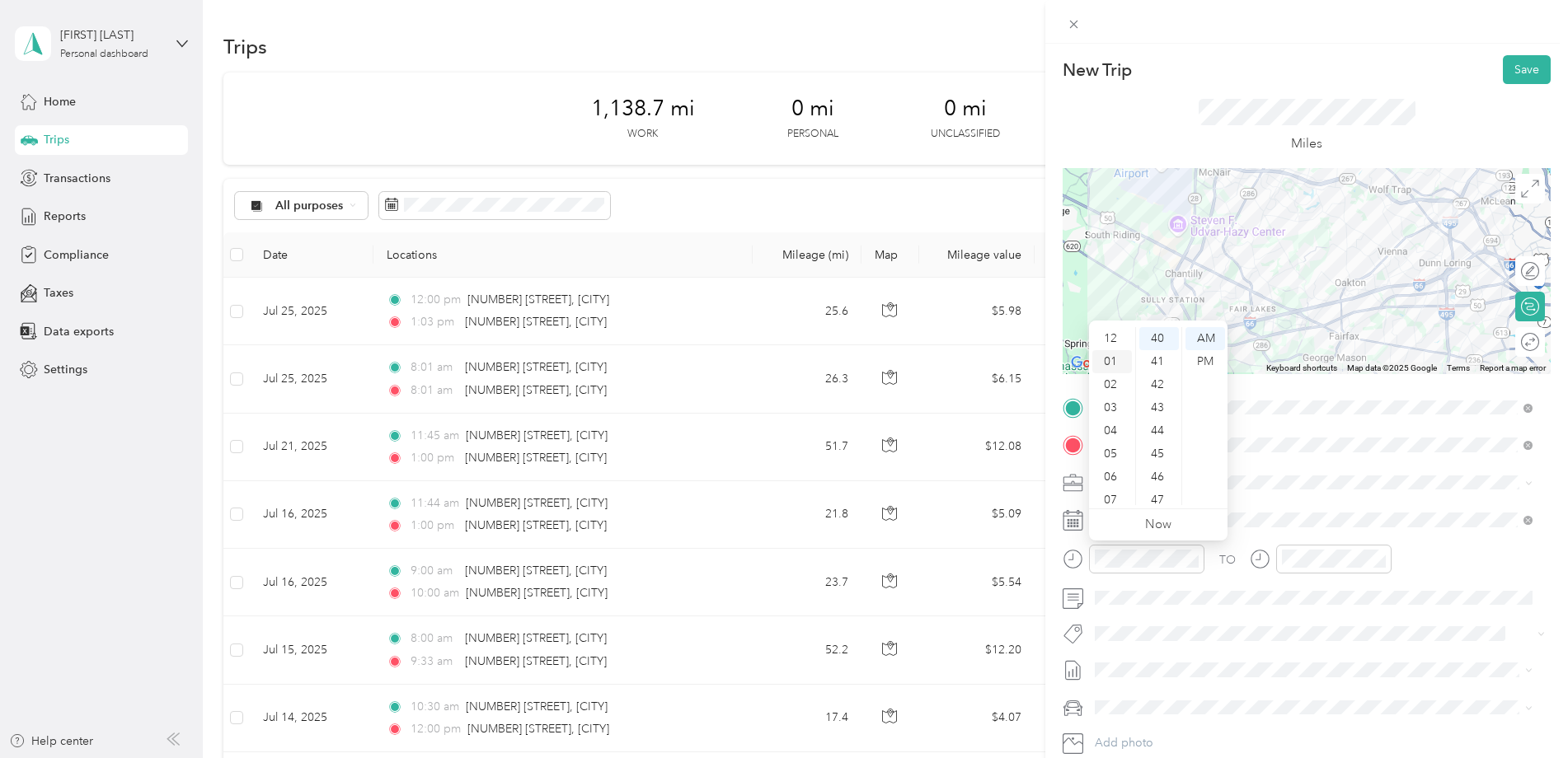 click on "01" at bounding box center [1112, 362] 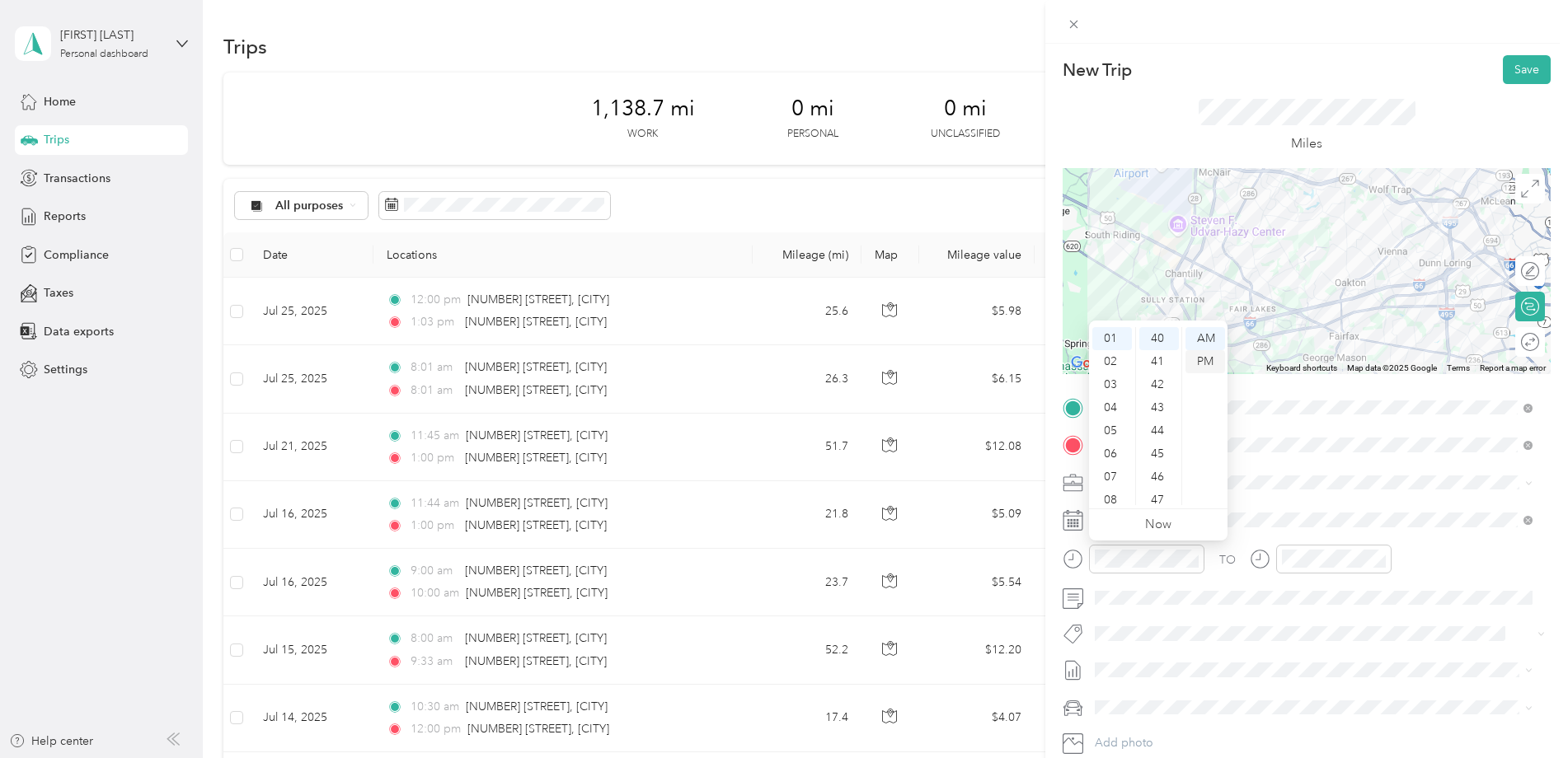 click on "PM" at bounding box center [1205, 362] 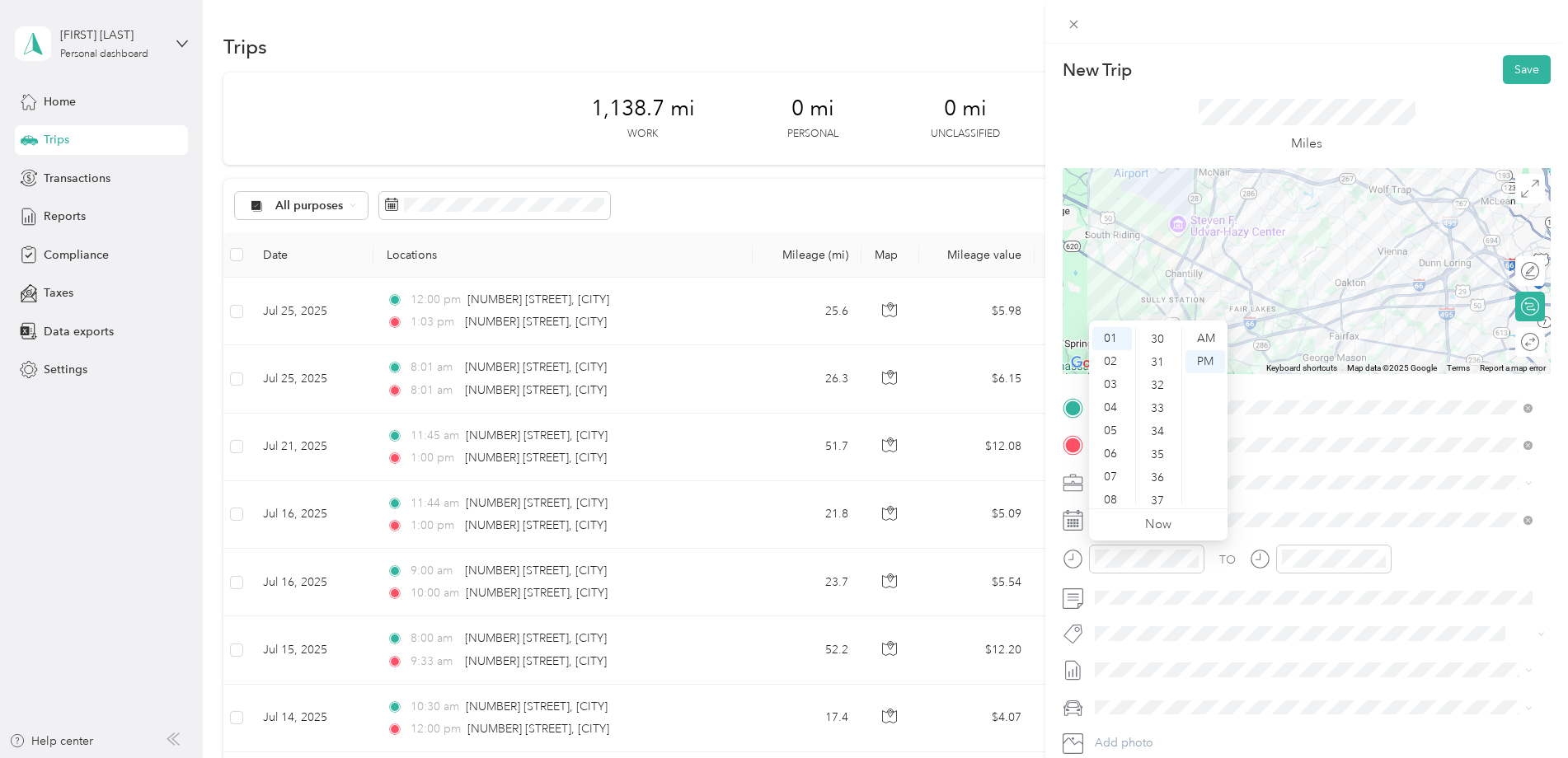 scroll, scrollTop: 682, scrollLeft: 0, axis: vertical 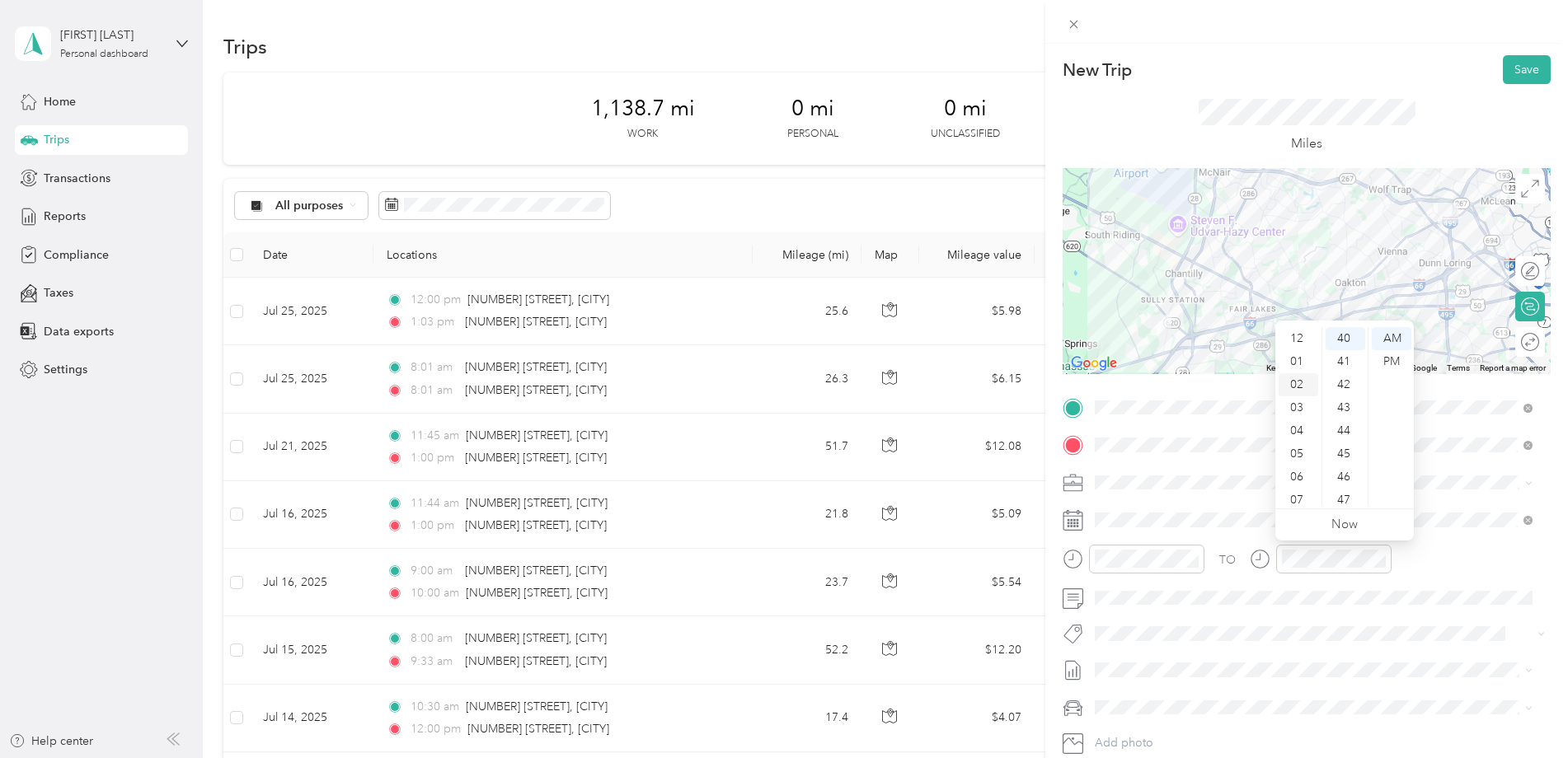 click on "02" at bounding box center (1298, 385) 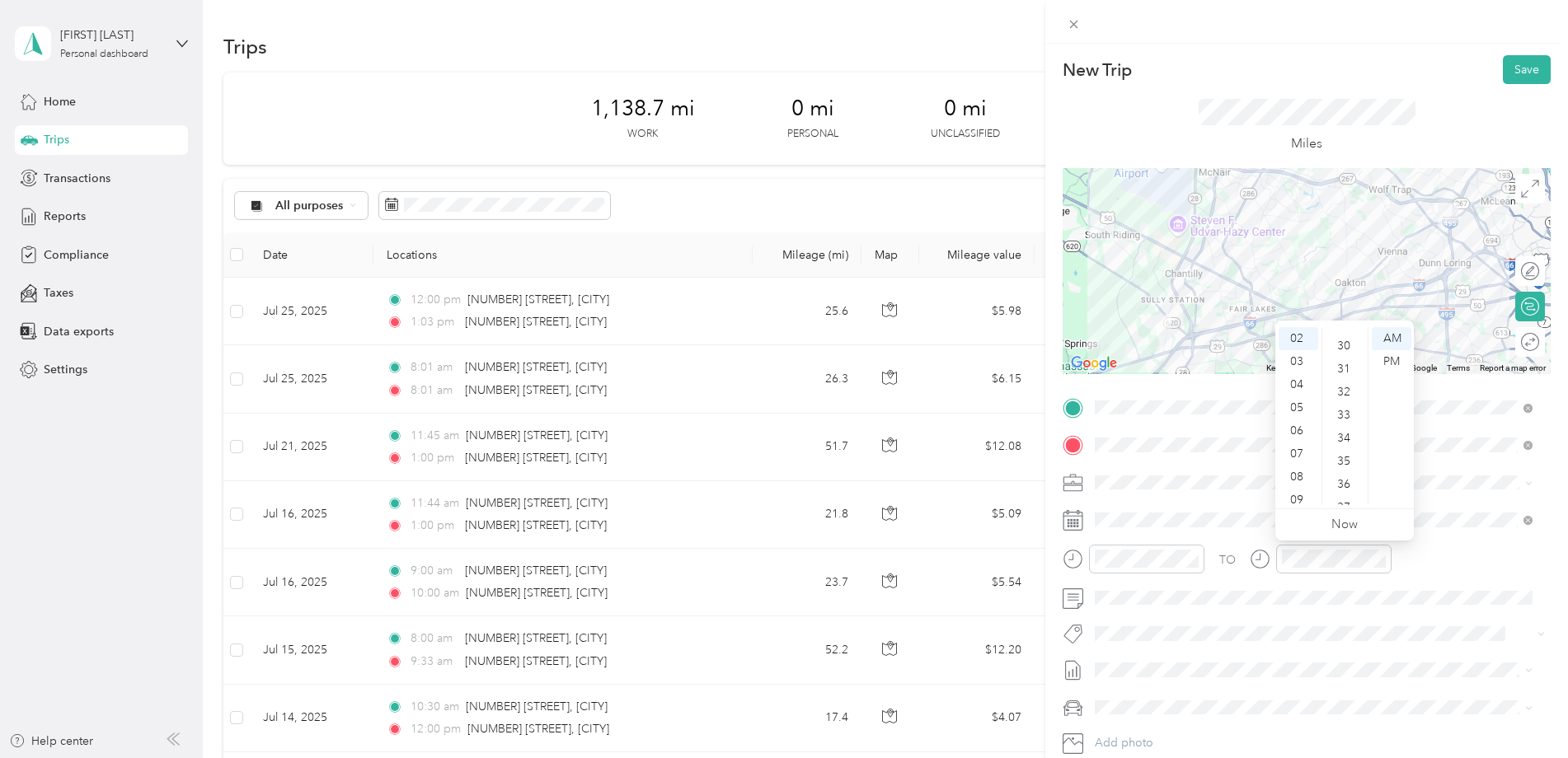 scroll, scrollTop: 683, scrollLeft: 0, axis: vertical 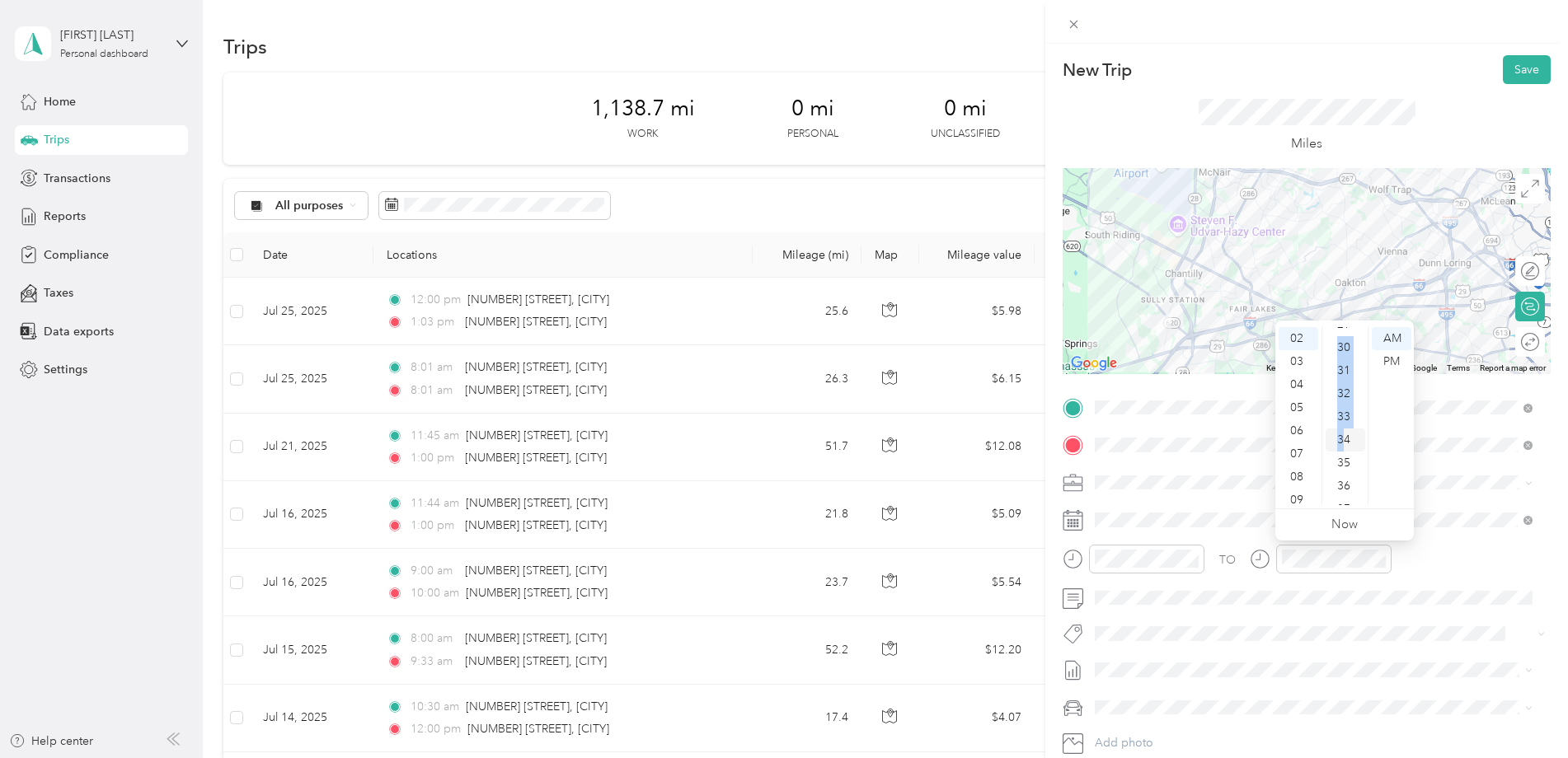 drag, startPoint x: 1340, startPoint y: 348, endPoint x: 1343, endPoint y: 451, distance: 103.04368 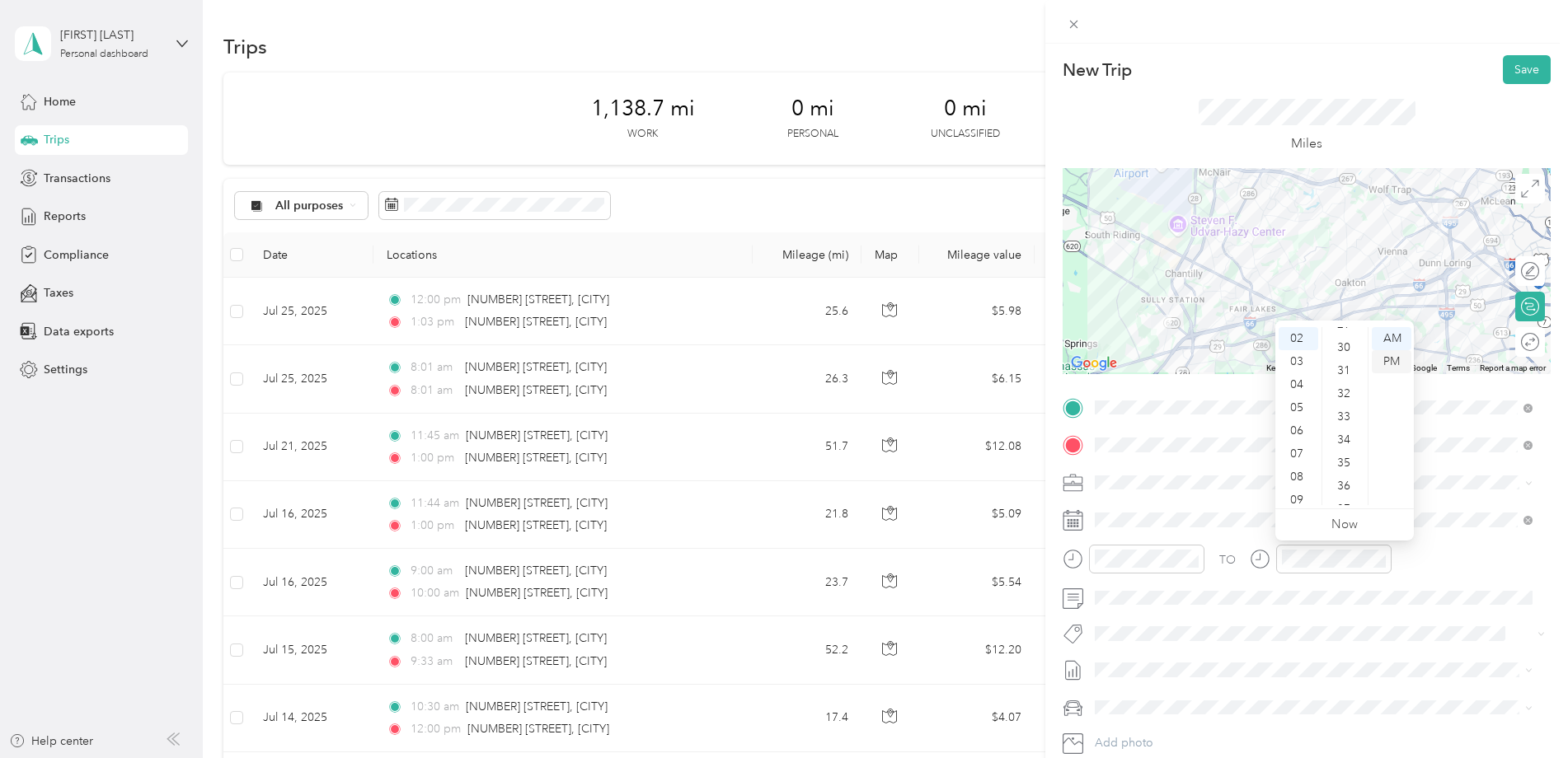 click on "PM" at bounding box center (1392, 362) 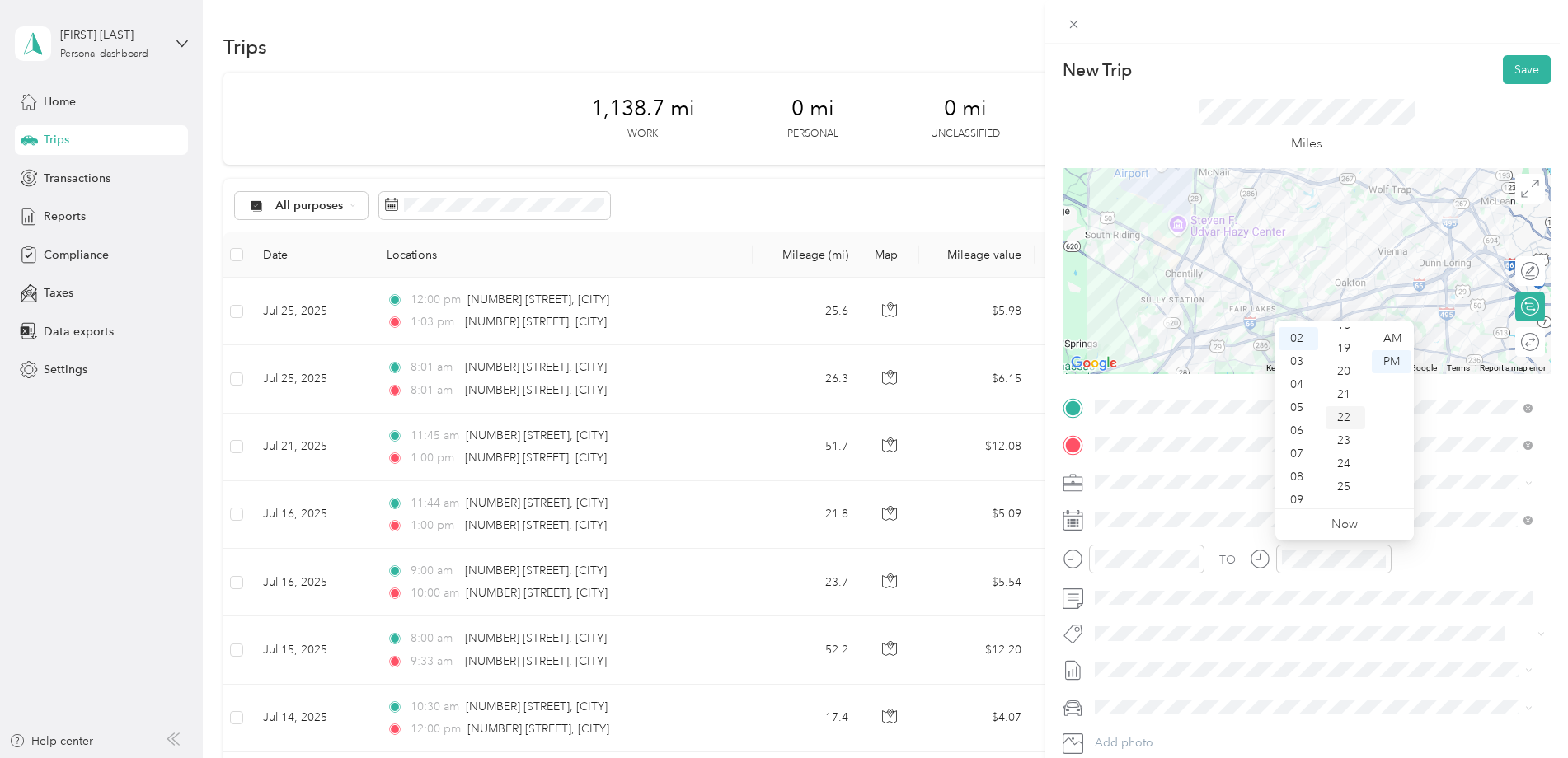 click on "22" at bounding box center (1345, 418) 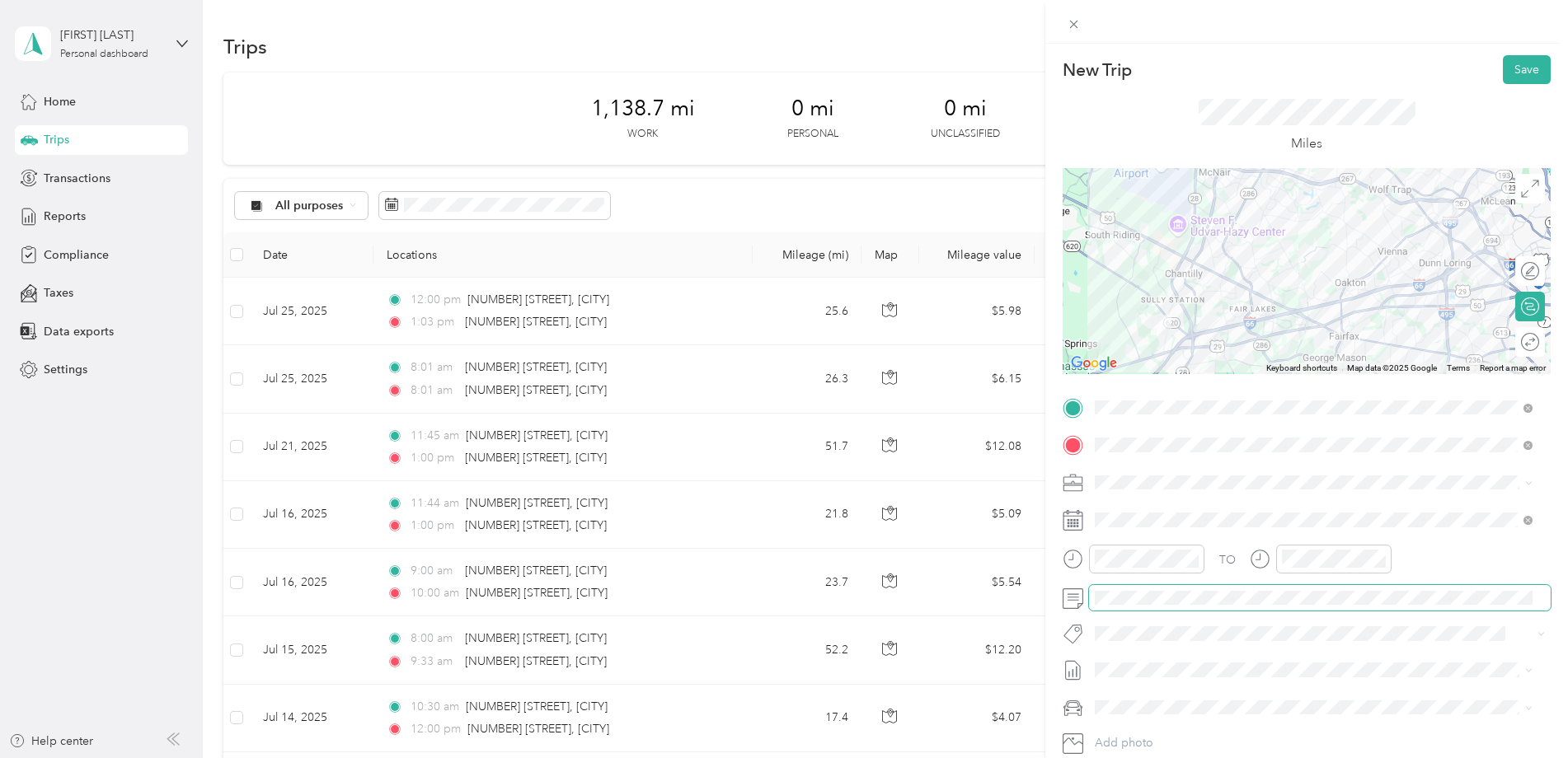 click at bounding box center [1307, 598] 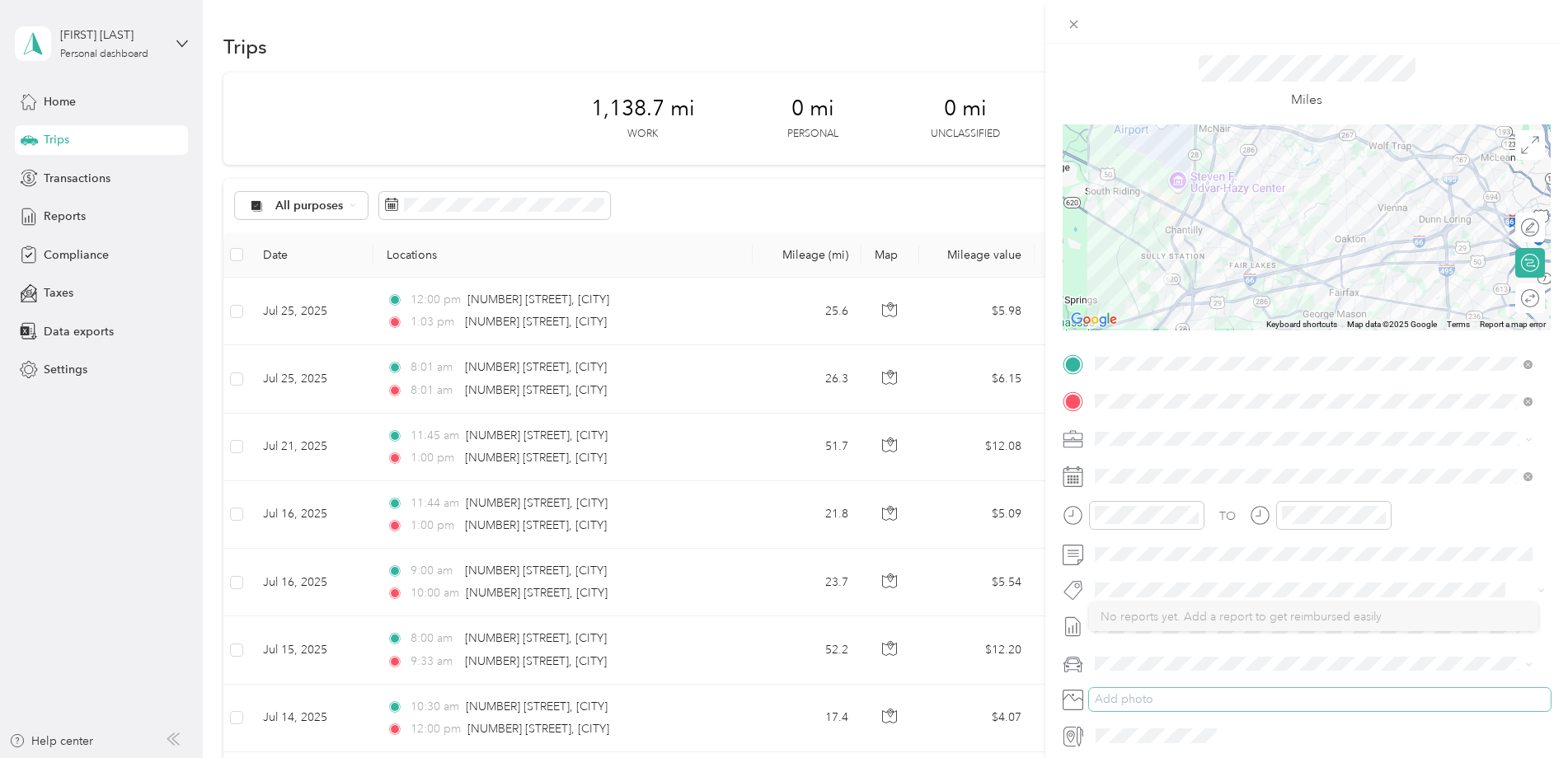 scroll, scrollTop: 82, scrollLeft: 0, axis: vertical 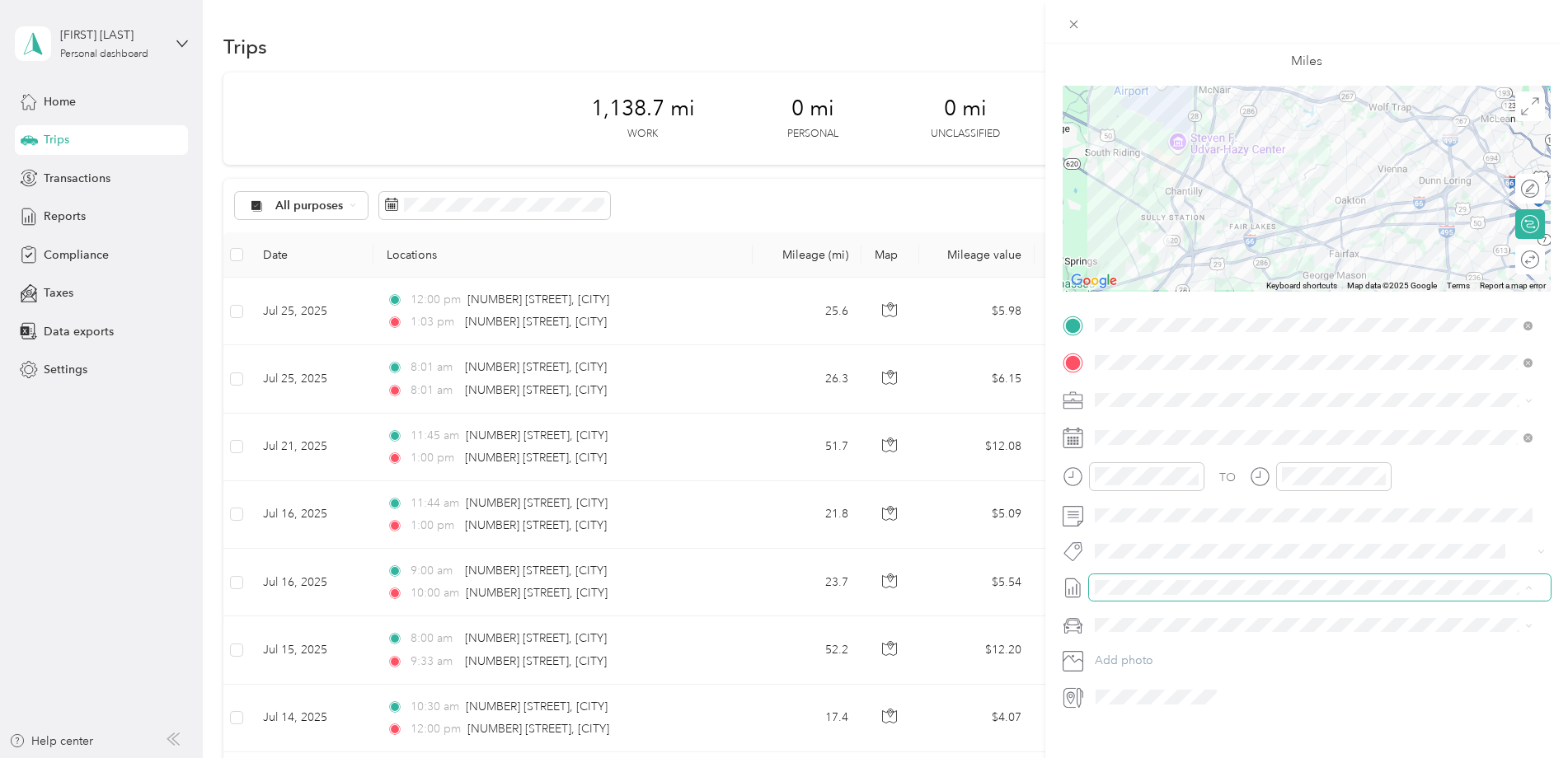 click at bounding box center [1320, 587] 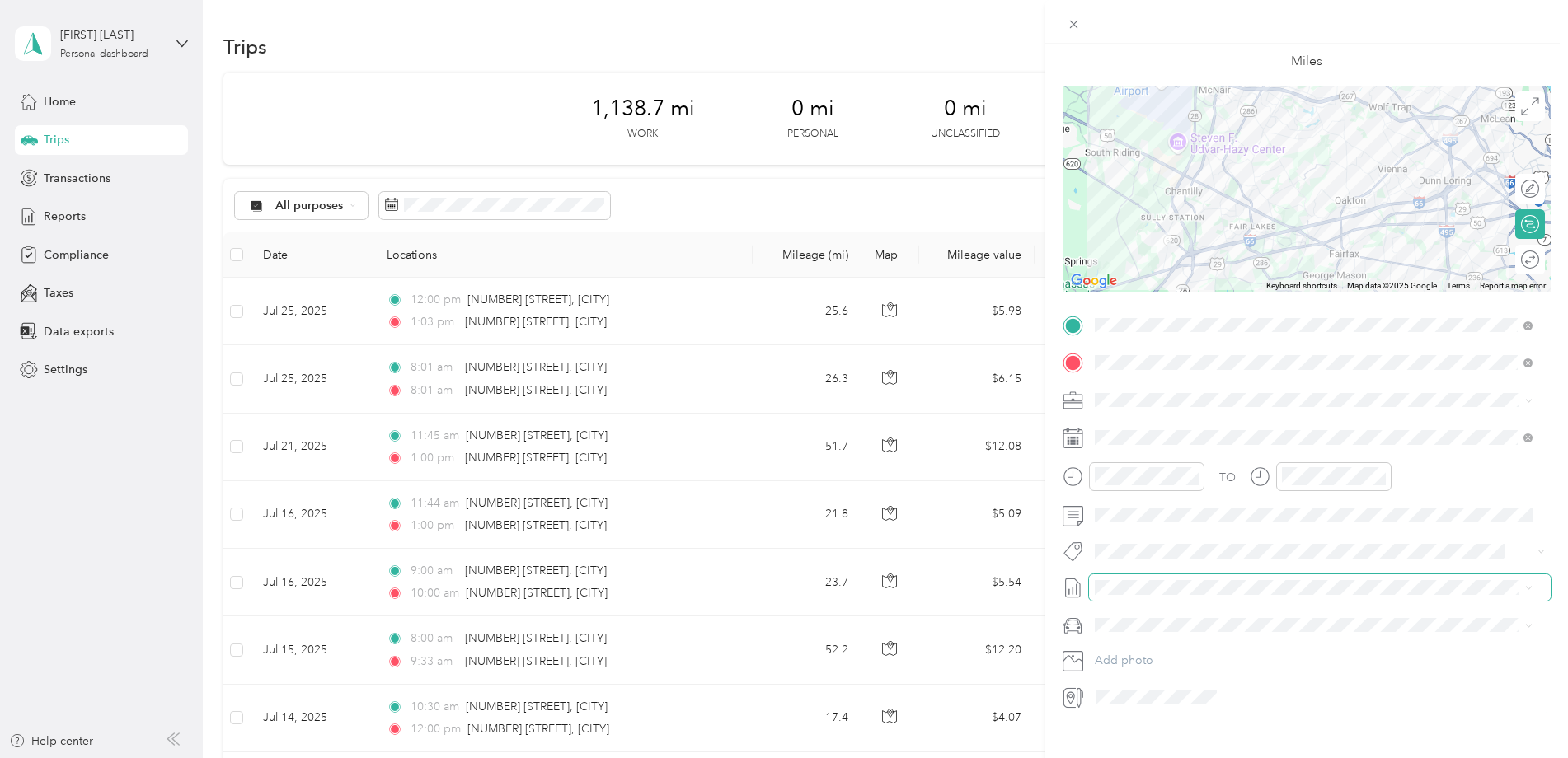 click at bounding box center [1320, 587] 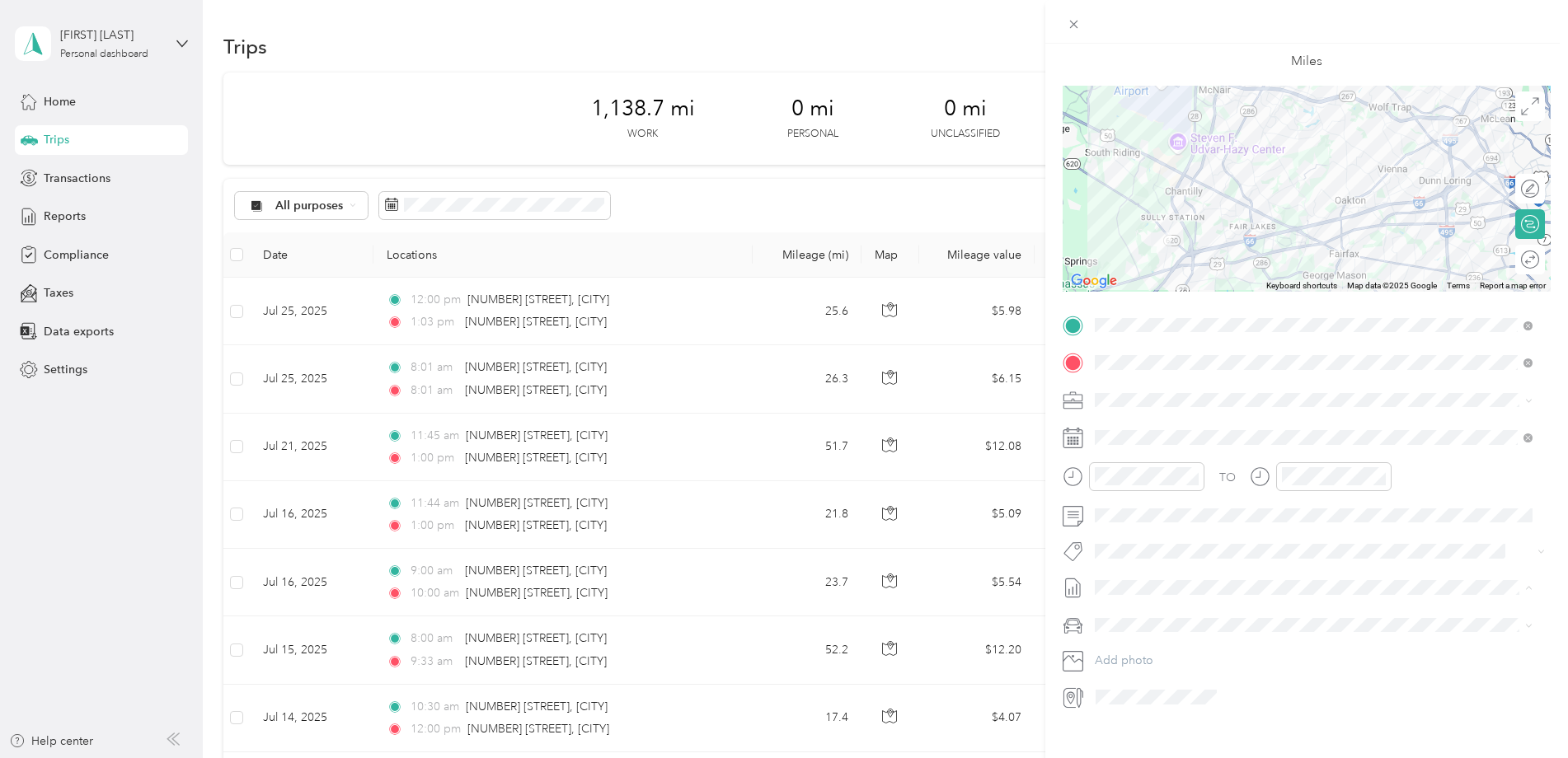 click 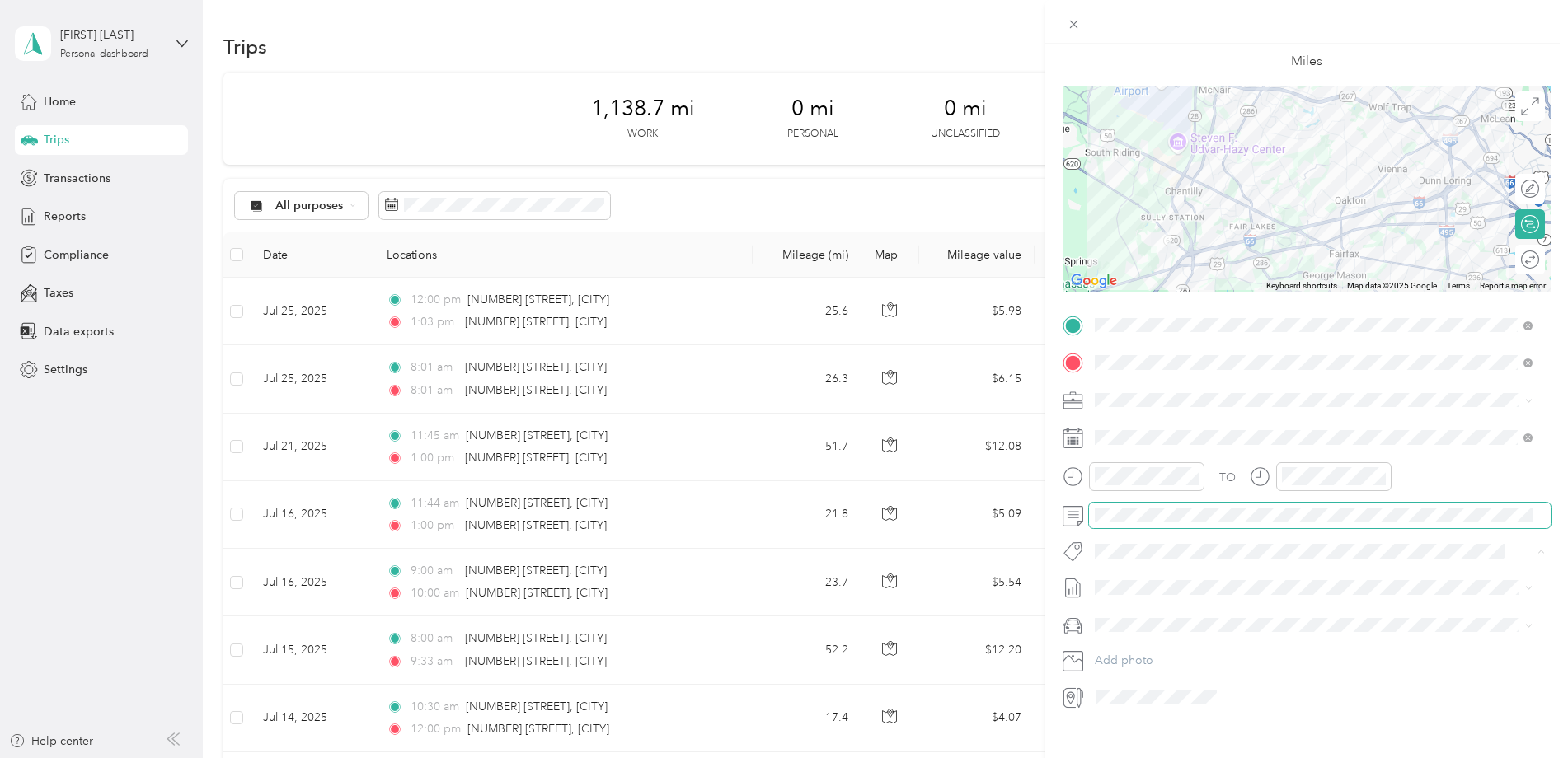 click at bounding box center (1320, 516) 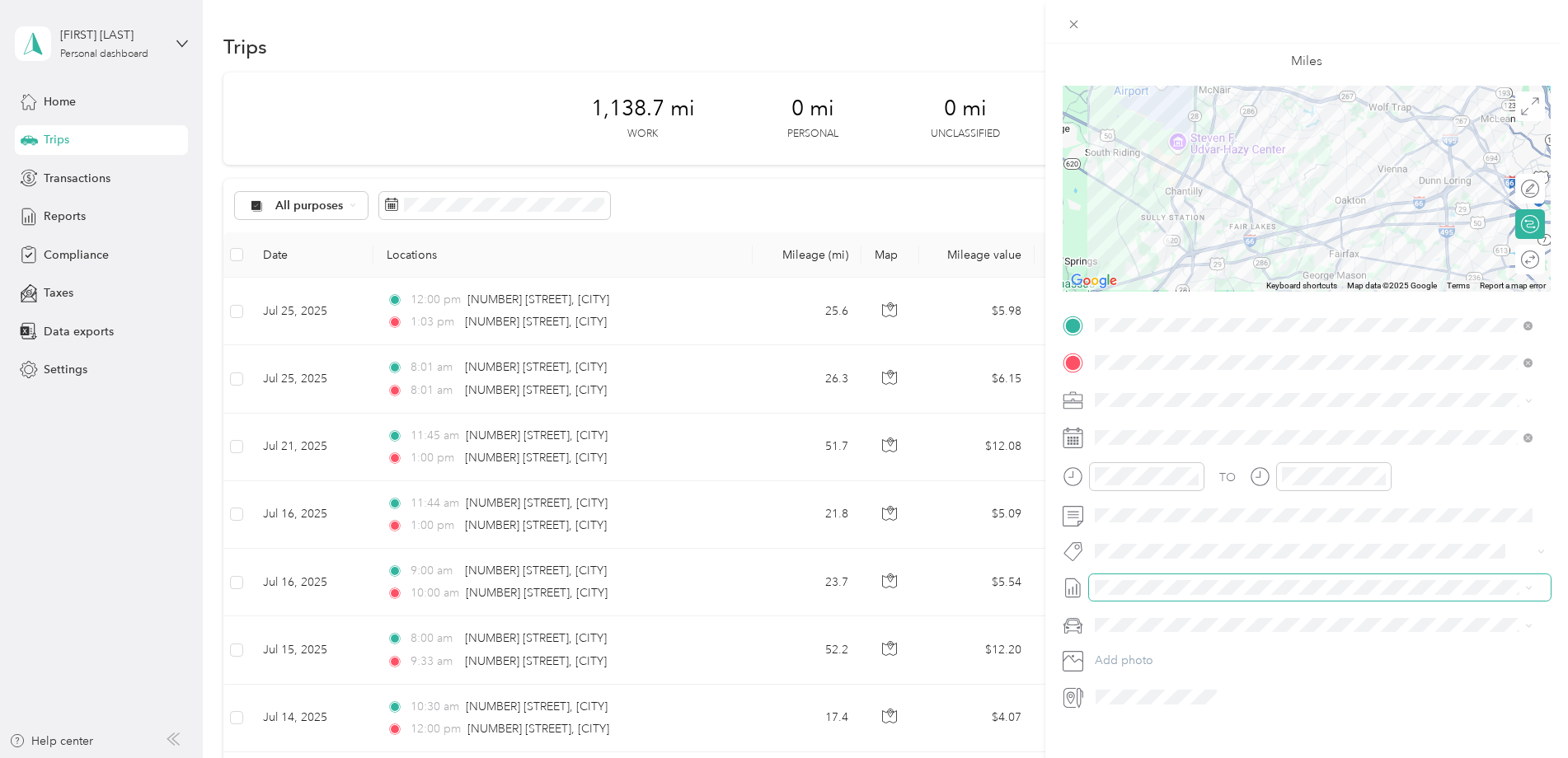 click at bounding box center [1320, 587] 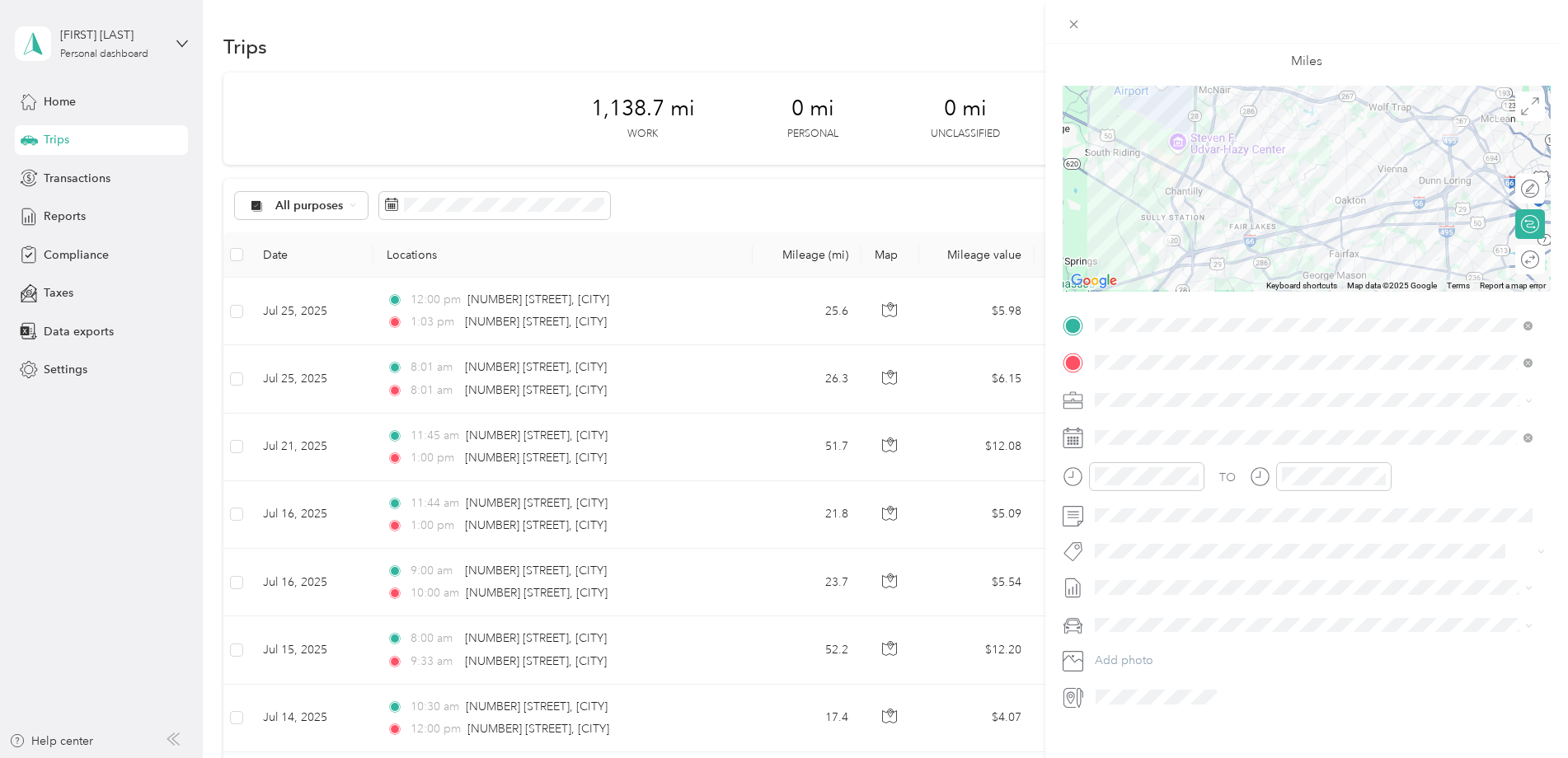 click 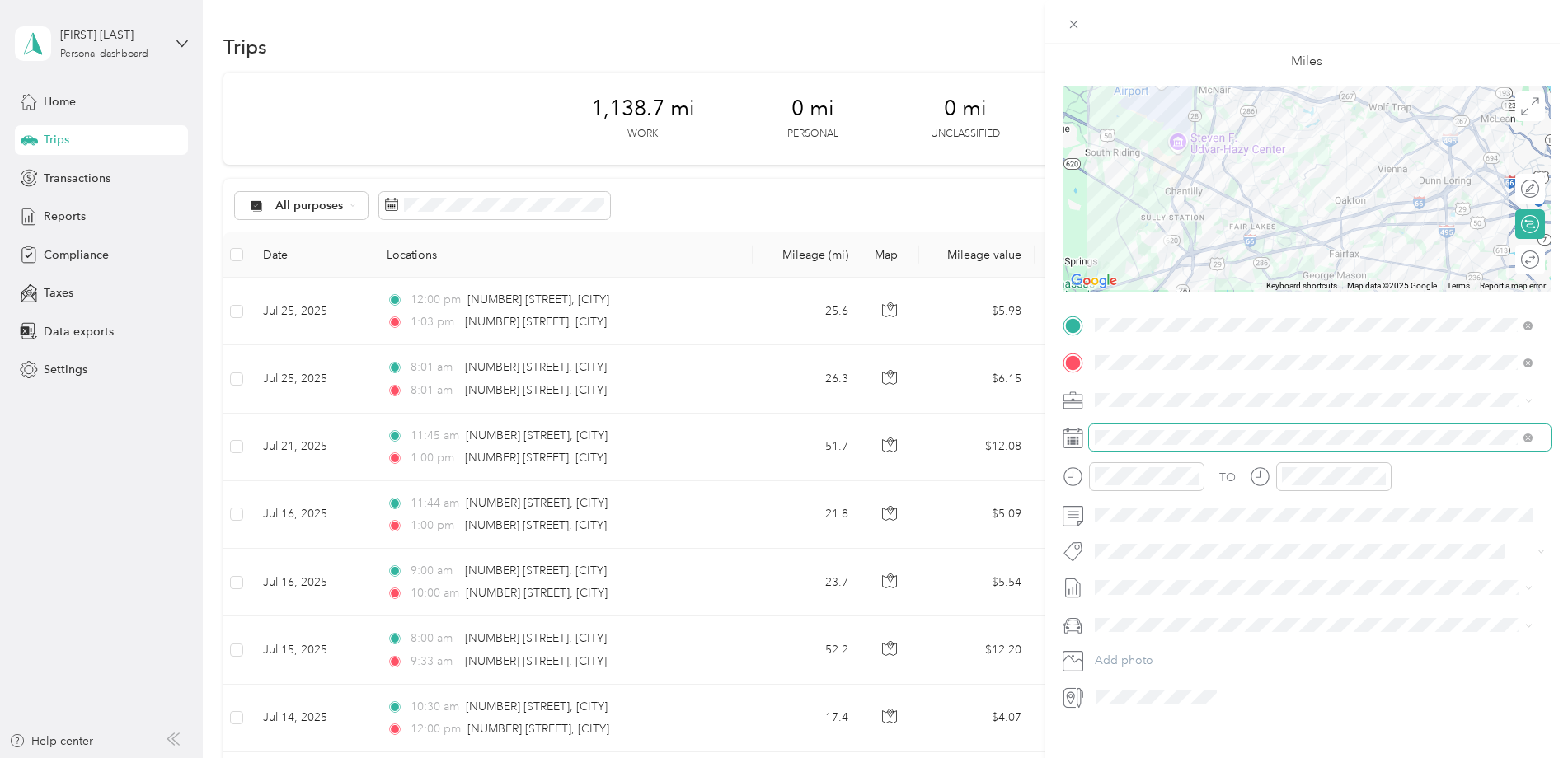 click at bounding box center (1320, 437) 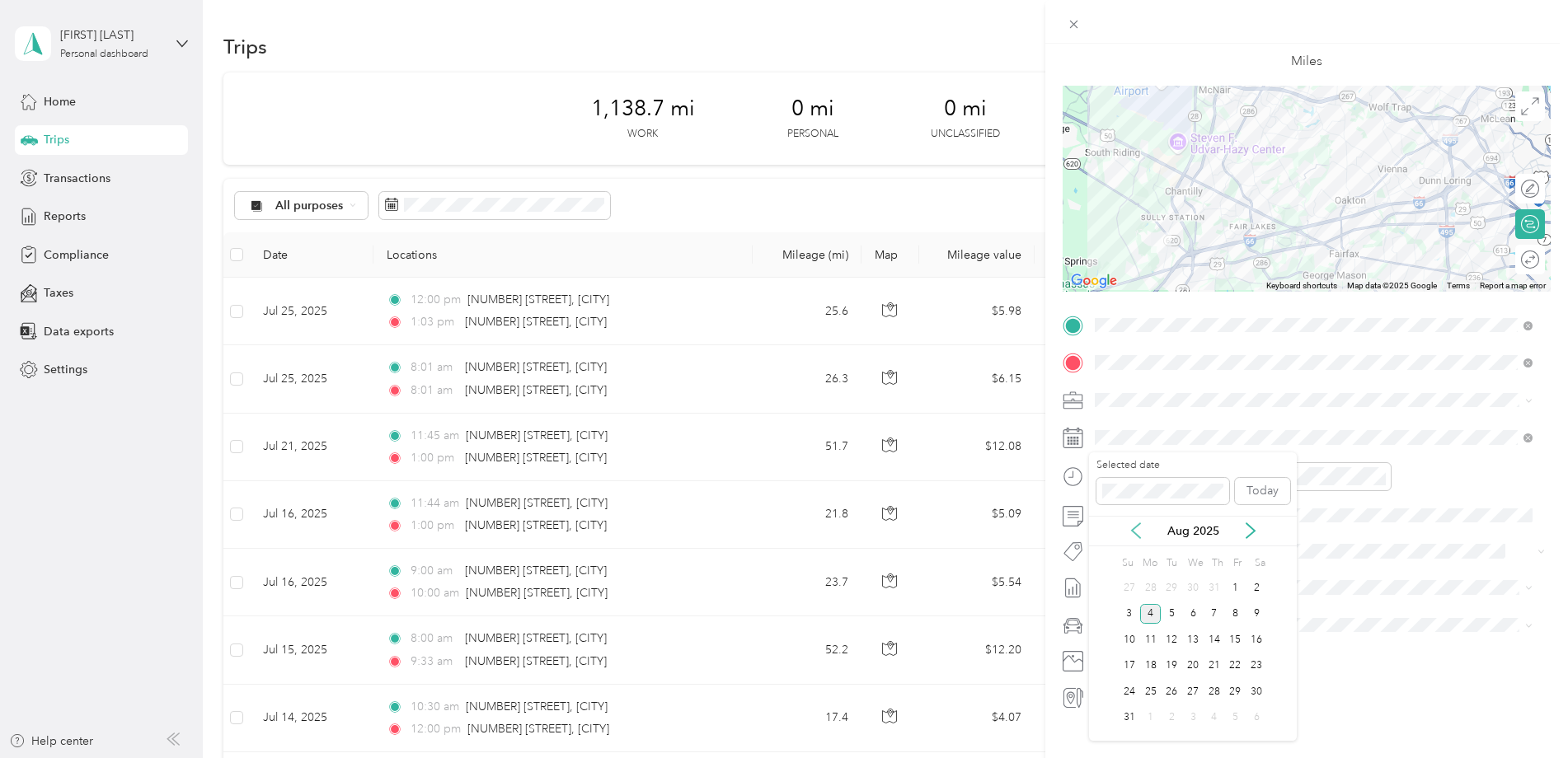 click 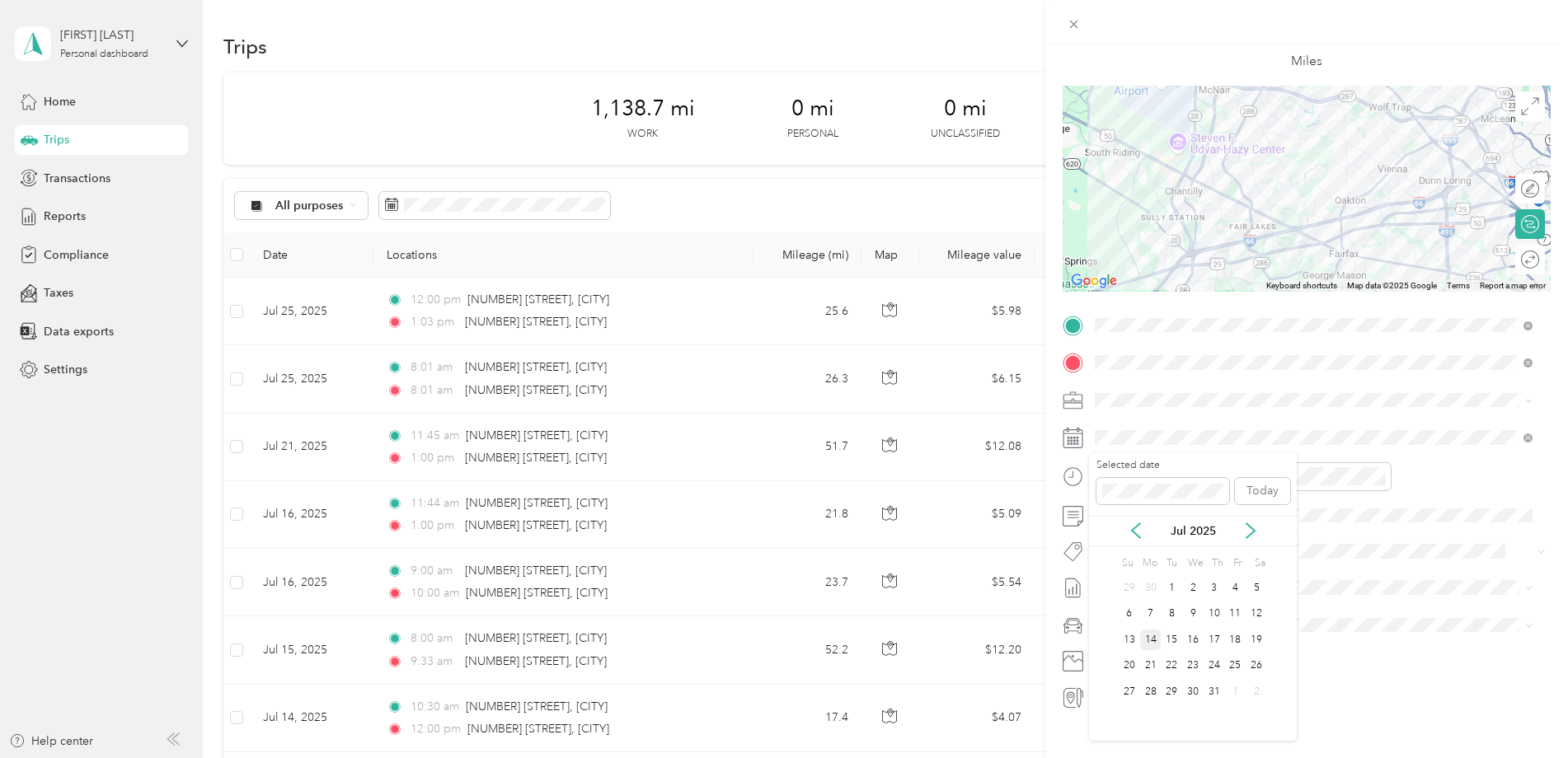 click on "14" at bounding box center (1151, 639) 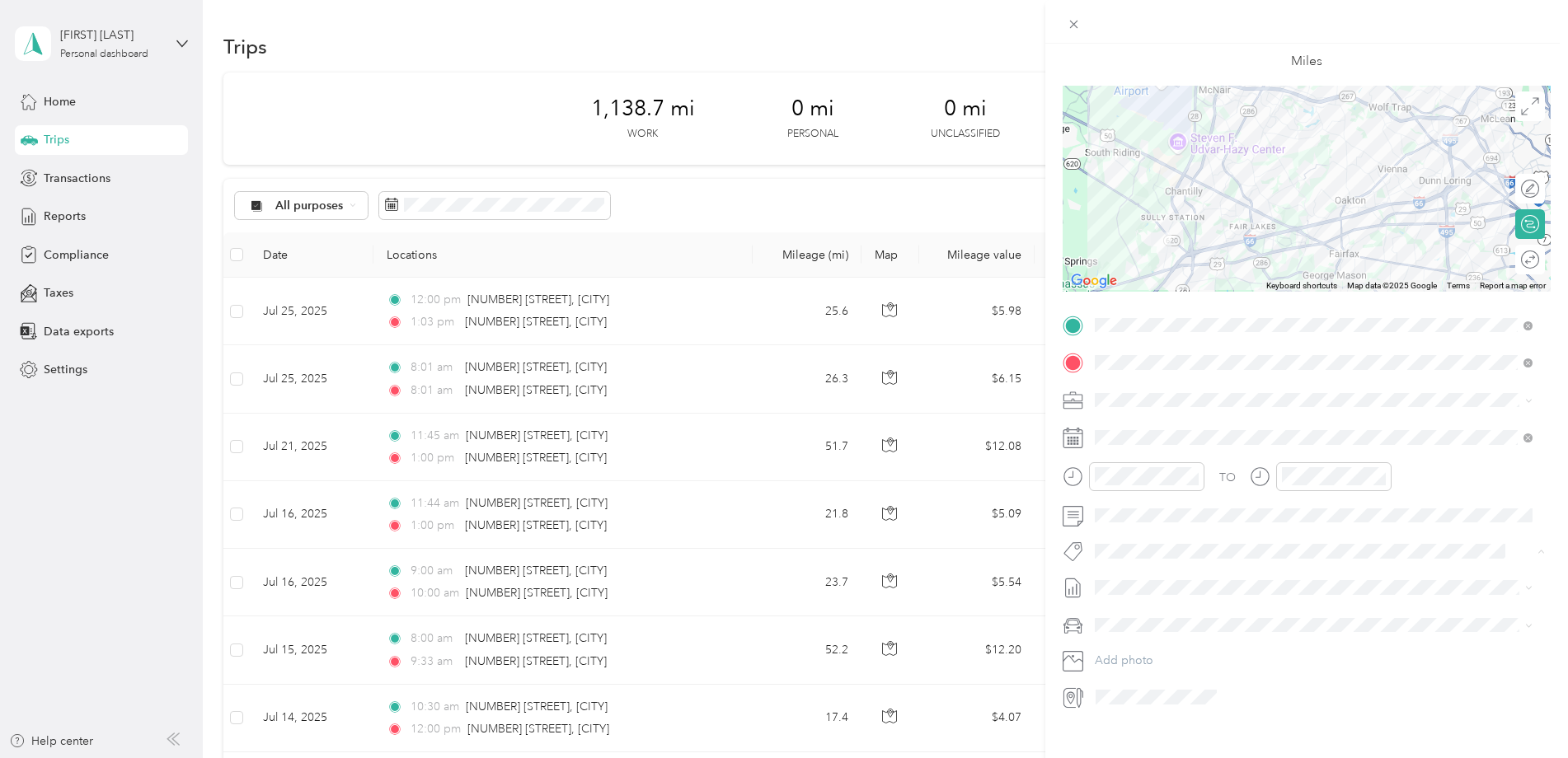 click on "New Trip Save This trip cannot be edited because it is either under review, approved, or paid. Contact your Team Manager to edit it. Miles ← Move left → Move right ↑ Move up ↓ Move down + Zoom in - Zoom out Home Jump left by 75% End Jump right by 75% Page Up Jump up by 75% Page Down Jump down by 75% Keyboard shortcuts Map Data Map data ©2025 Google Map data ©2025 Google 2 km  Click to toggle between metric and imperial units Terms Report a map error Edit route Calculate route Round trip TO Add photo No tags found" at bounding box center [780, 758] 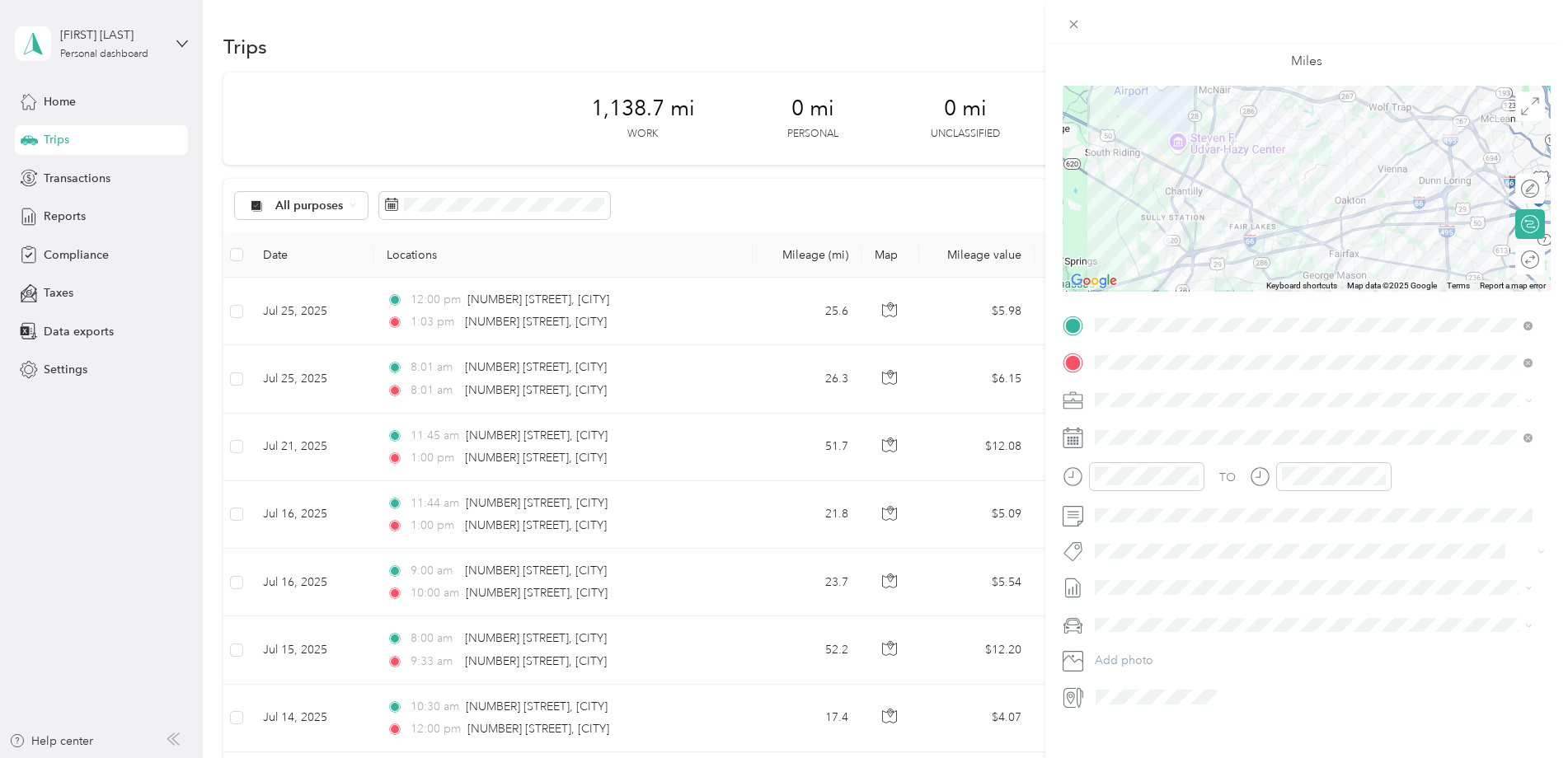 click on "None Jul 1 - 31, 2025 Draft" at bounding box center [1313, 629] 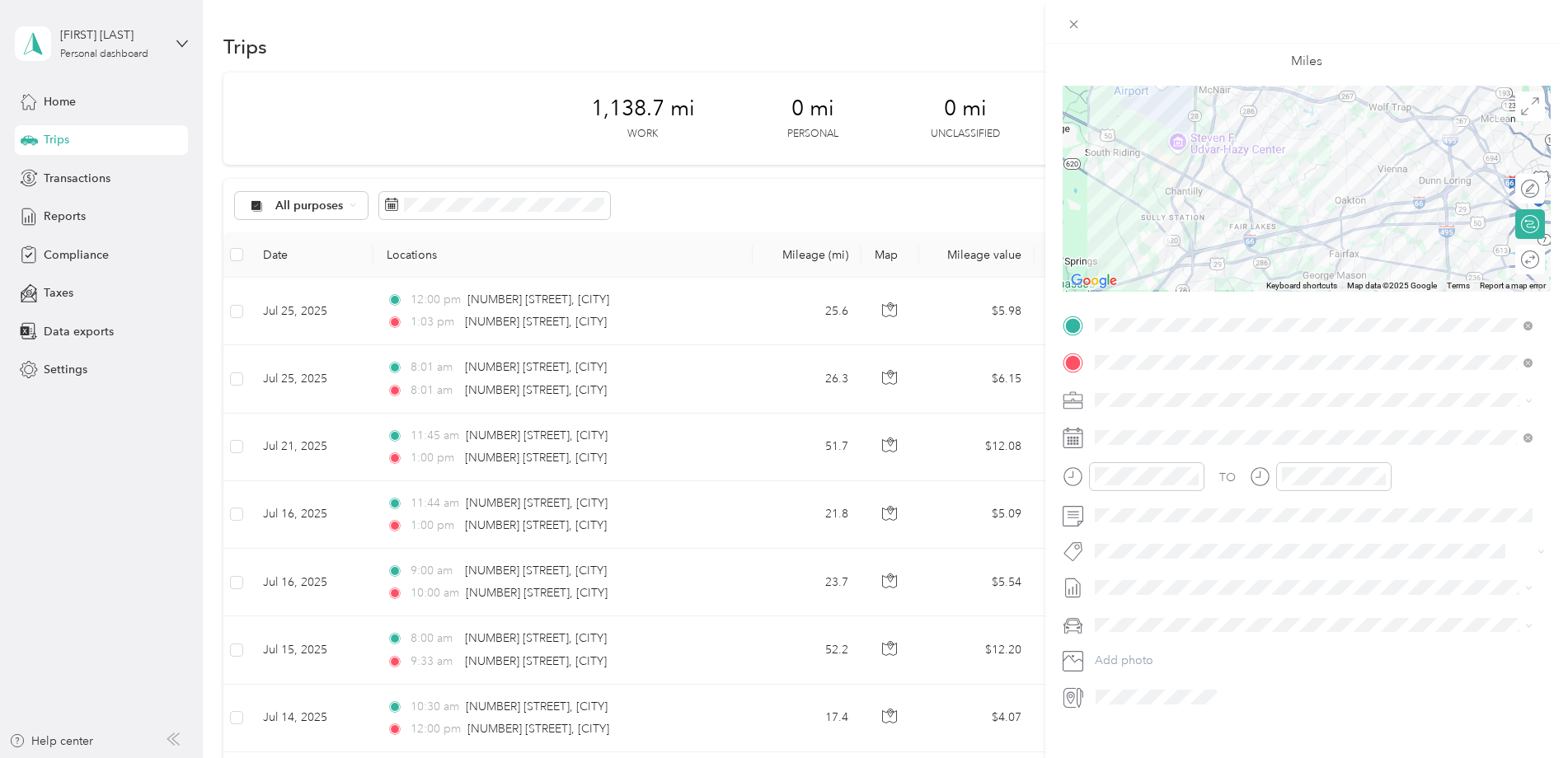 click on "Jul 1 - 31, 2025 Draft" at bounding box center (1313, 640) 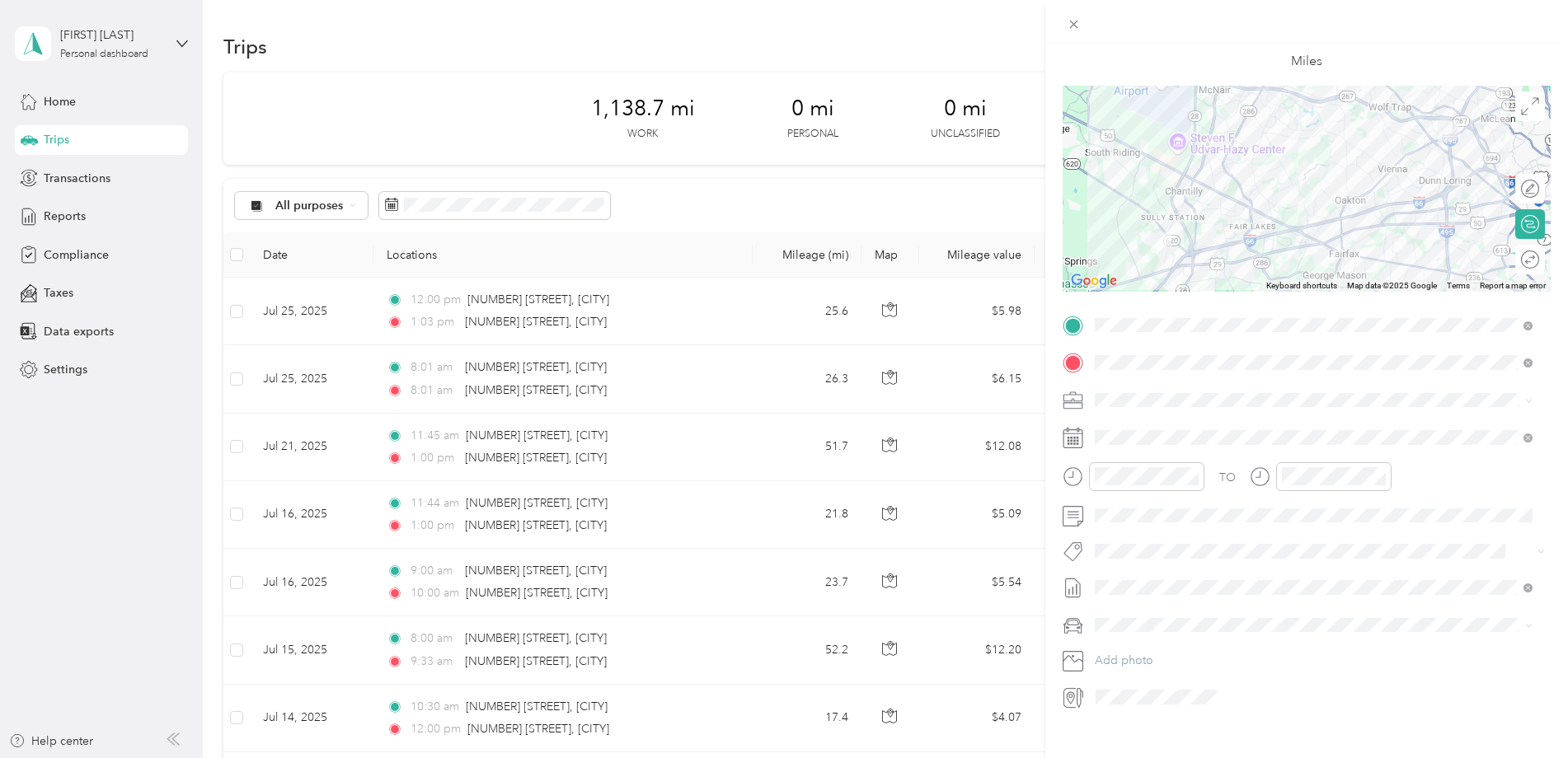 click at bounding box center [1320, 625] 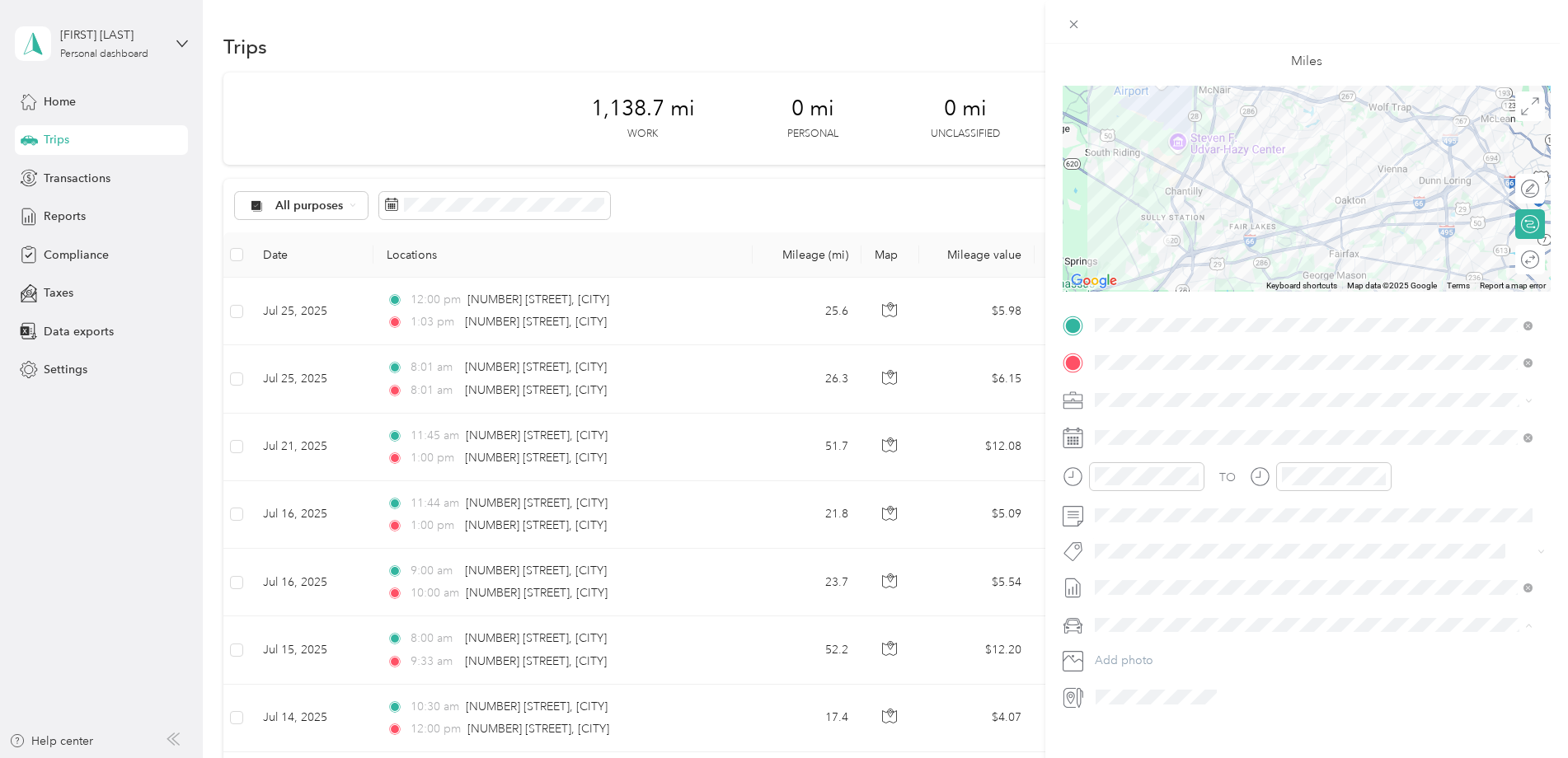 click on "Kia K5" at bounding box center (1313, 653) 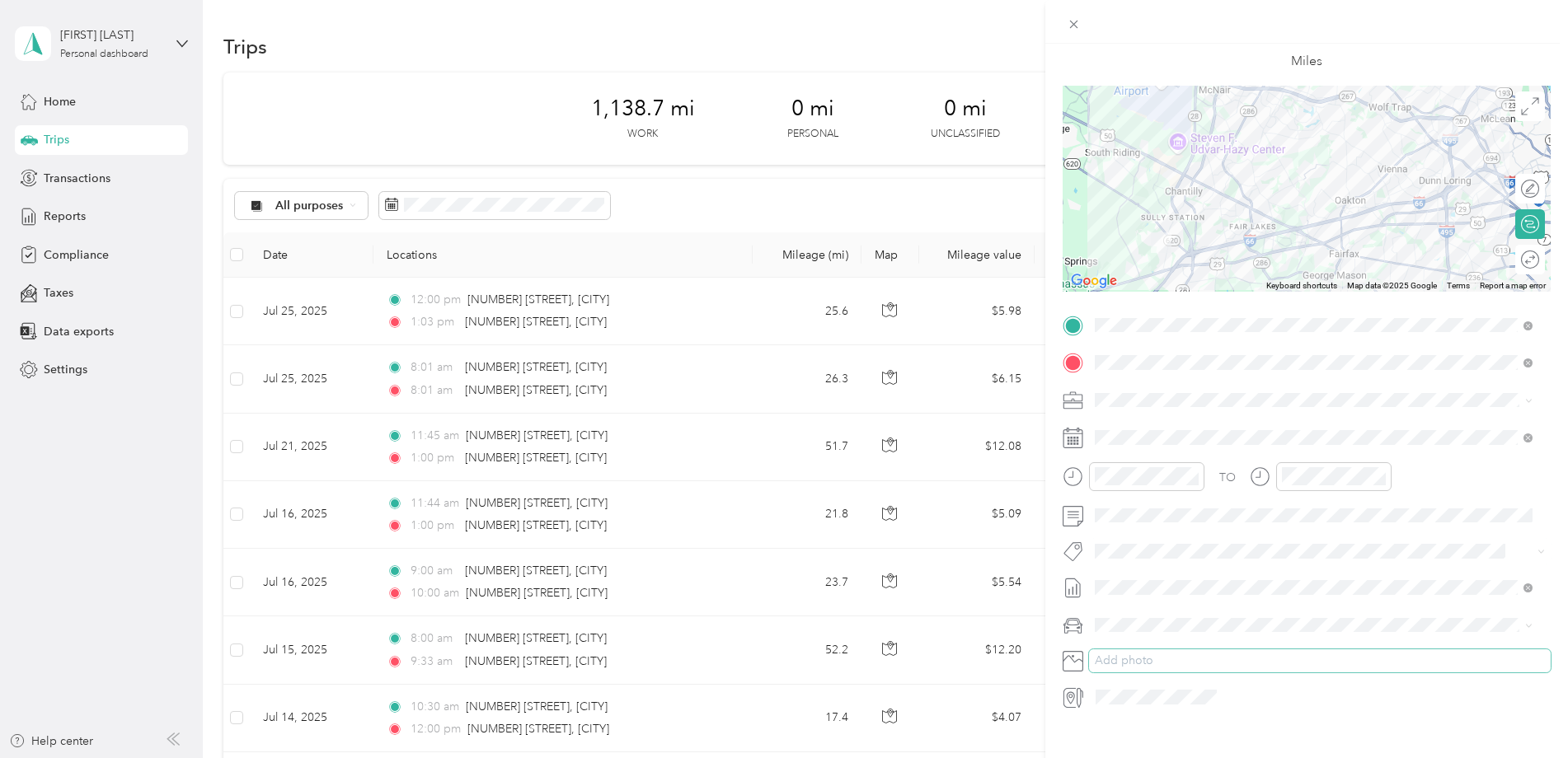 click on "Add photo" at bounding box center [1320, 661] 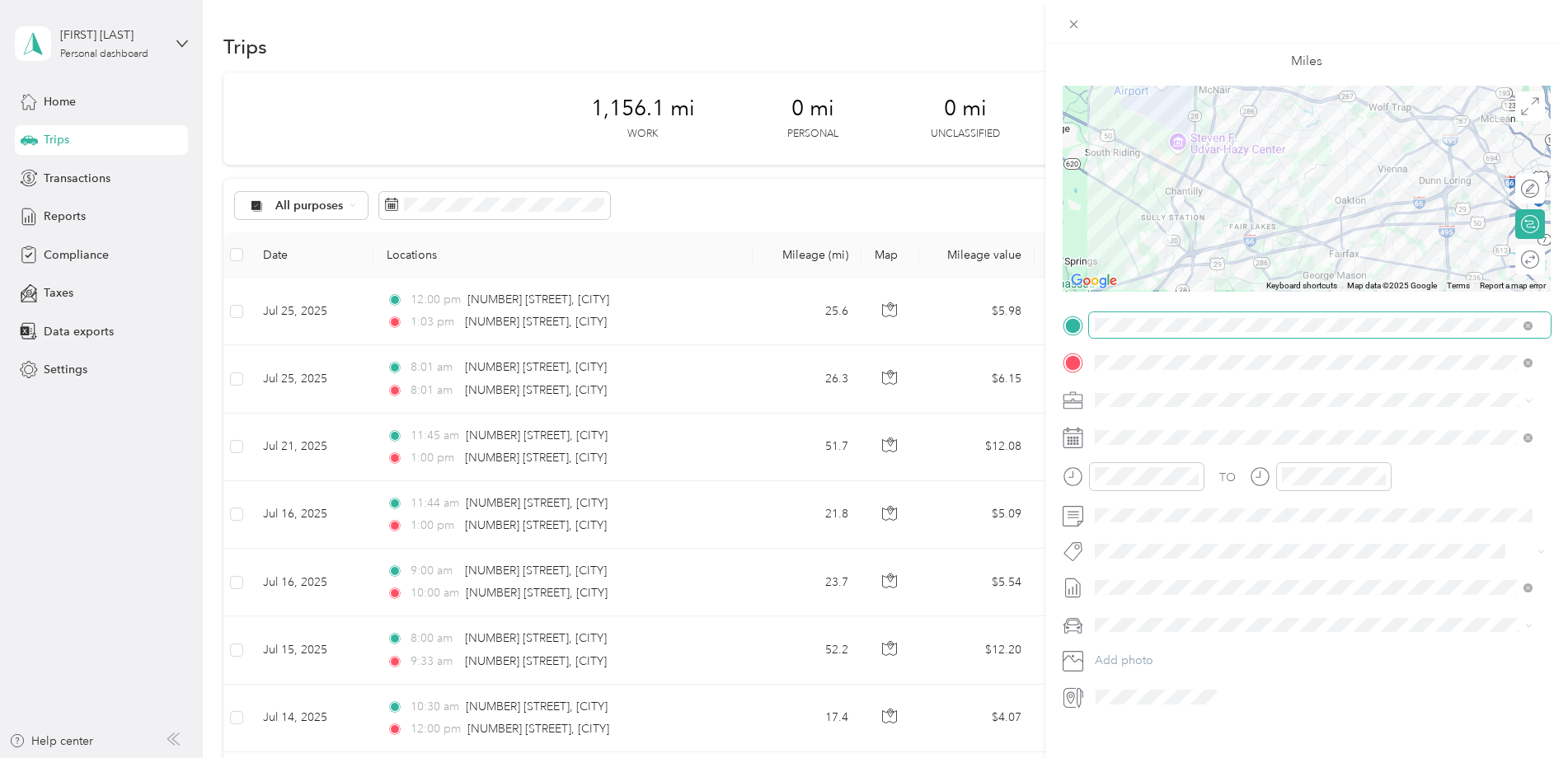scroll, scrollTop: 0, scrollLeft: 0, axis: both 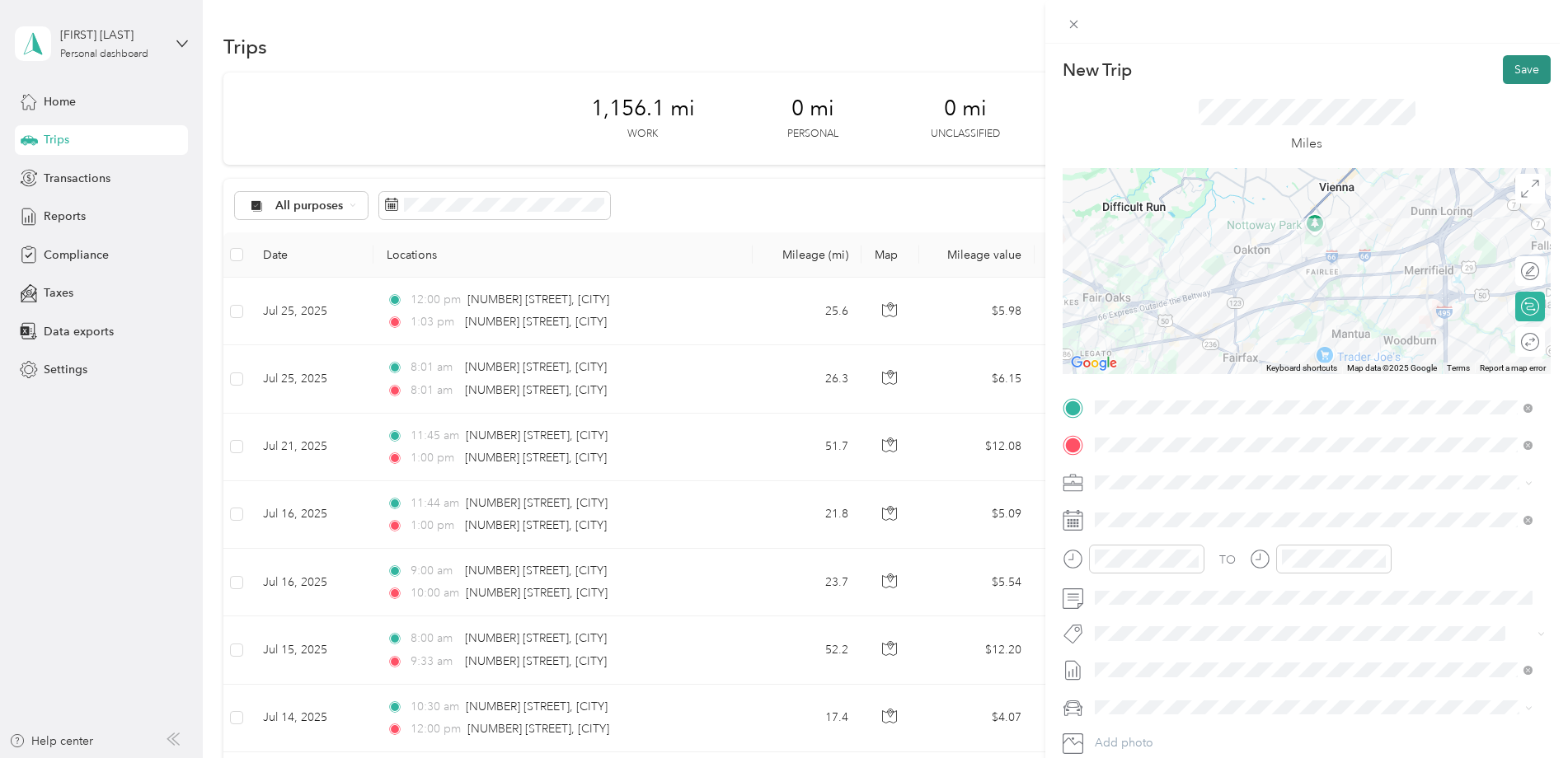 click on "Save" at bounding box center [1527, 69] 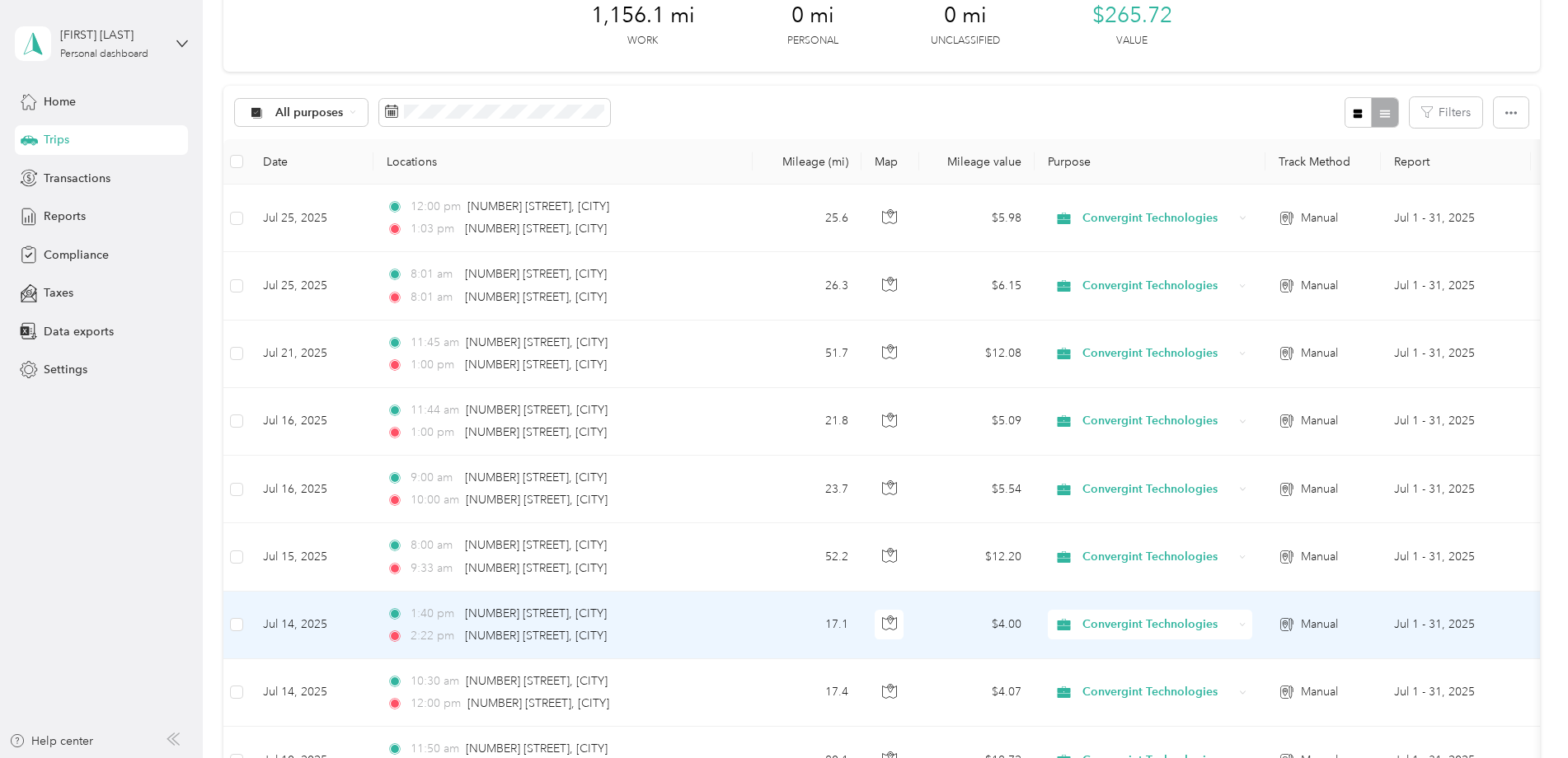 scroll, scrollTop: 0, scrollLeft: 0, axis: both 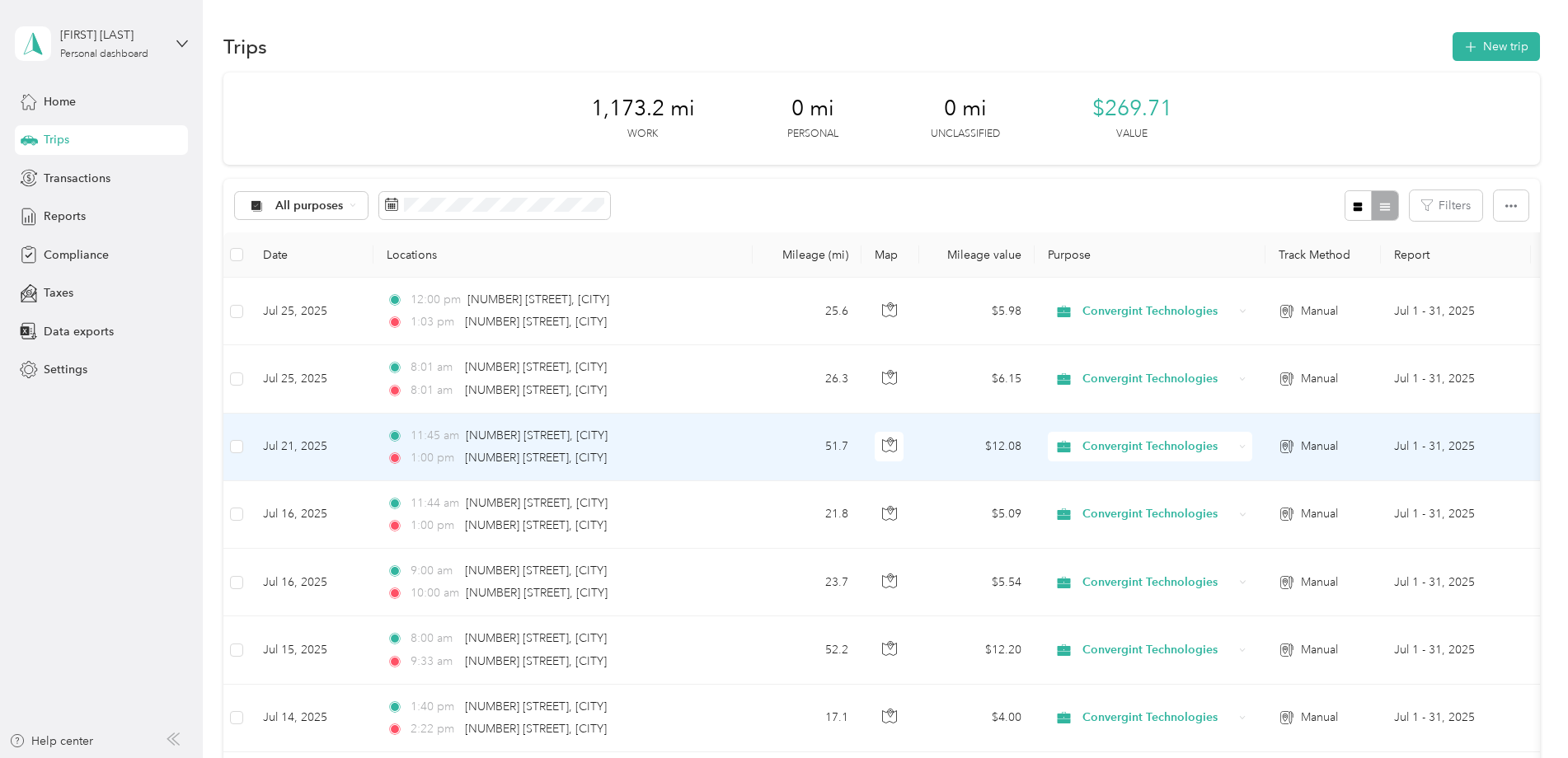 click on "[TIME] [NUMBER] [STREET], [CITY]
[TIME] [NUMBER] [STREET], [CITY]" at bounding box center [563, 447] 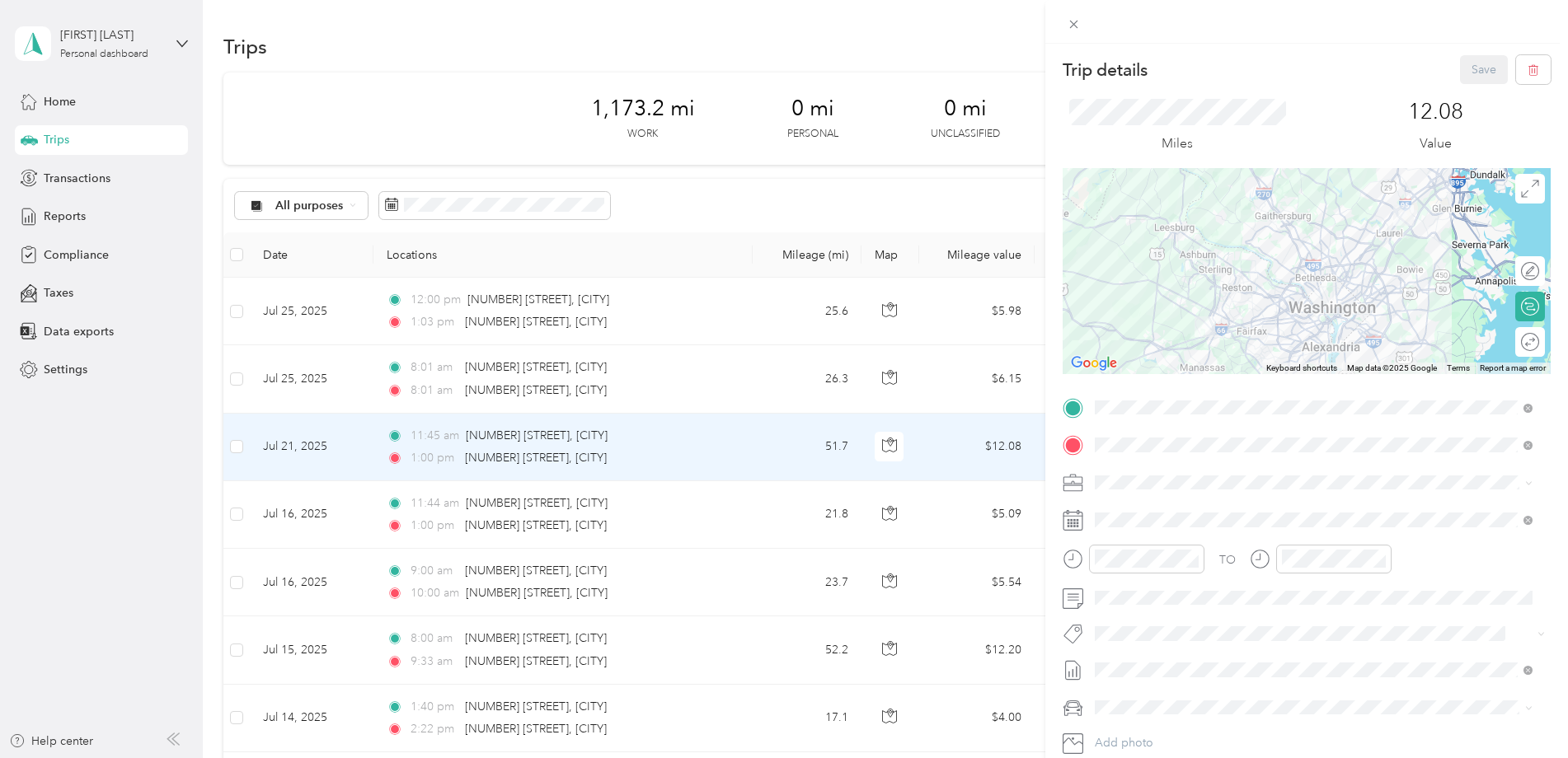 click on "Trip details Save This trip cannot be edited because it is either under review, approved, or paid. Contact your Team Manager to edit it. Miles 12.08 Value  ← Move left → Move right ↑ Move up ↓ Move down + Zoom in - Zoom out Home Jump left by 75% End Jump right by 75% Page Up Jump up by 75% Page Down Jump down by 75% Keyboard shortcuts Map Data Map data ©2025 Google Map data ©2025 Google 10 km  Click to toggle between metric and imperial units Terms Report a map error Edit route Calculate route Round trip TO Add photo" at bounding box center [784, 379] 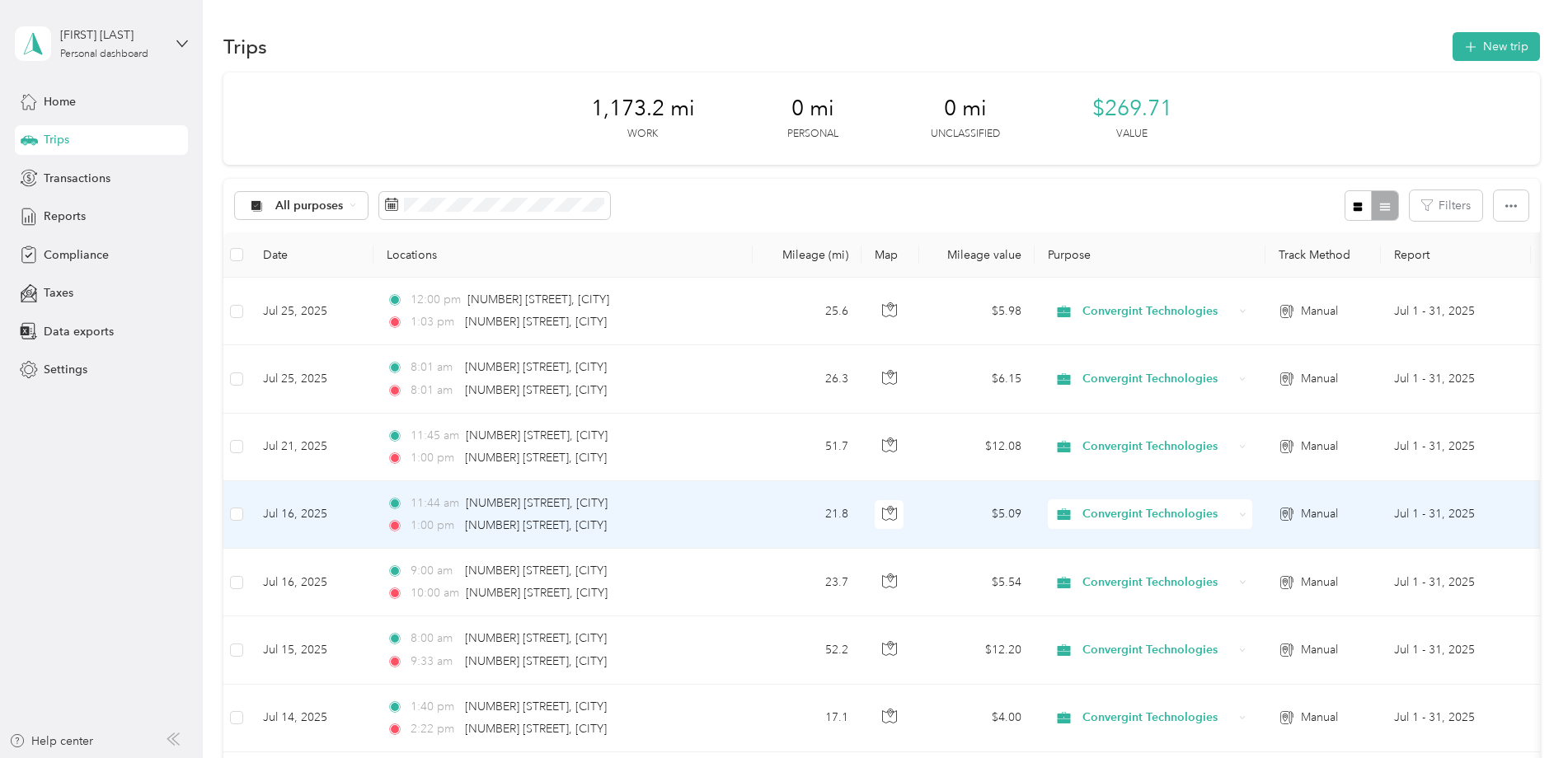 scroll, scrollTop: 247, scrollLeft: 0, axis: vertical 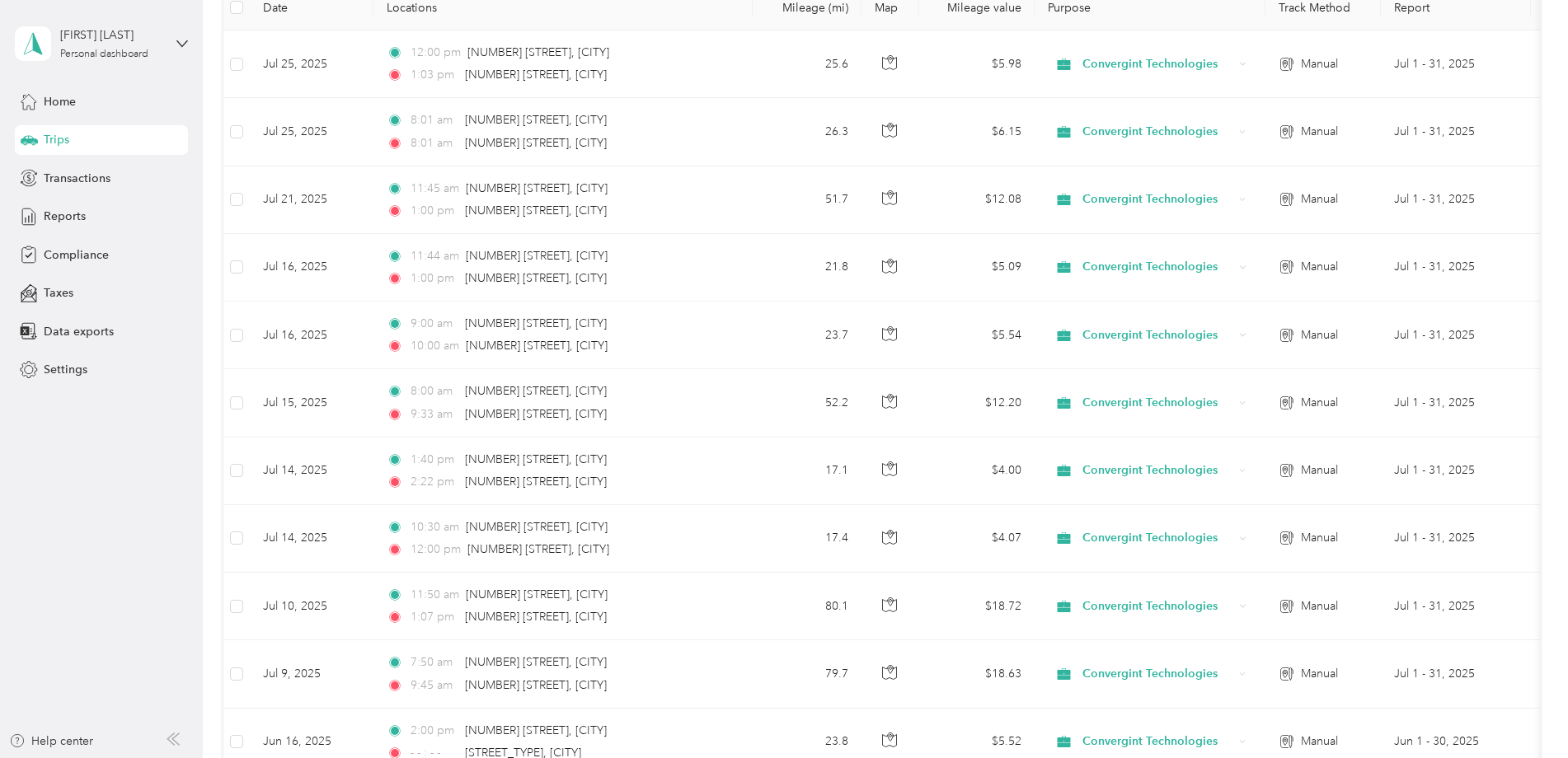 click on "[FIRST] [LAST] Personal dashboard Home Trips Transactions Reports Compliance Taxes Data exports Settings   Help center" at bounding box center [101, 379] 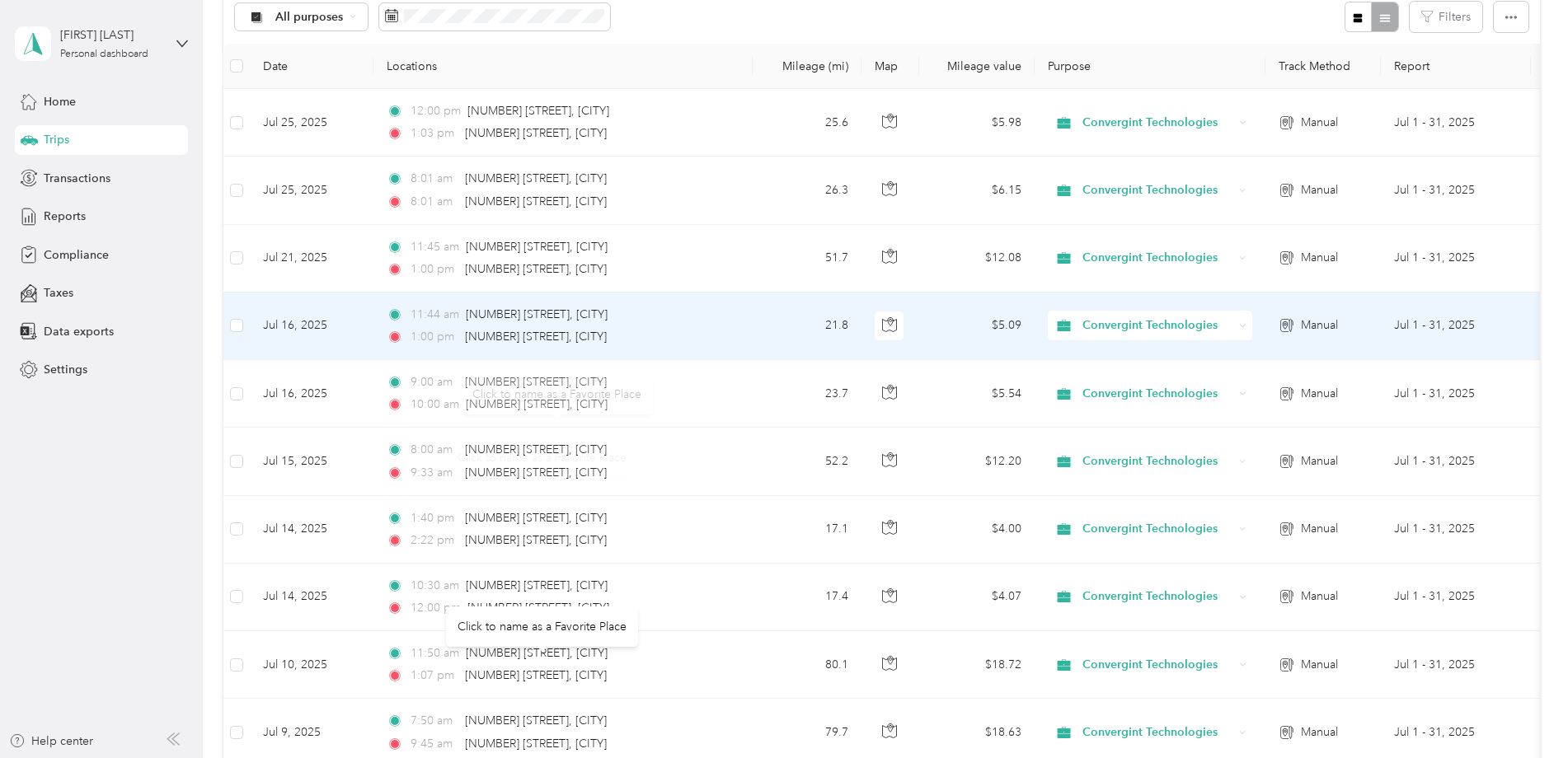 scroll, scrollTop: 165, scrollLeft: 0, axis: vertical 